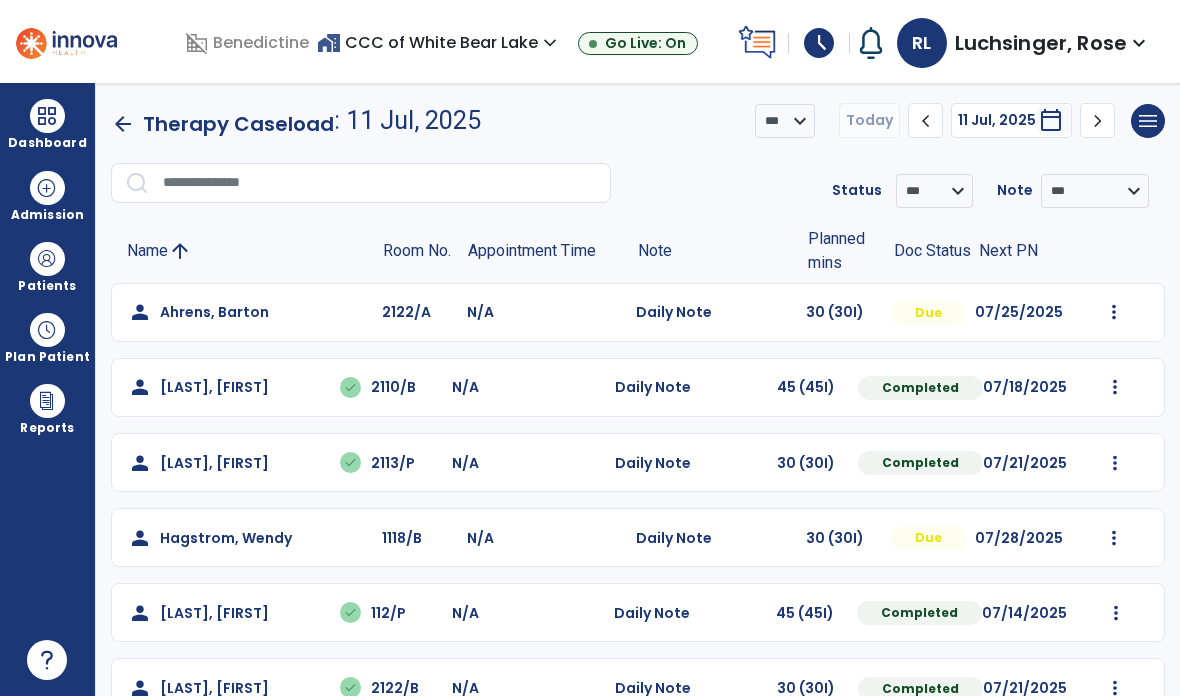 scroll, scrollTop: 0, scrollLeft: 0, axis: both 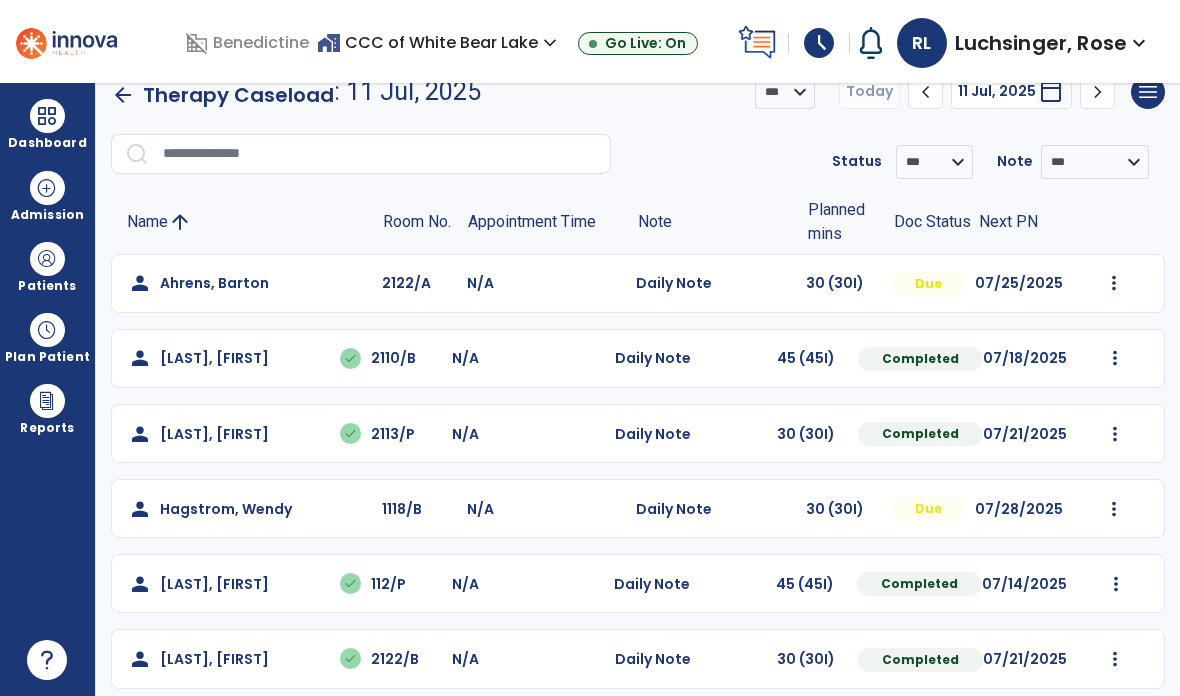 click on "person [LAST], [FIRST] [PHONE]/[PHONE] [LETTER] Daily Note 30 (30I) Due [DATE] Mark Visit As Complete Reset Note Open Document G + C Mins" 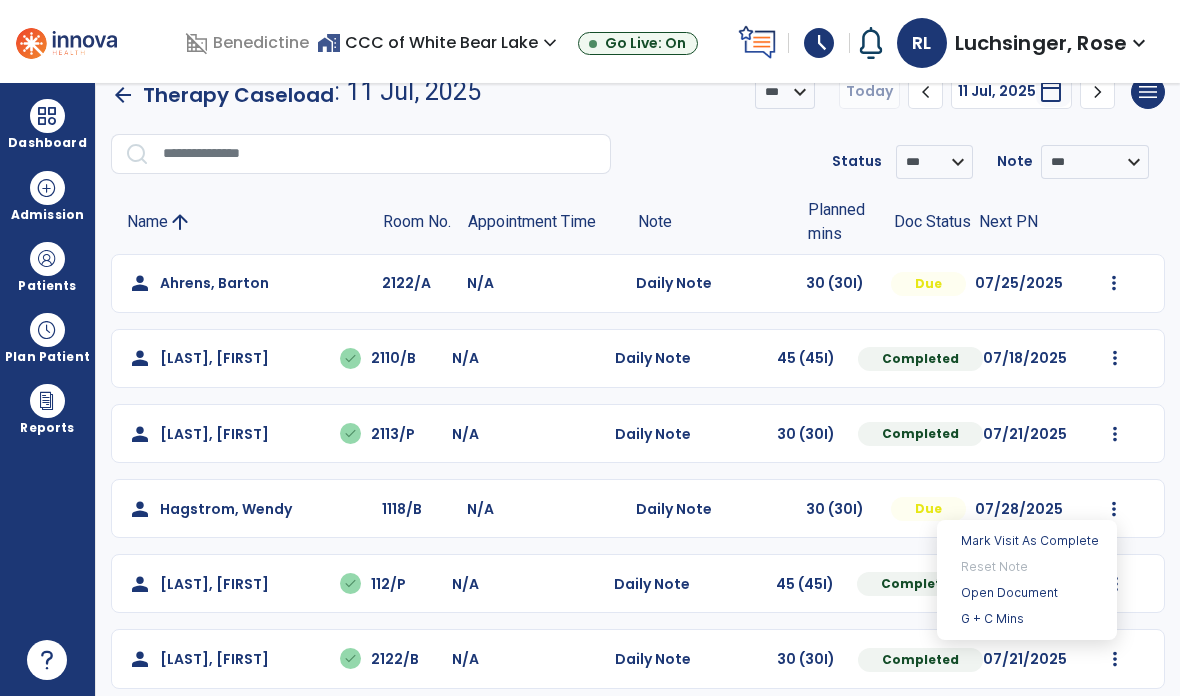 click on "Open Document" at bounding box center [1027, 593] 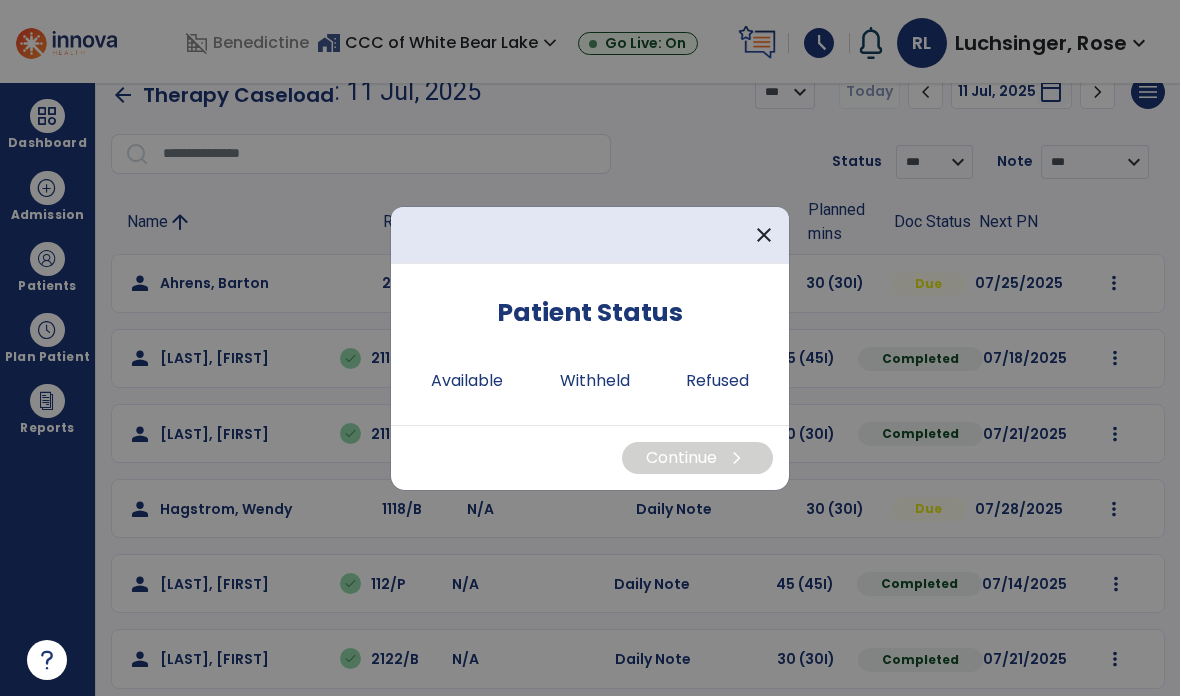 click on "Available" at bounding box center (467, 381) 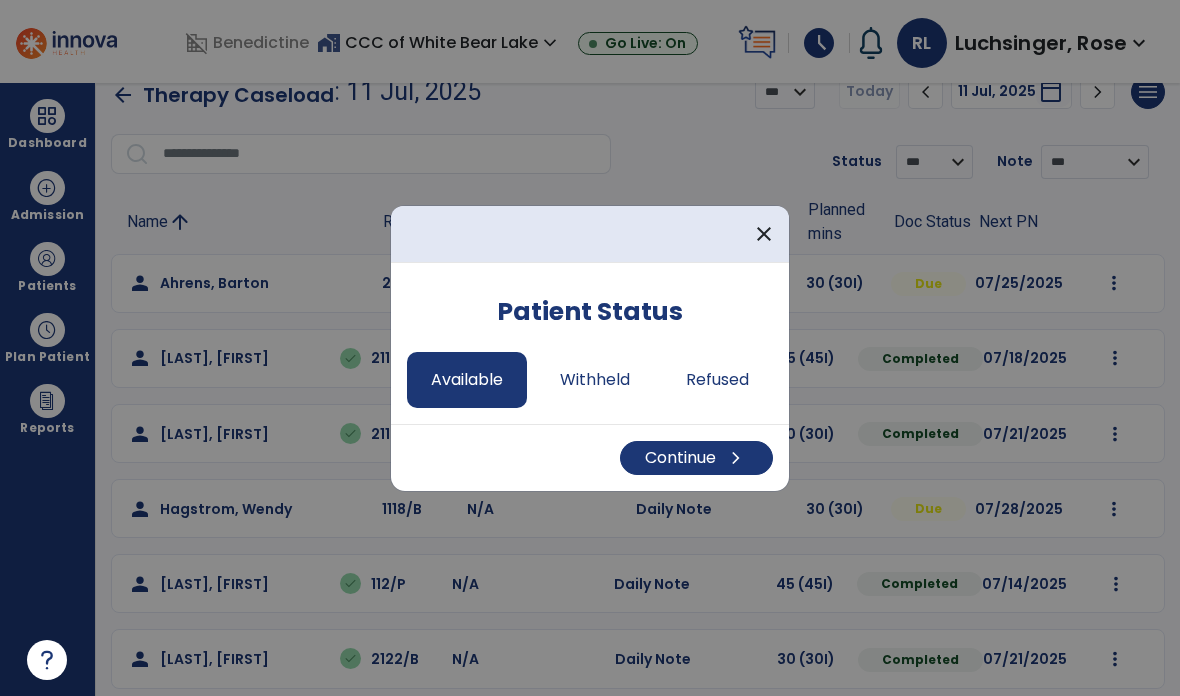 click on "Continue   chevron_right" at bounding box center (696, 458) 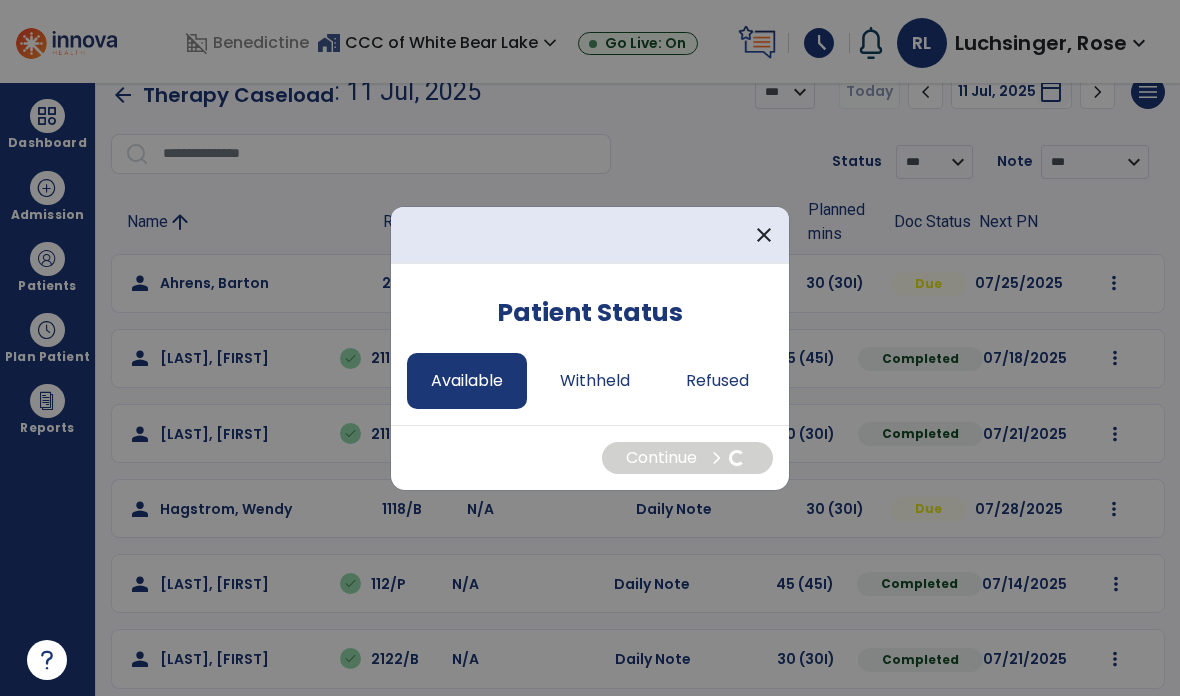 select on "*" 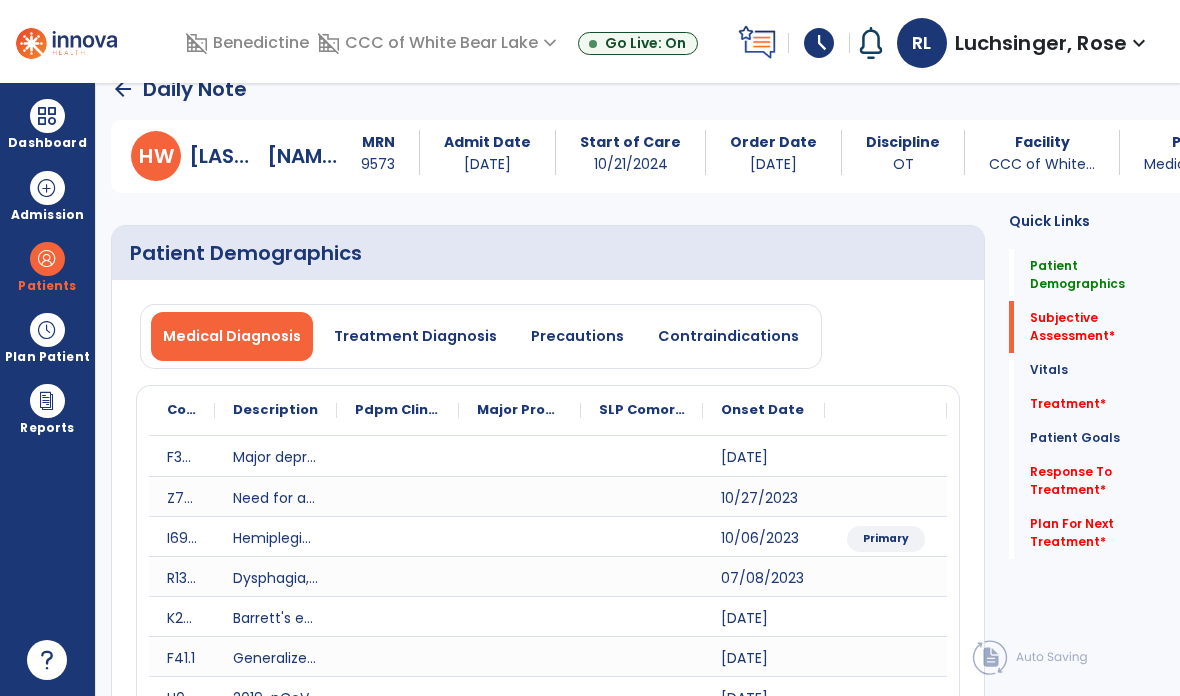 click on "Patient Goals" 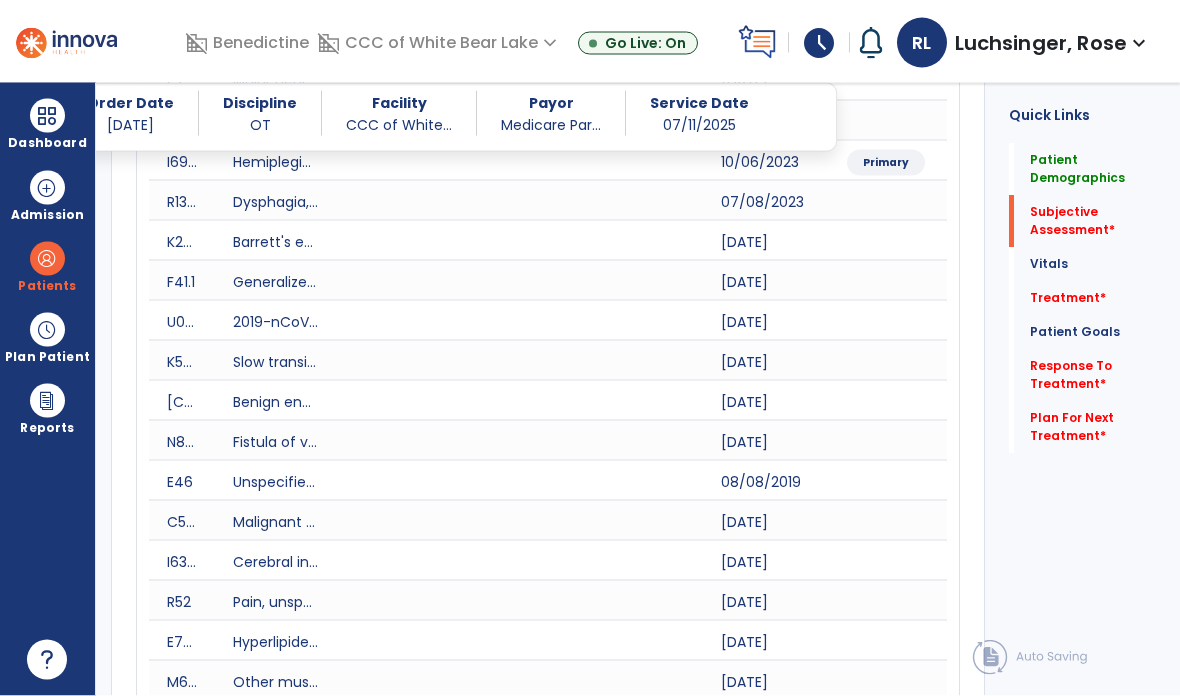 scroll, scrollTop: 66, scrollLeft: 0, axis: vertical 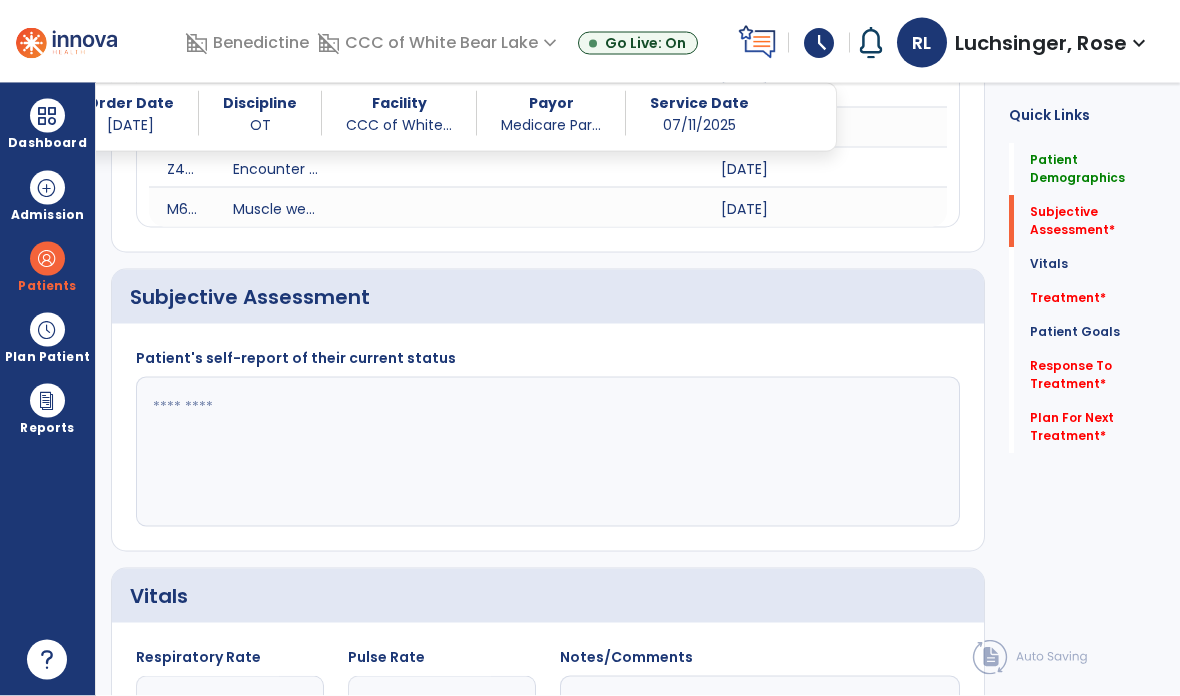 click 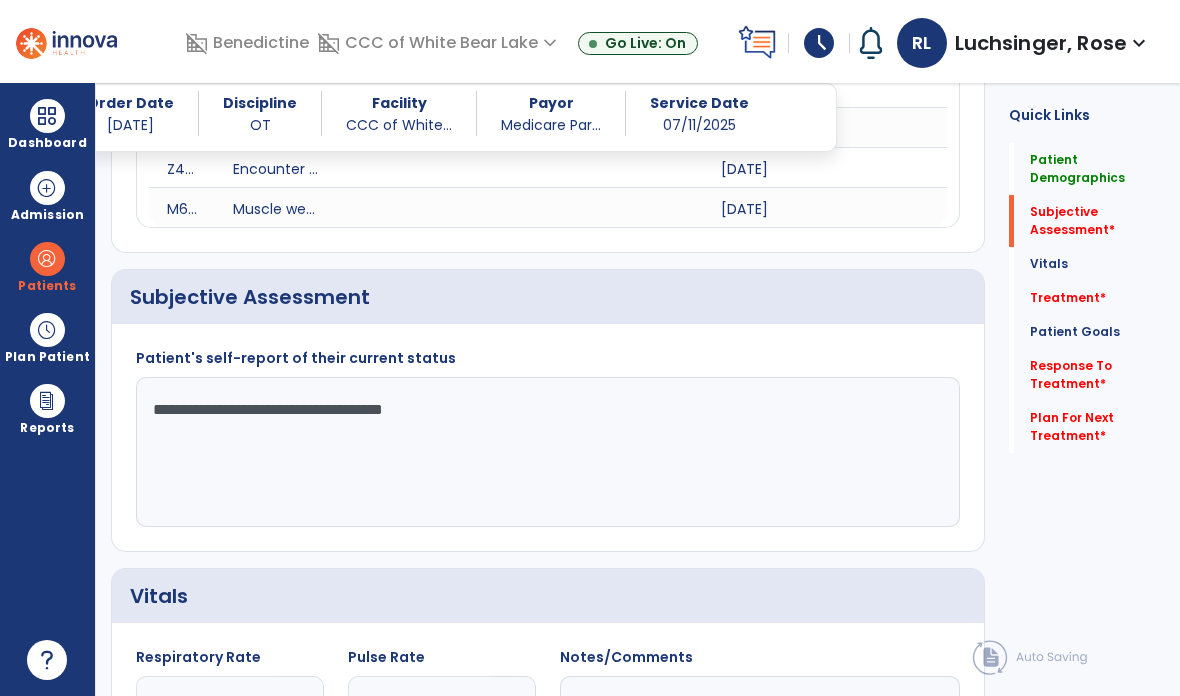 type on "**********" 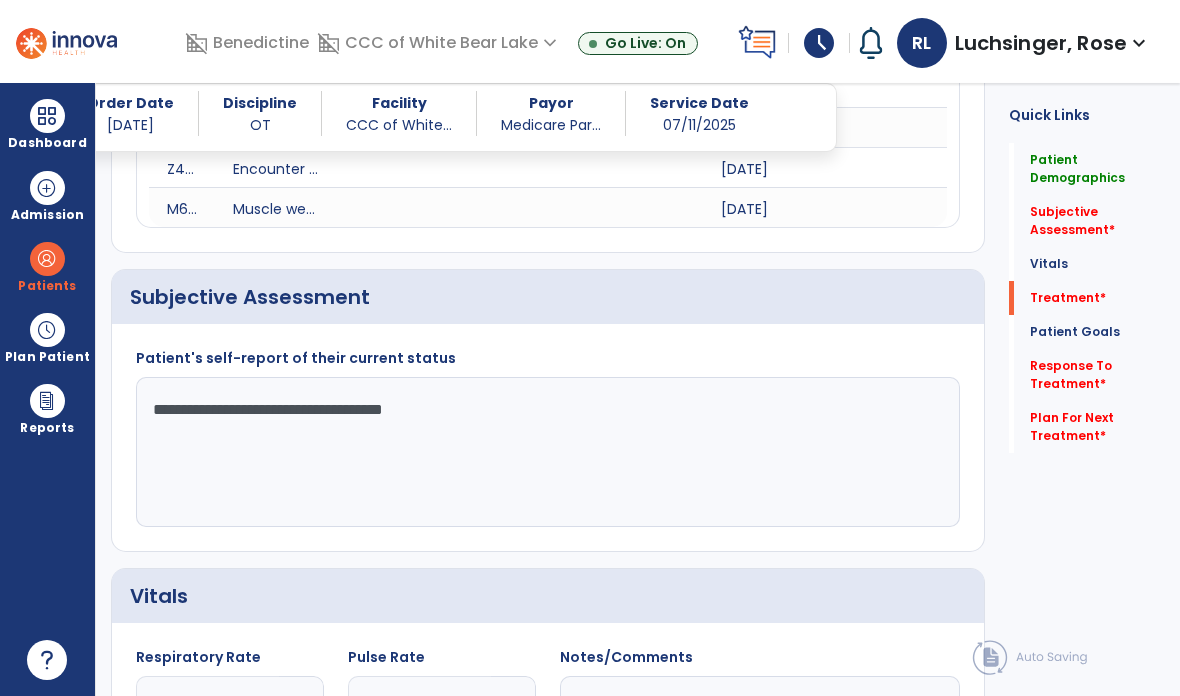 click on "Treatment   *" 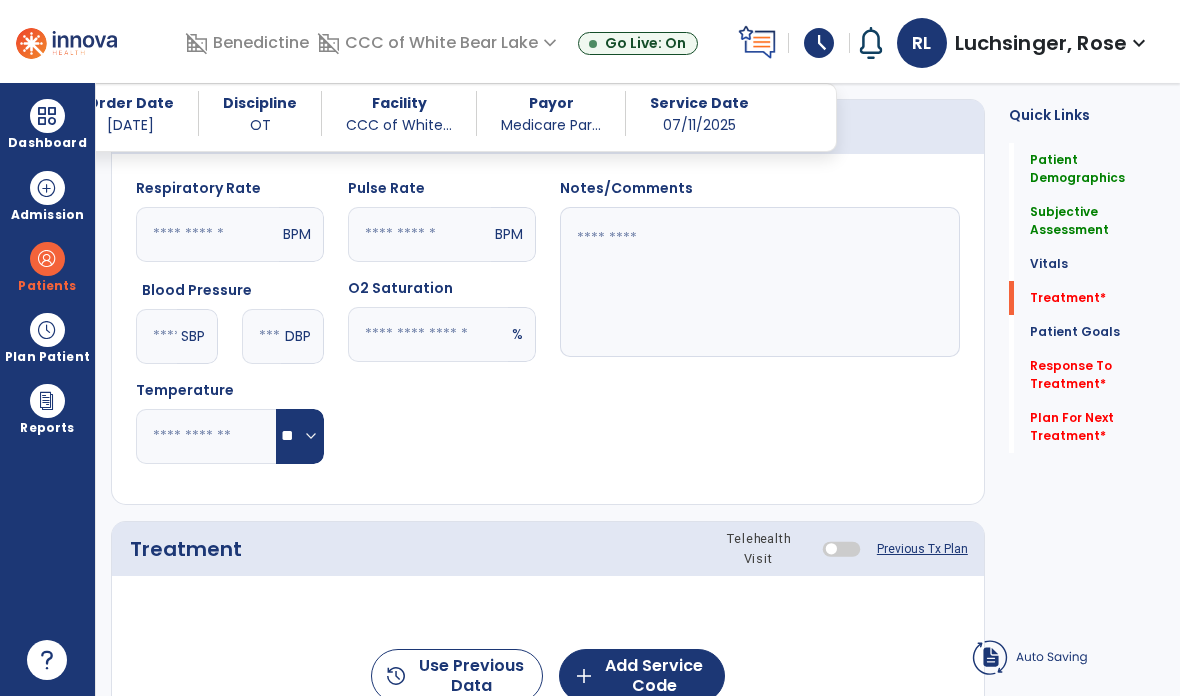 scroll, scrollTop: 1789, scrollLeft: 0, axis: vertical 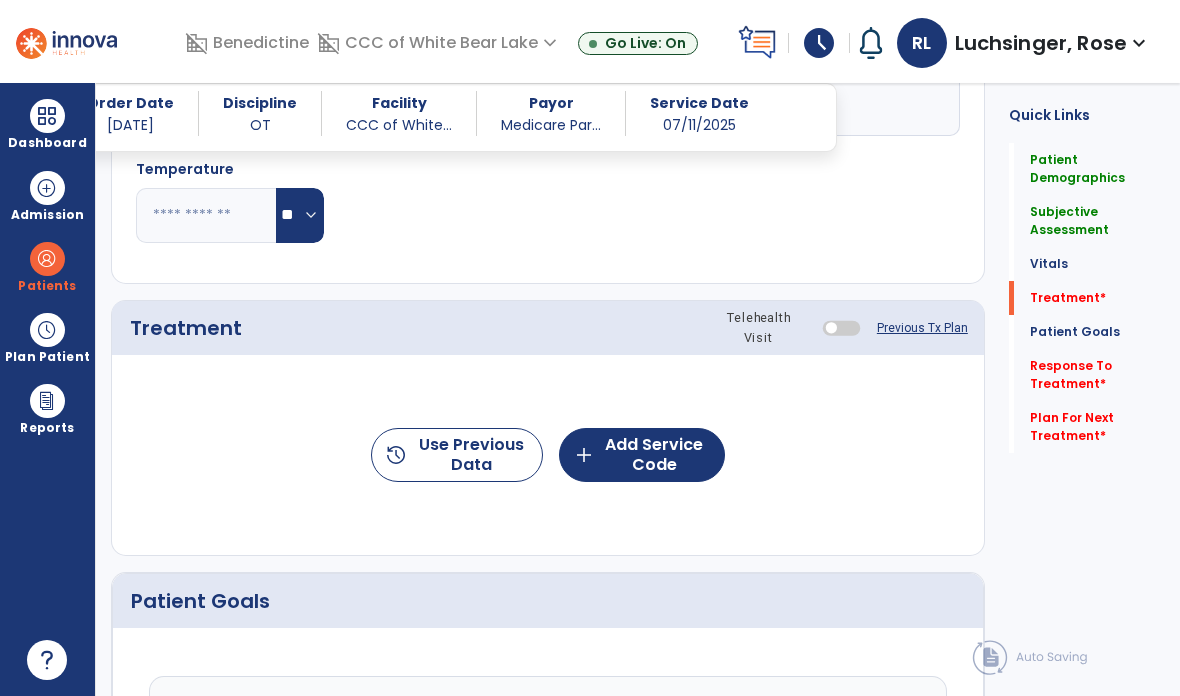 click on "add  Add Service Code" 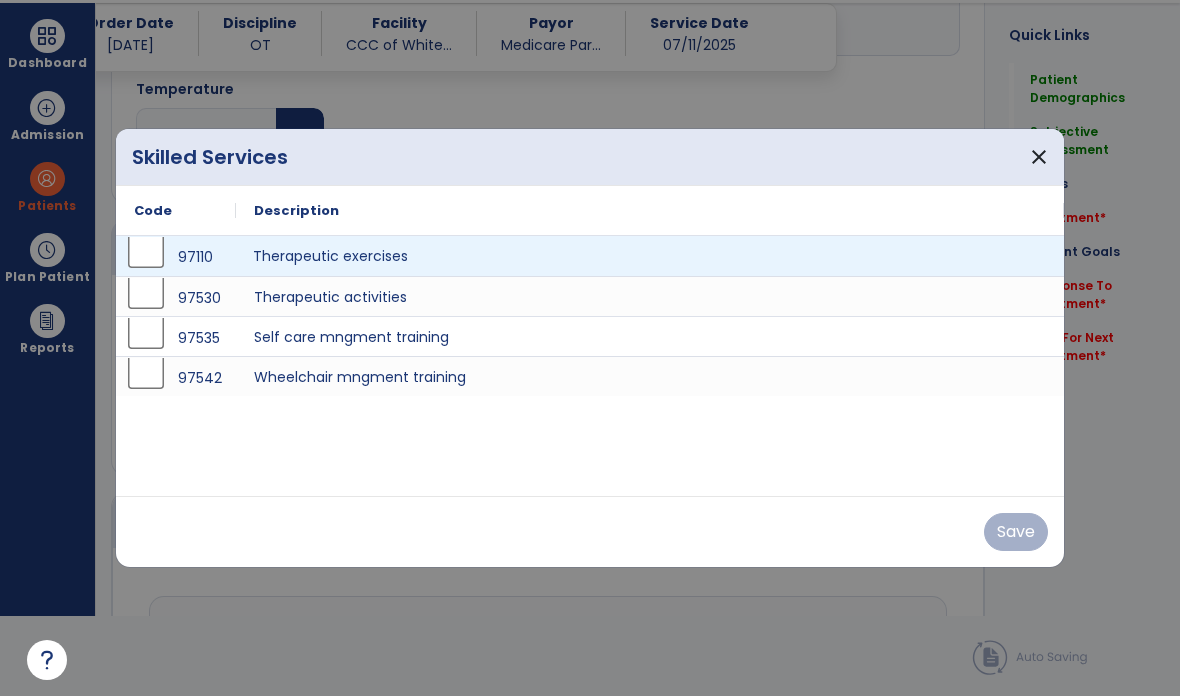 click on "Therapeutic exercises" at bounding box center [650, 256] 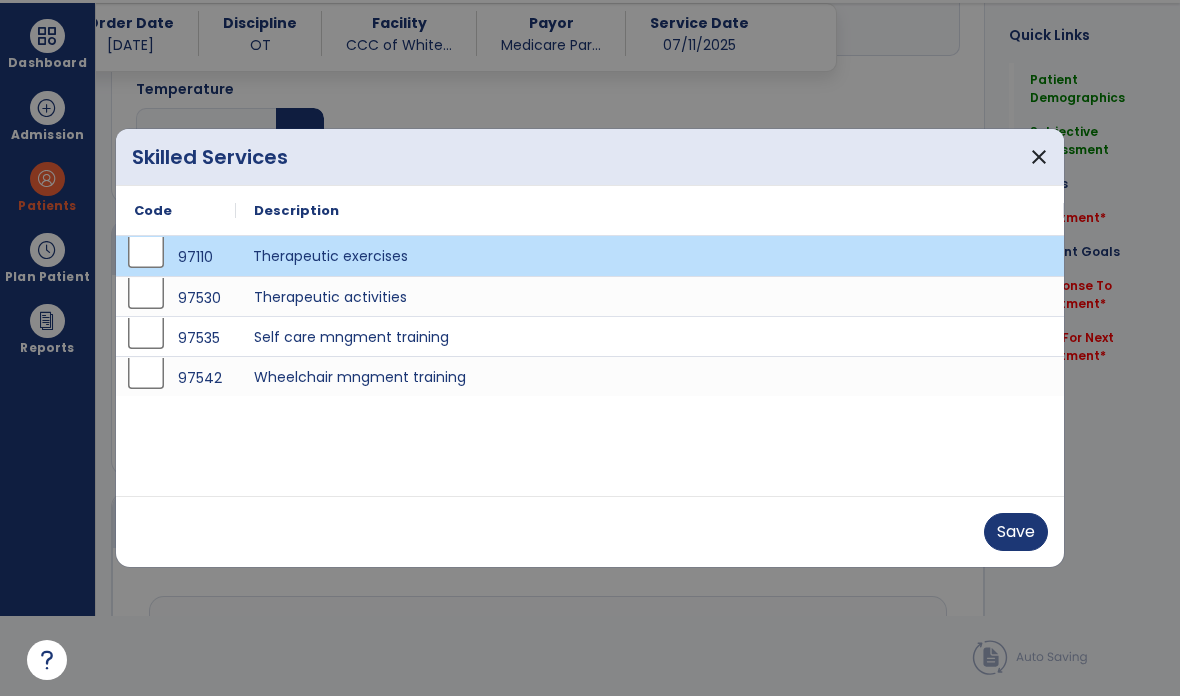 click on "Save" at bounding box center [1016, 532] 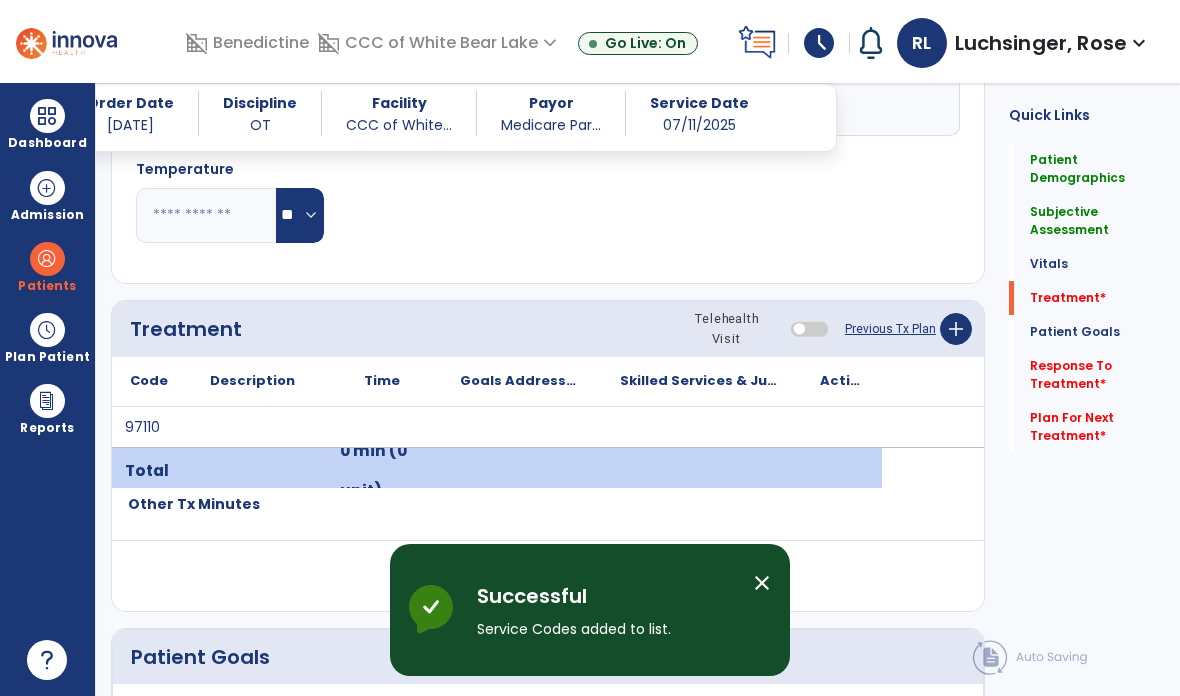 scroll, scrollTop: 80, scrollLeft: 0, axis: vertical 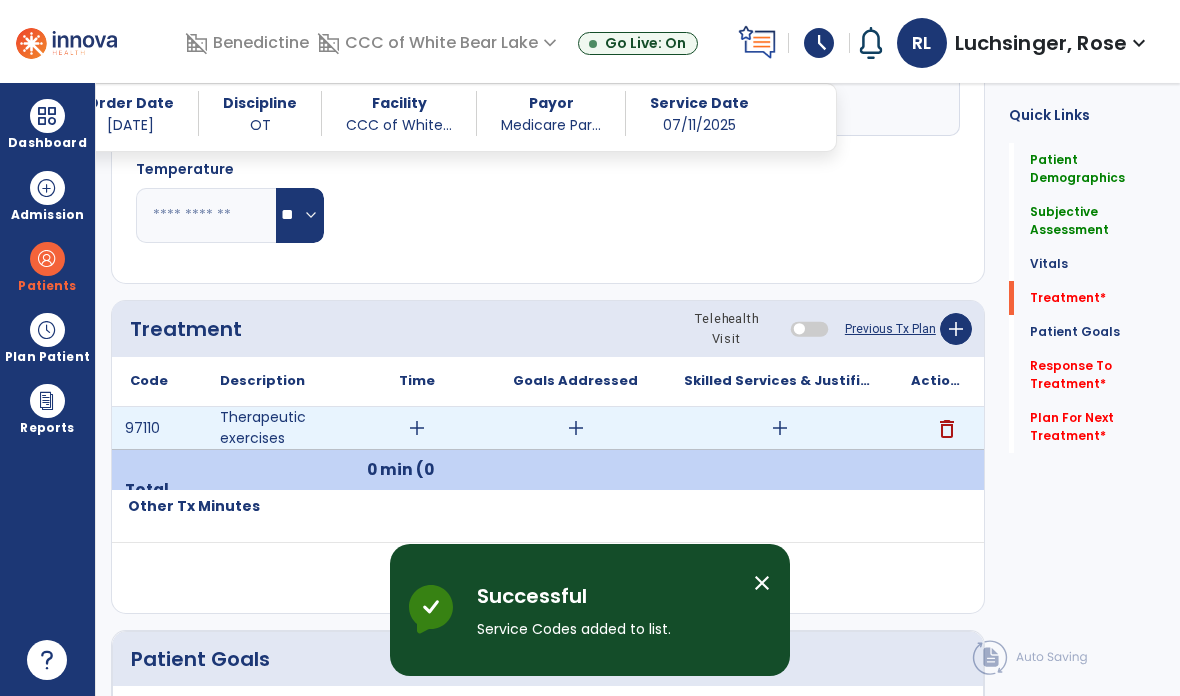 click on "add" at bounding box center (417, 428) 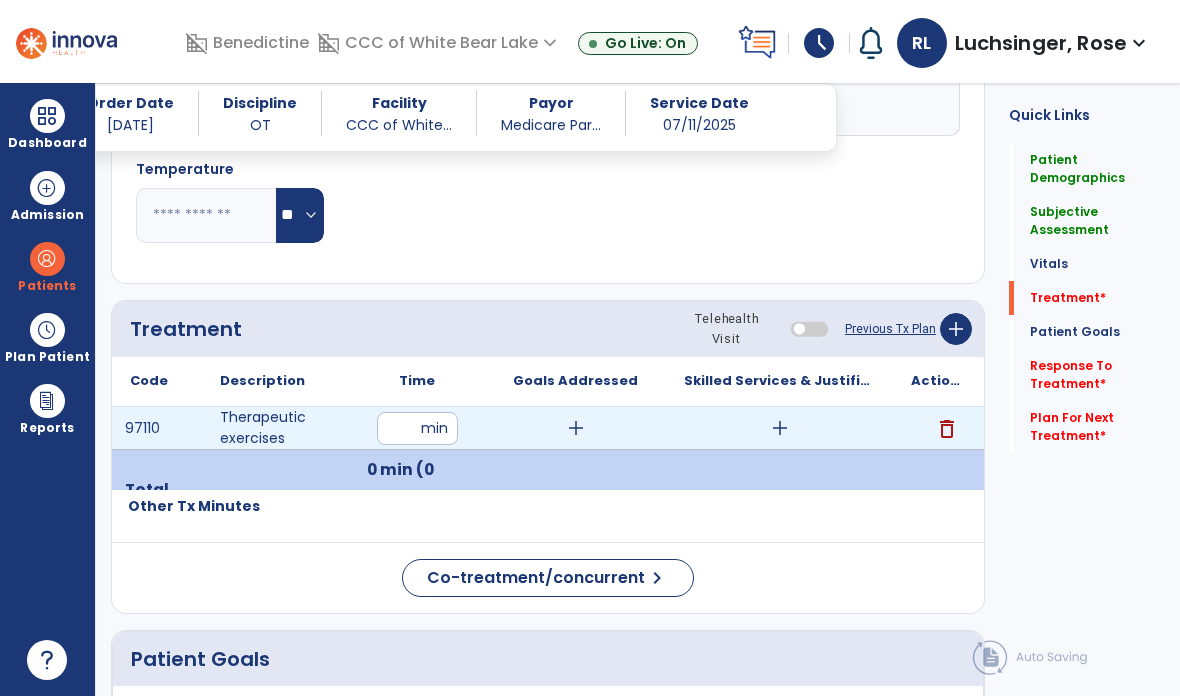 type on "**" 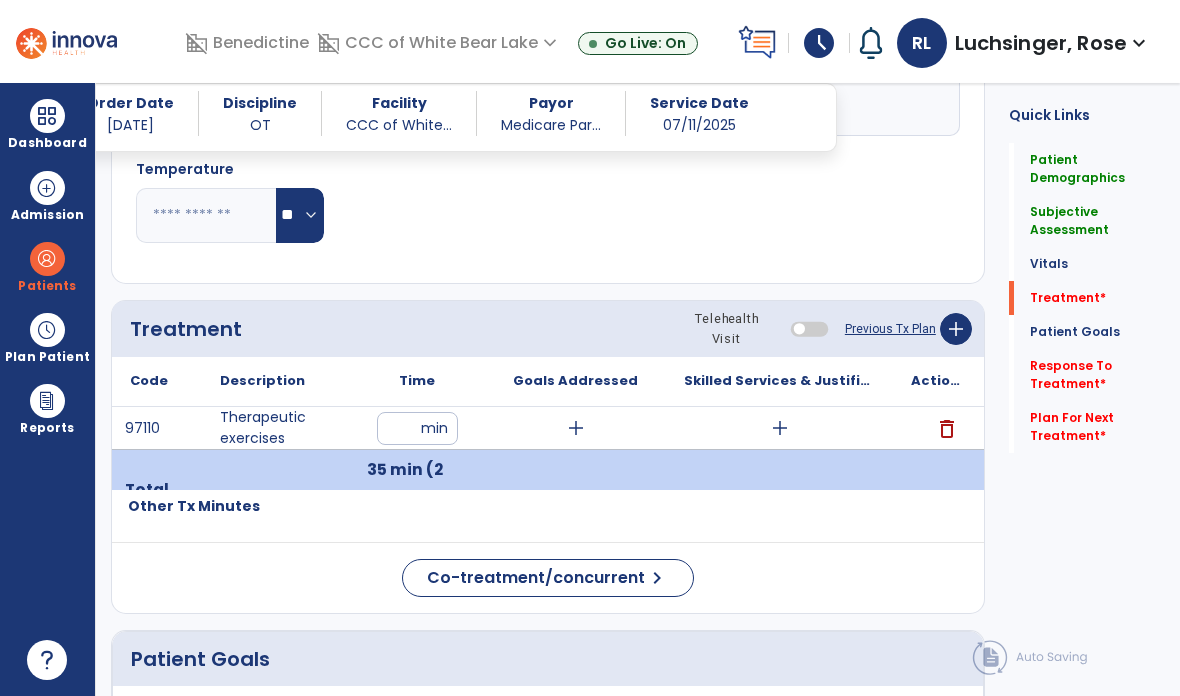 click on "add" at bounding box center (780, 428) 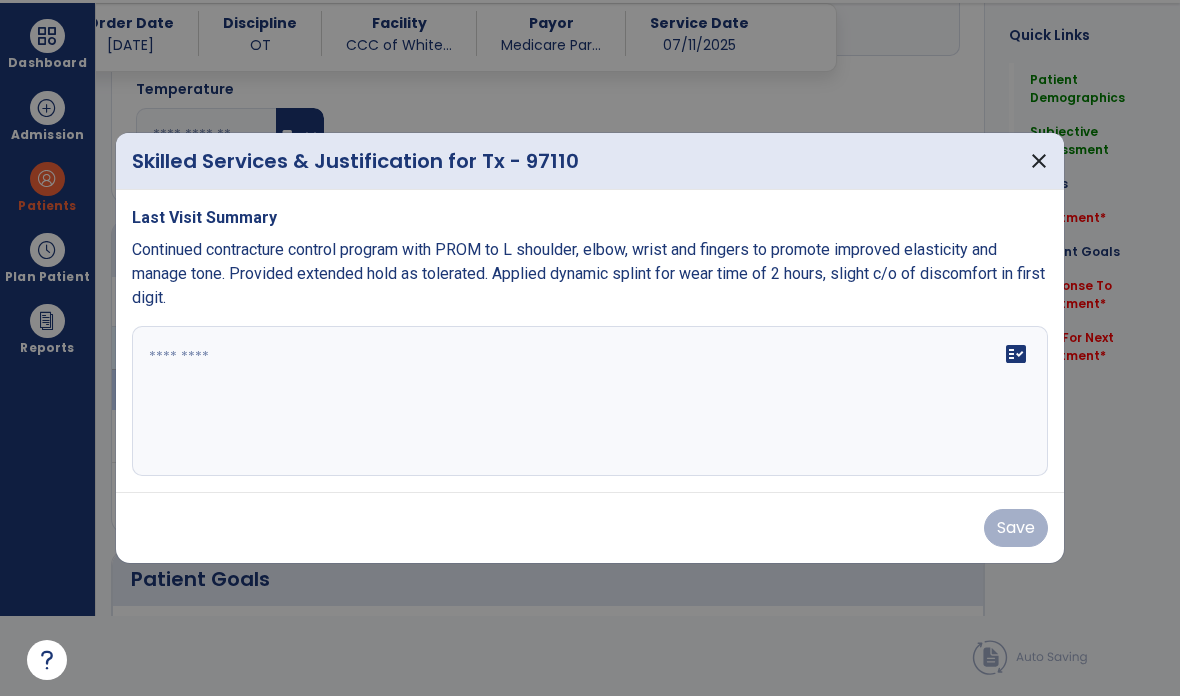 scroll, scrollTop: 0, scrollLeft: 0, axis: both 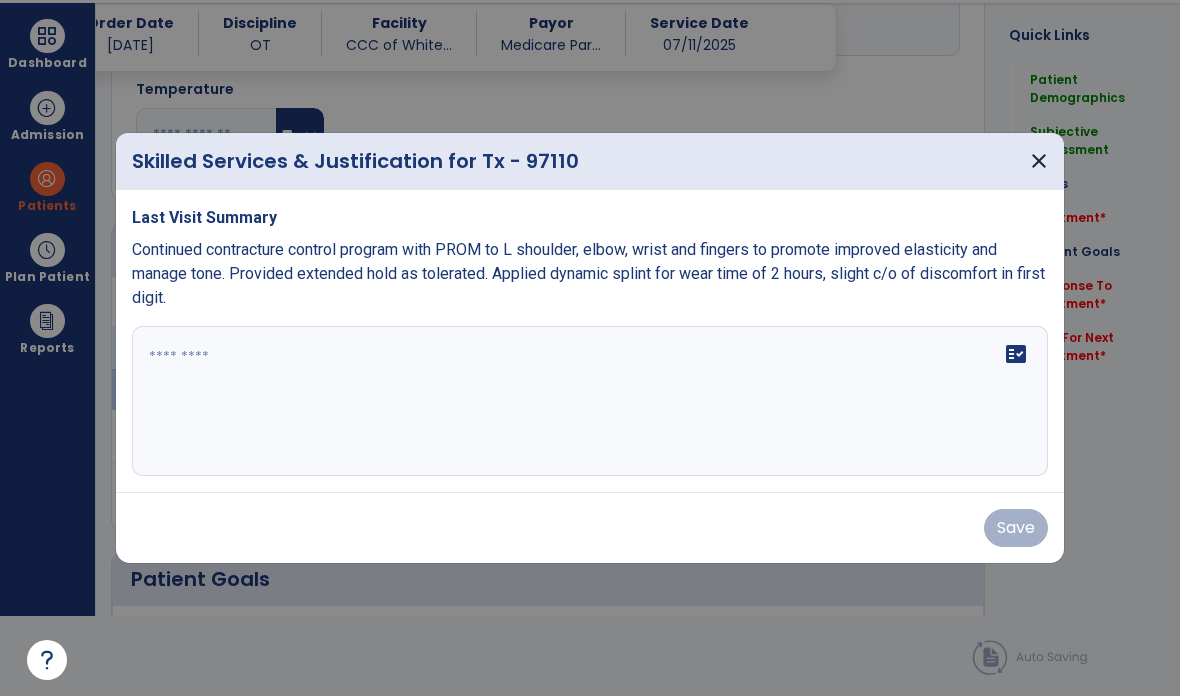 click at bounding box center (590, 401) 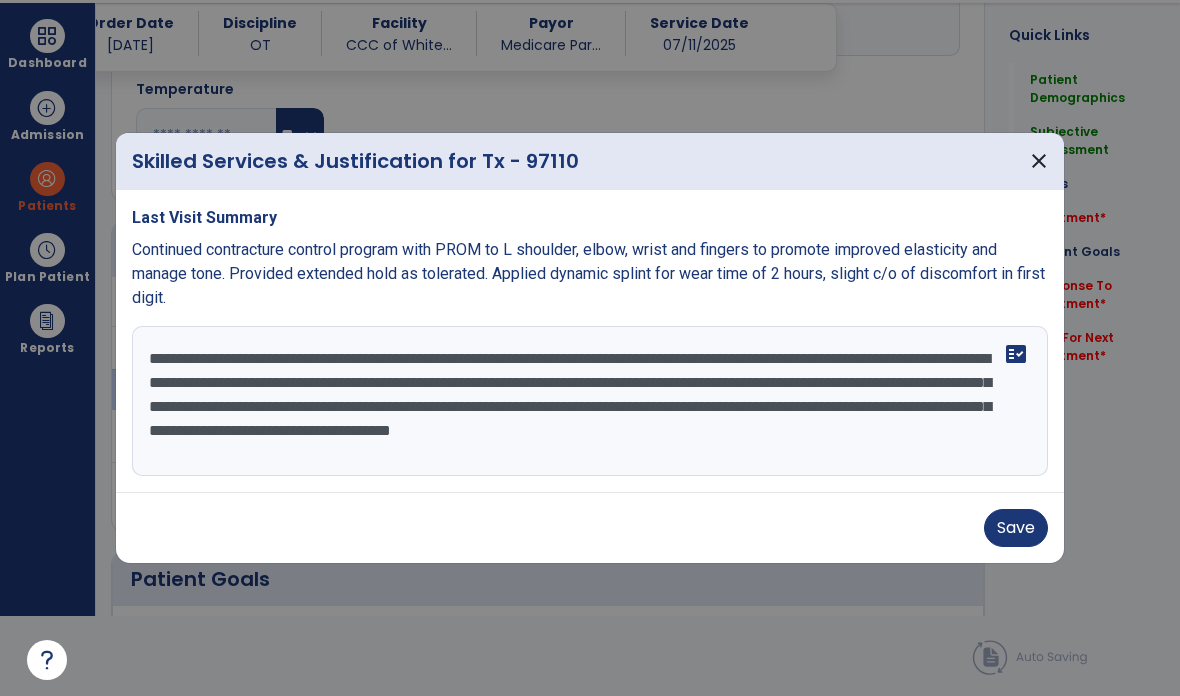 type on "**********" 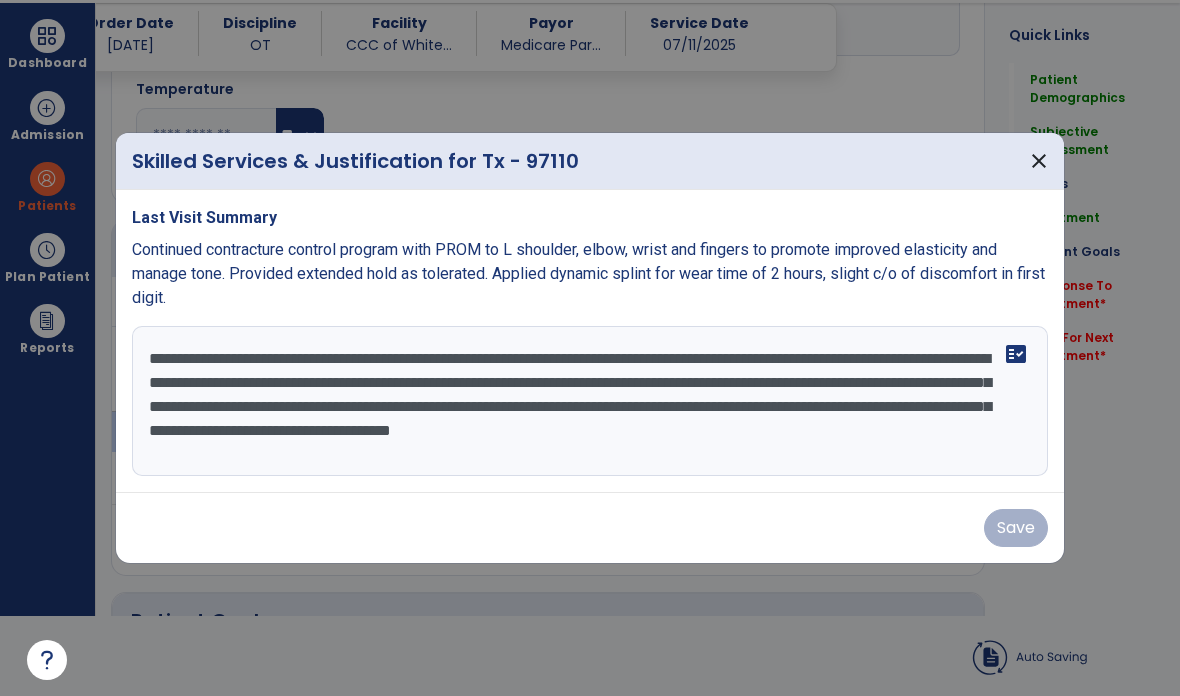 click on "Save" at bounding box center [590, 528] 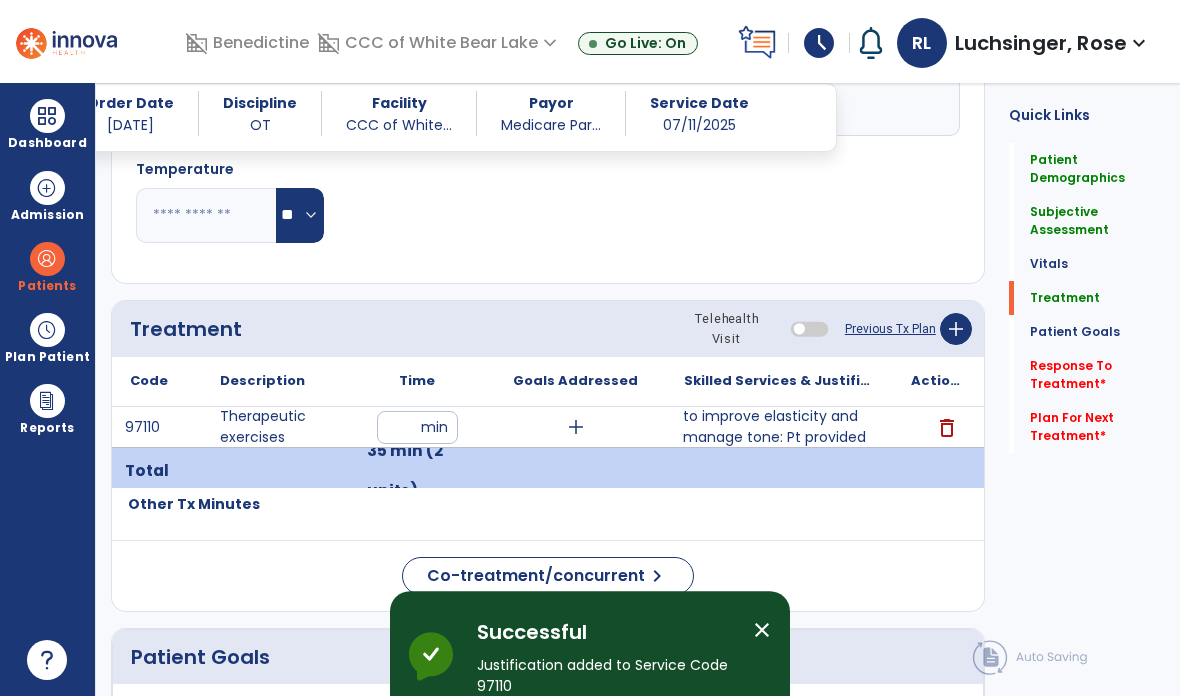 scroll, scrollTop: 80, scrollLeft: 0, axis: vertical 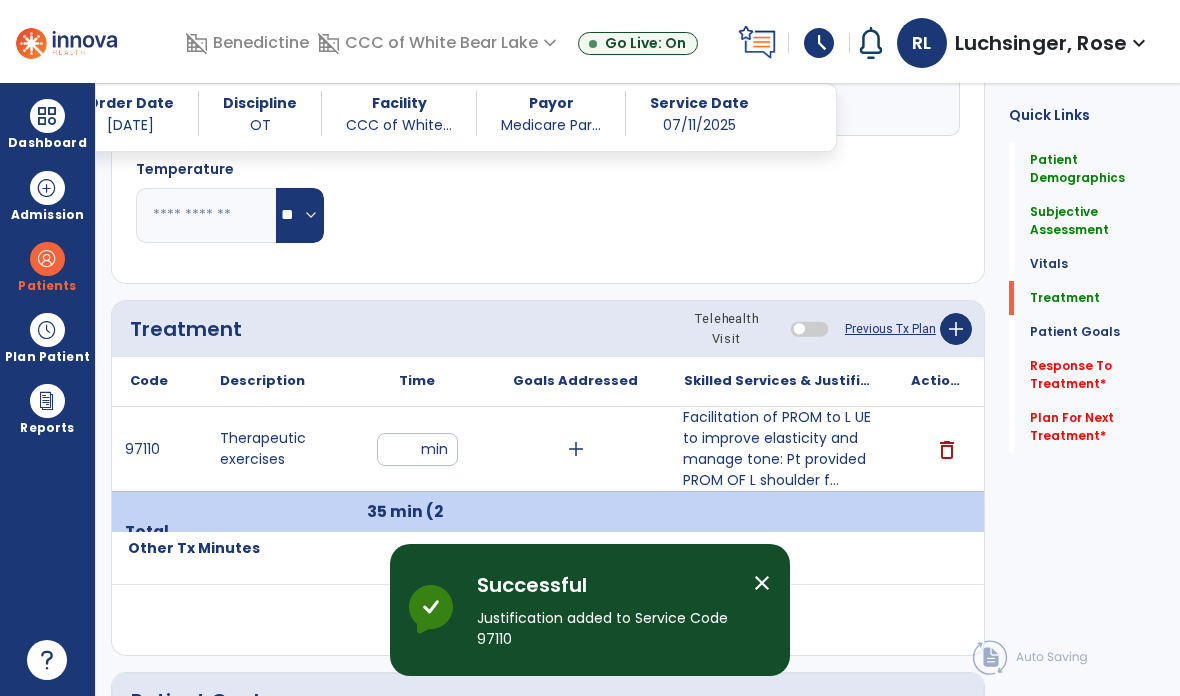 click on "Facilitation of PROM to L UE to improve elasticity and manage tone: Pt provided PROM OF L shoulder f..." at bounding box center [779, 449] 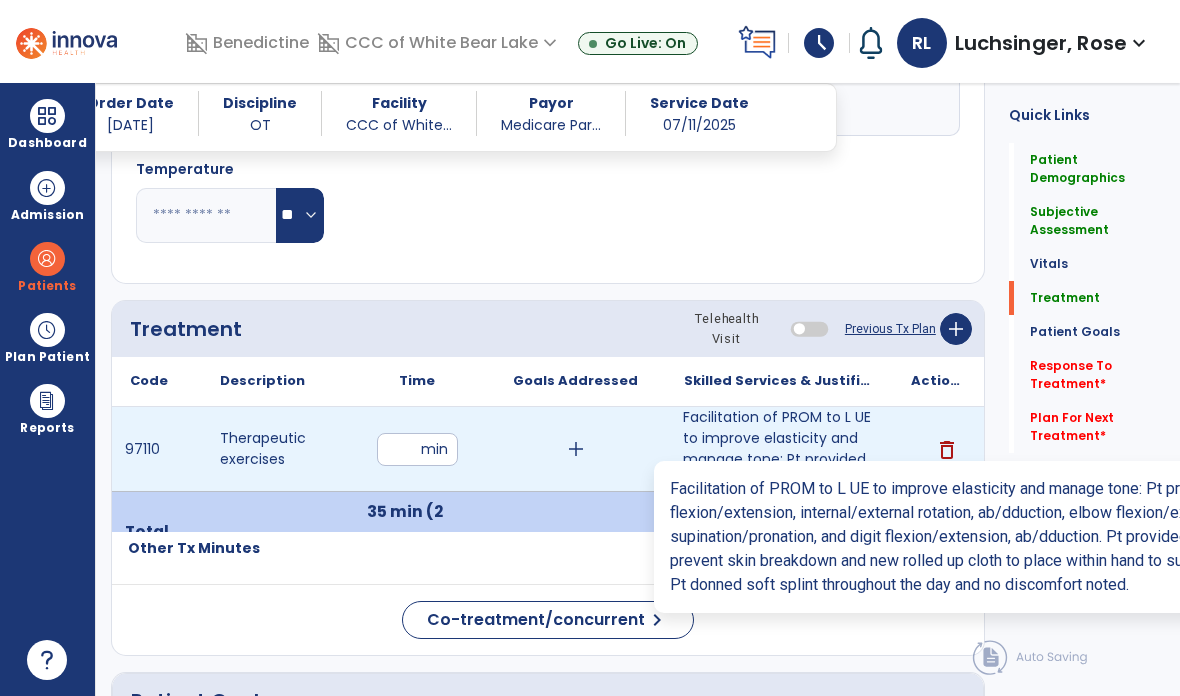 scroll, scrollTop: 0, scrollLeft: 0, axis: both 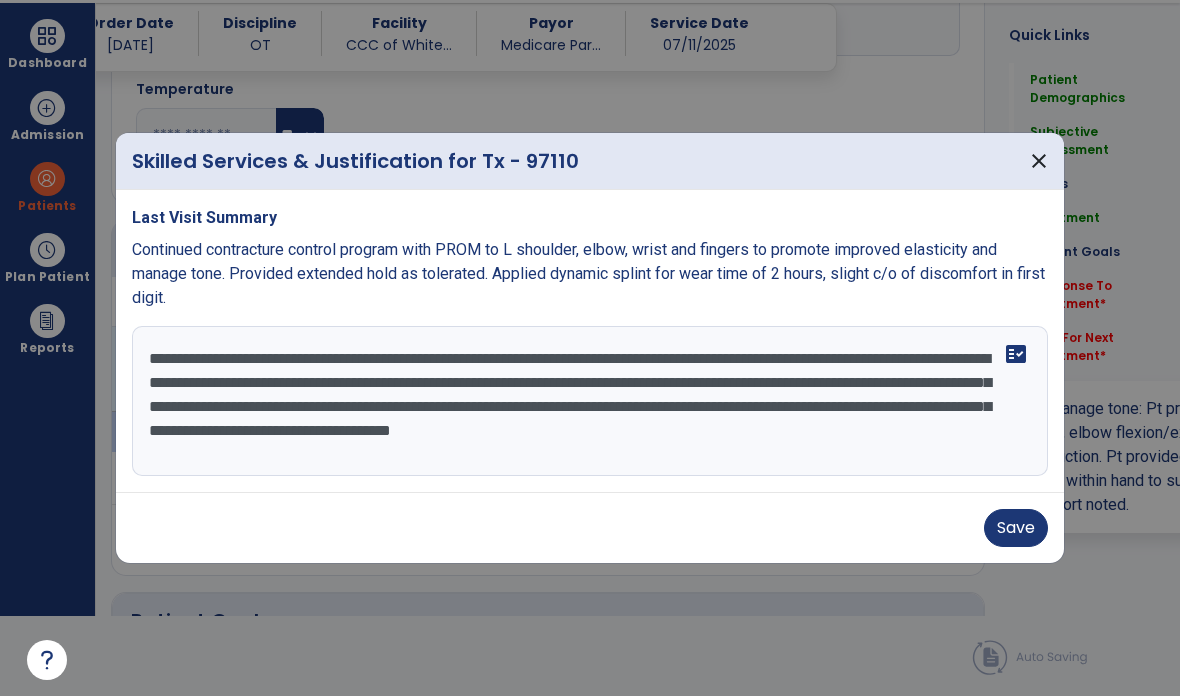 click on "Save" at bounding box center [1016, 528] 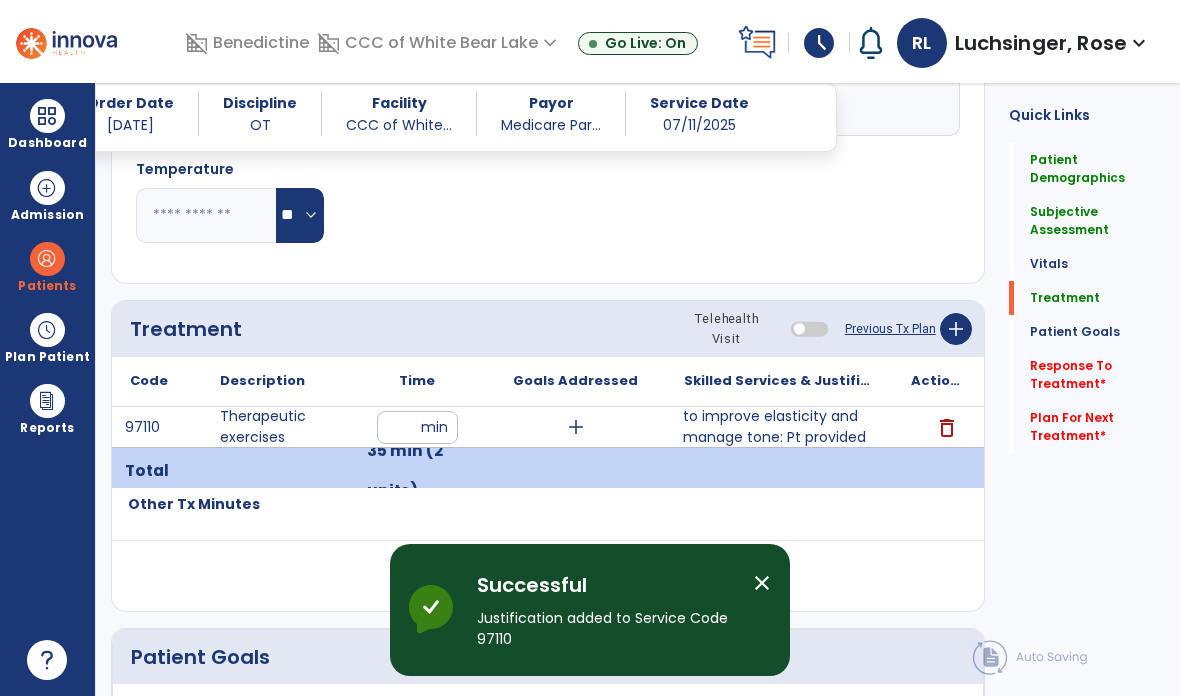scroll, scrollTop: 80, scrollLeft: 0, axis: vertical 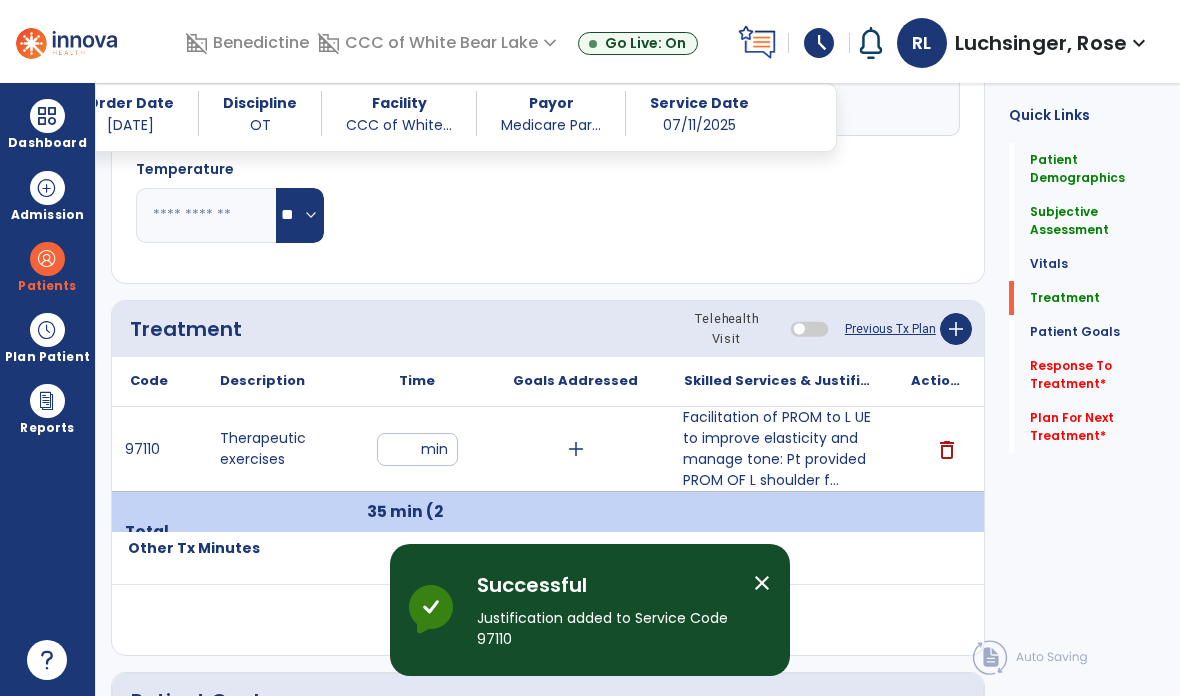 click on "Response To Treatment   *" 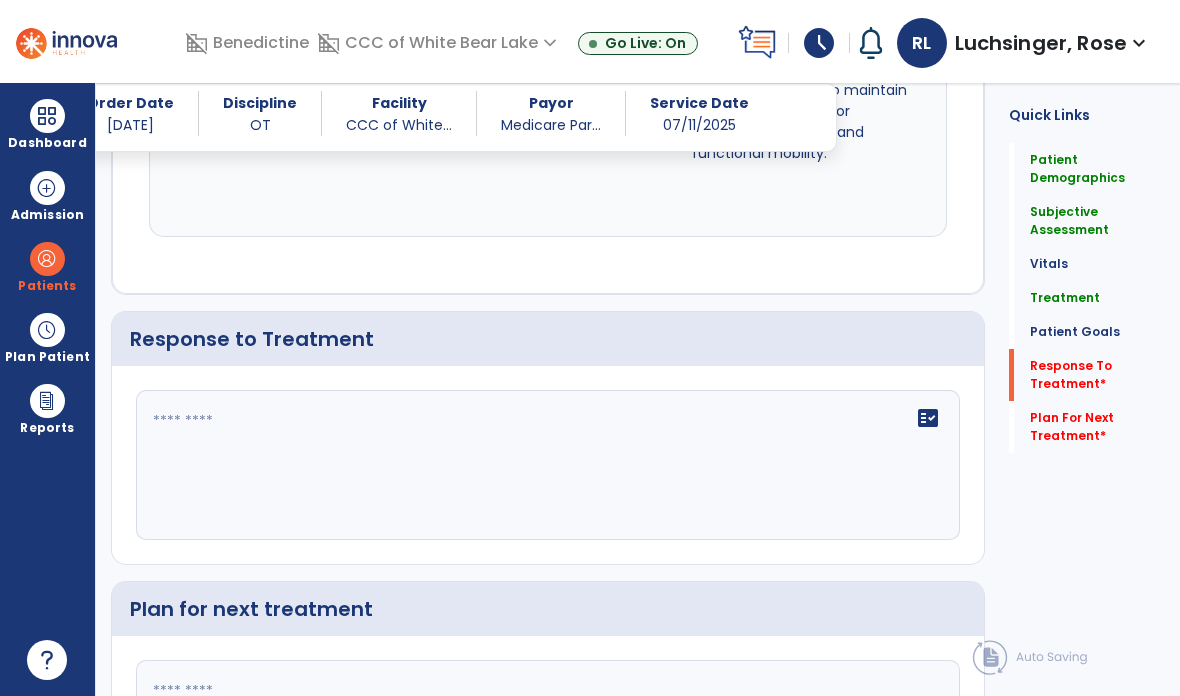 scroll, scrollTop: 3218, scrollLeft: 0, axis: vertical 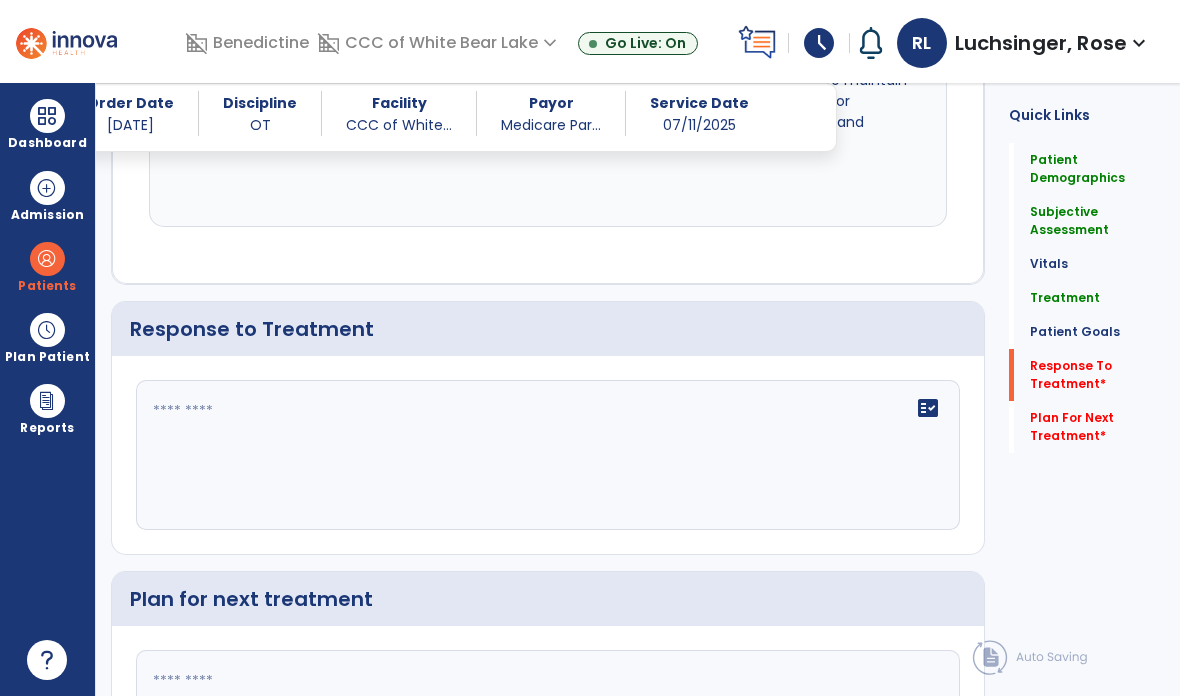 click on "fact_check" 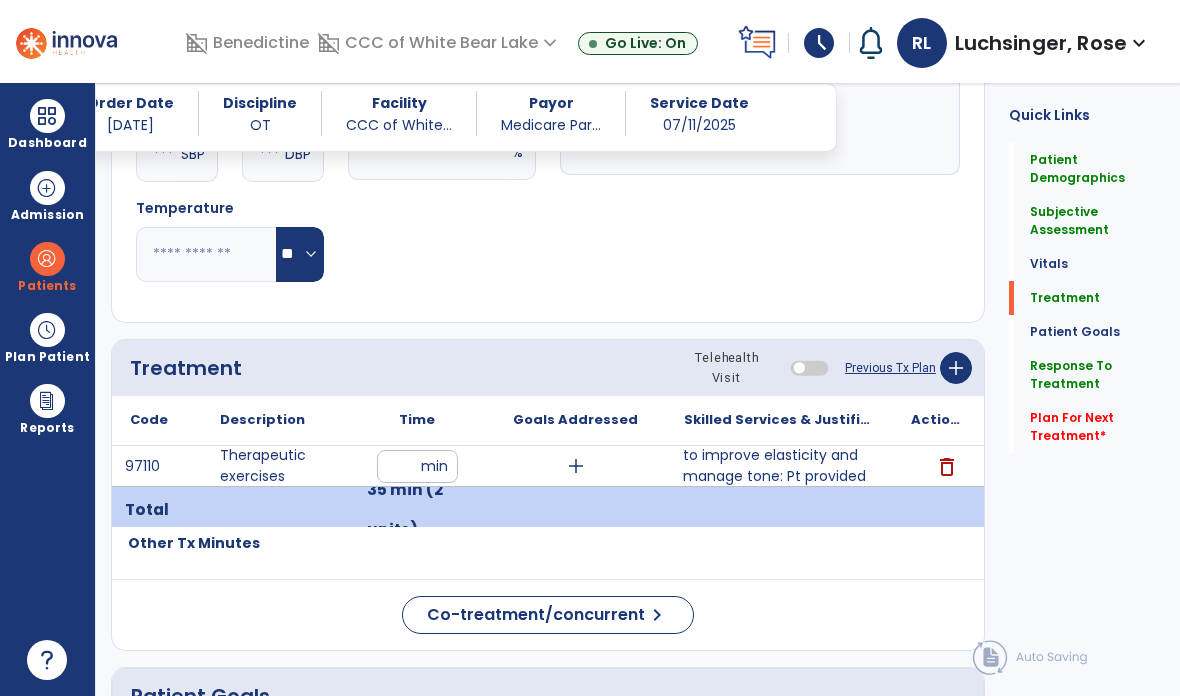 scroll, scrollTop: 1749, scrollLeft: 0, axis: vertical 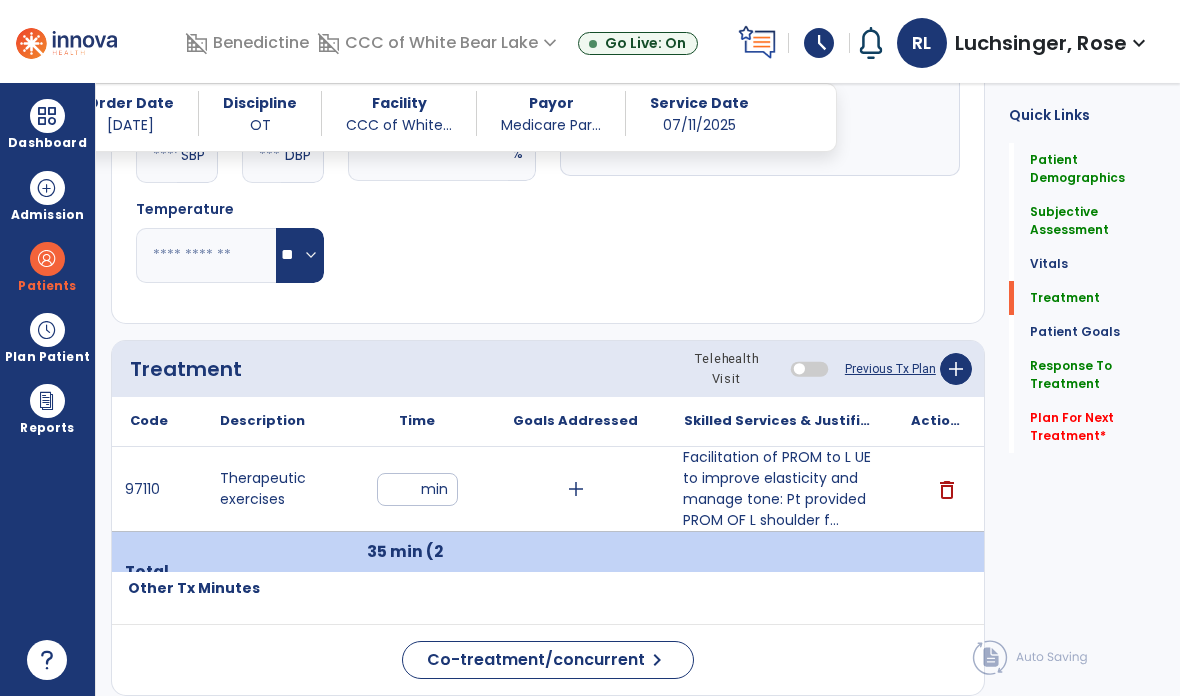 type on "**********" 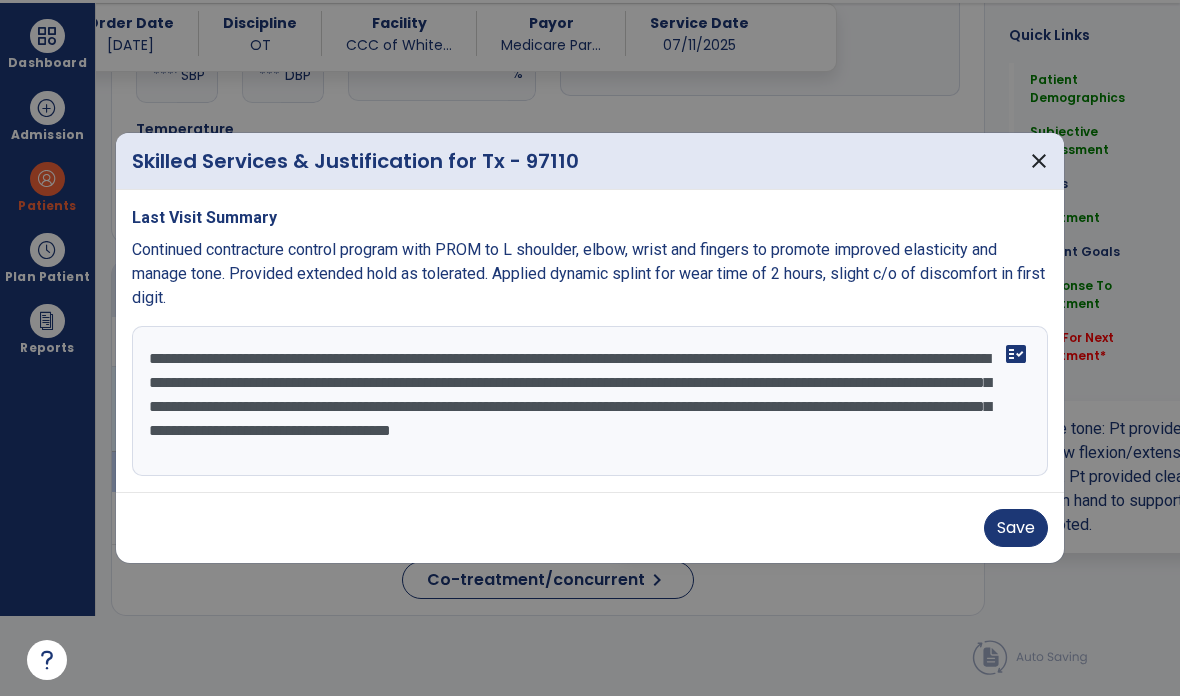 scroll, scrollTop: 0, scrollLeft: 0, axis: both 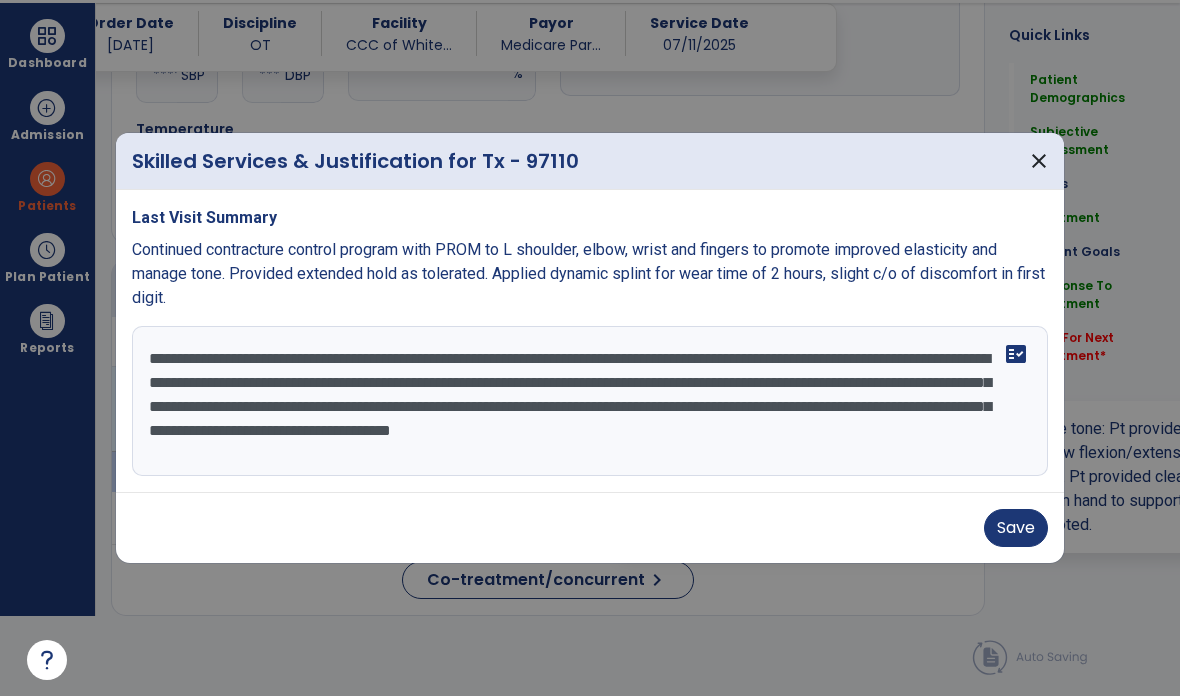 click on "**********" at bounding box center (590, 401) 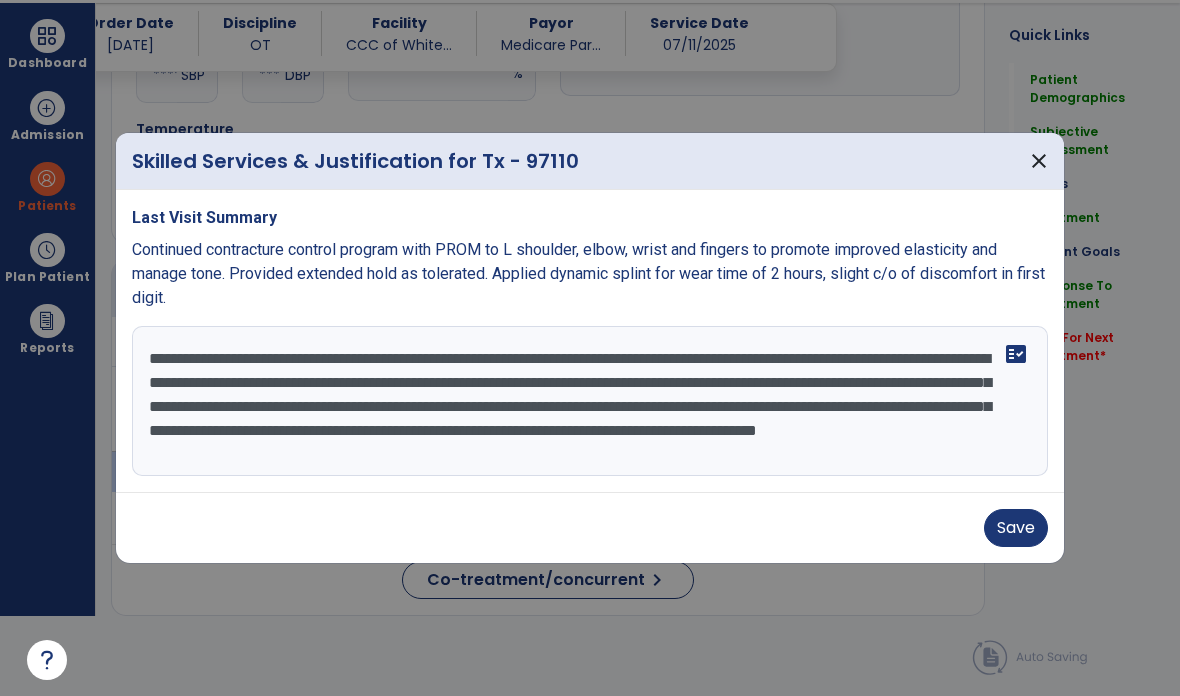 type on "**********" 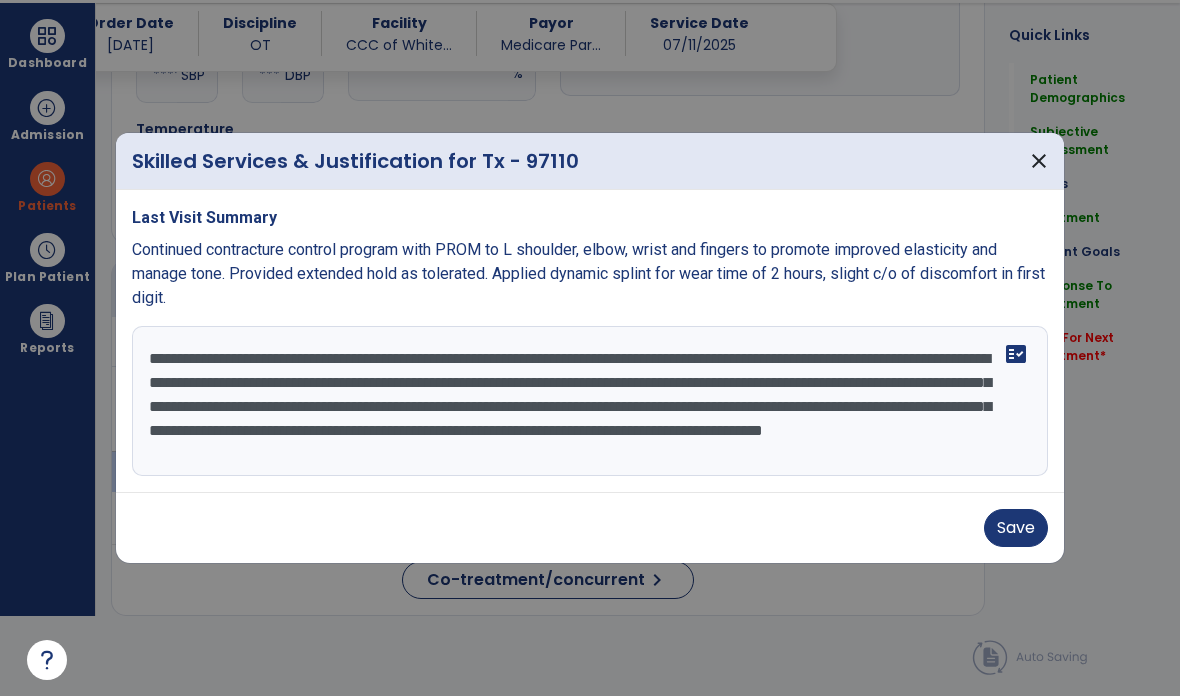 click on "Save" at bounding box center (1016, 528) 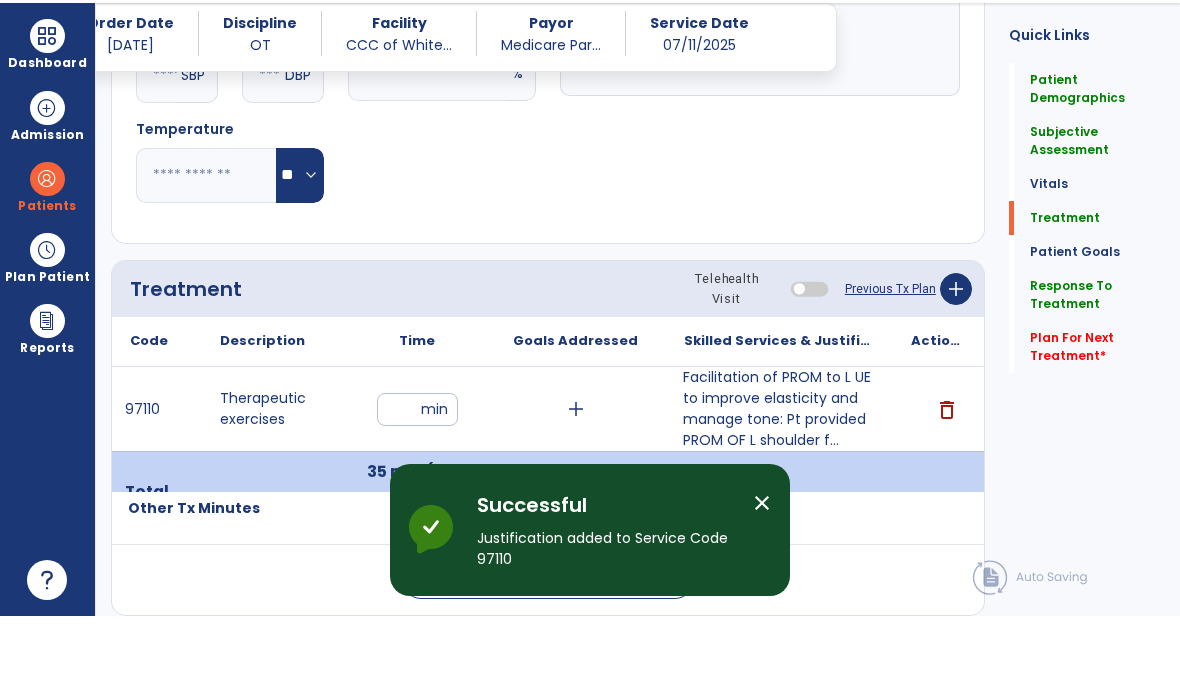 scroll, scrollTop: 80, scrollLeft: 0, axis: vertical 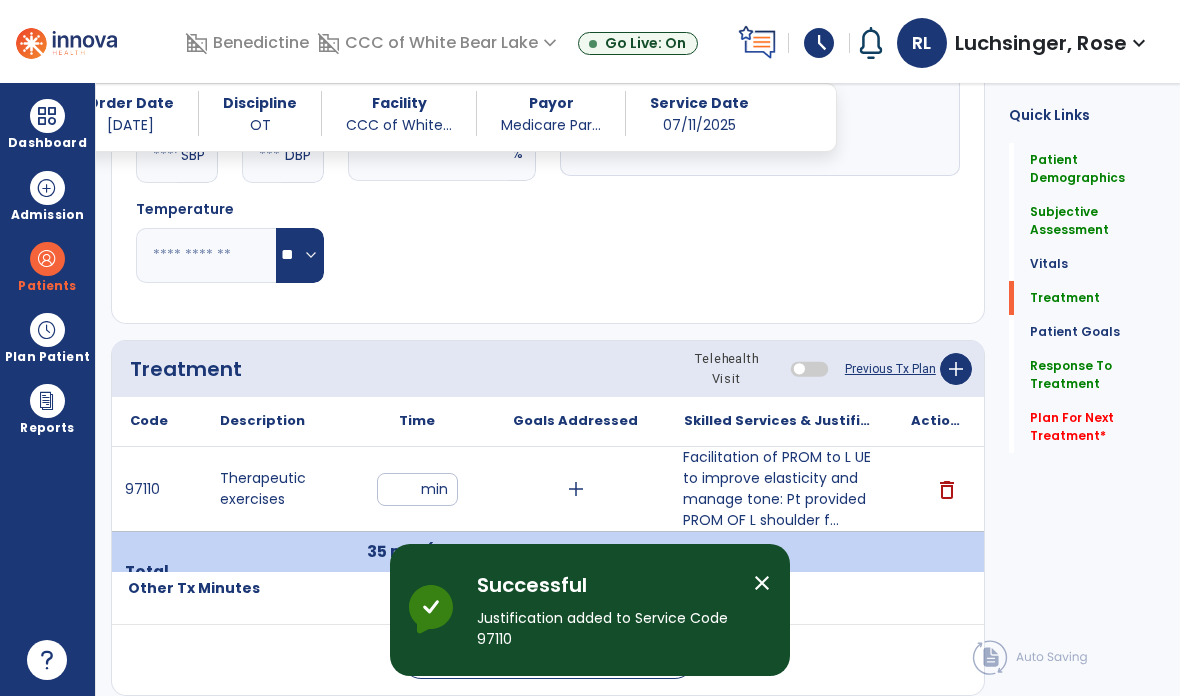 click on "Response To Treatment" 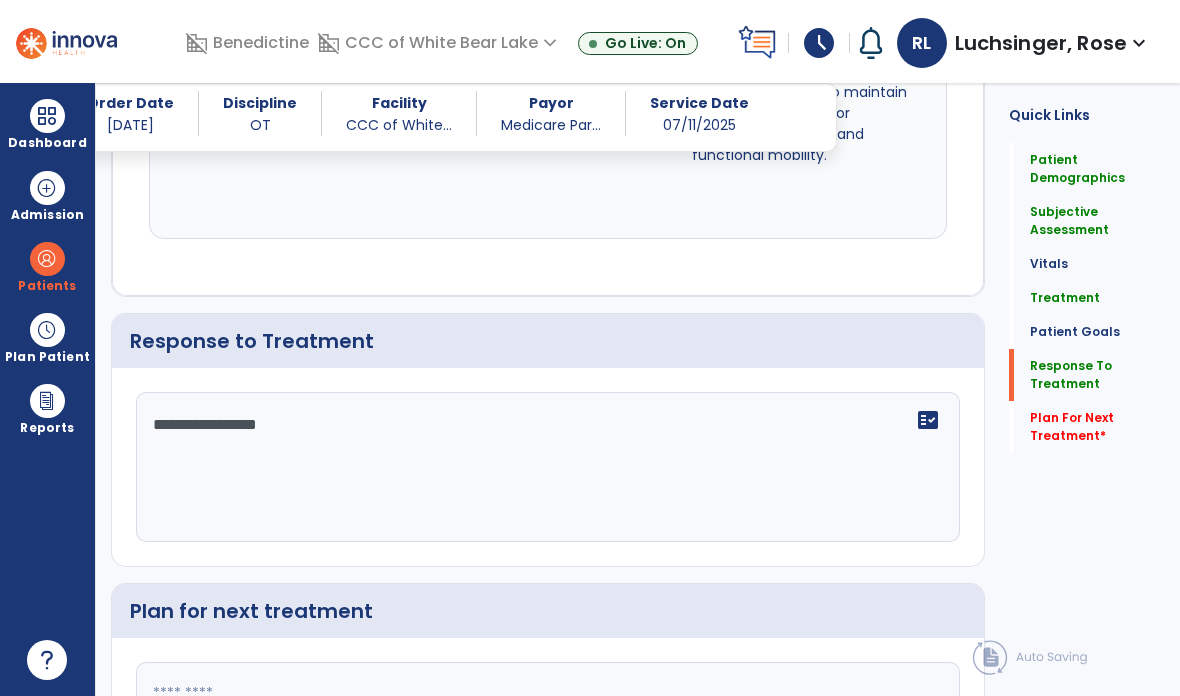 scroll, scrollTop: 3218, scrollLeft: 0, axis: vertical 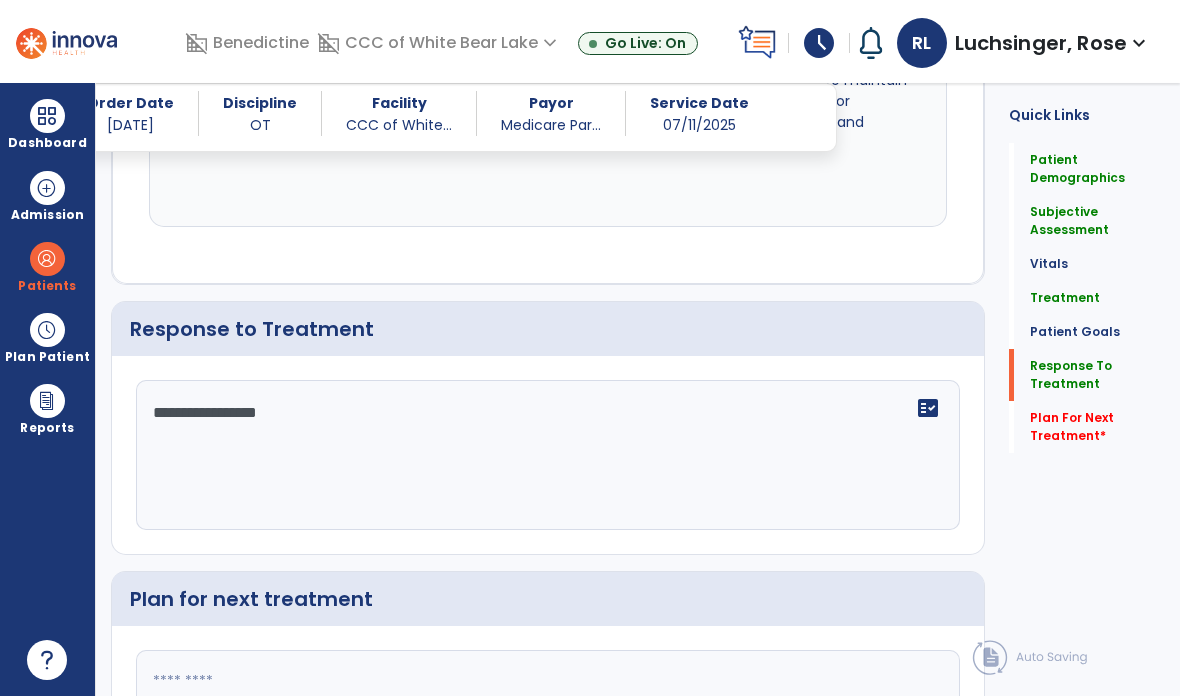 click on "**********" 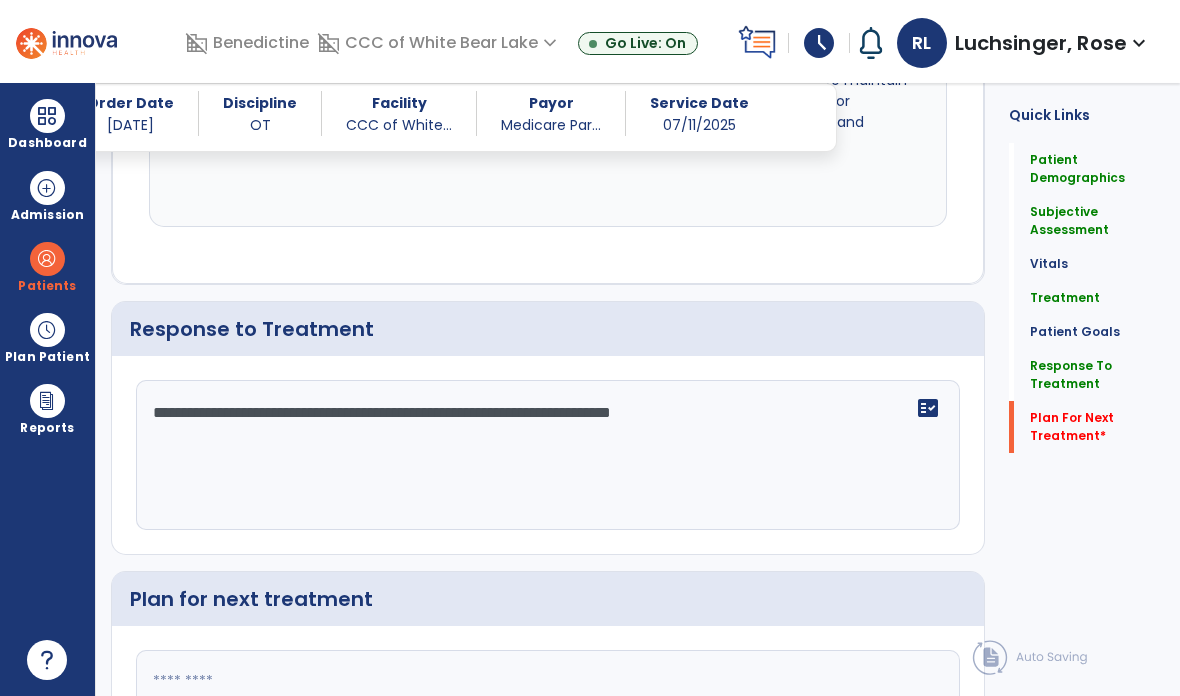 type on "**********" 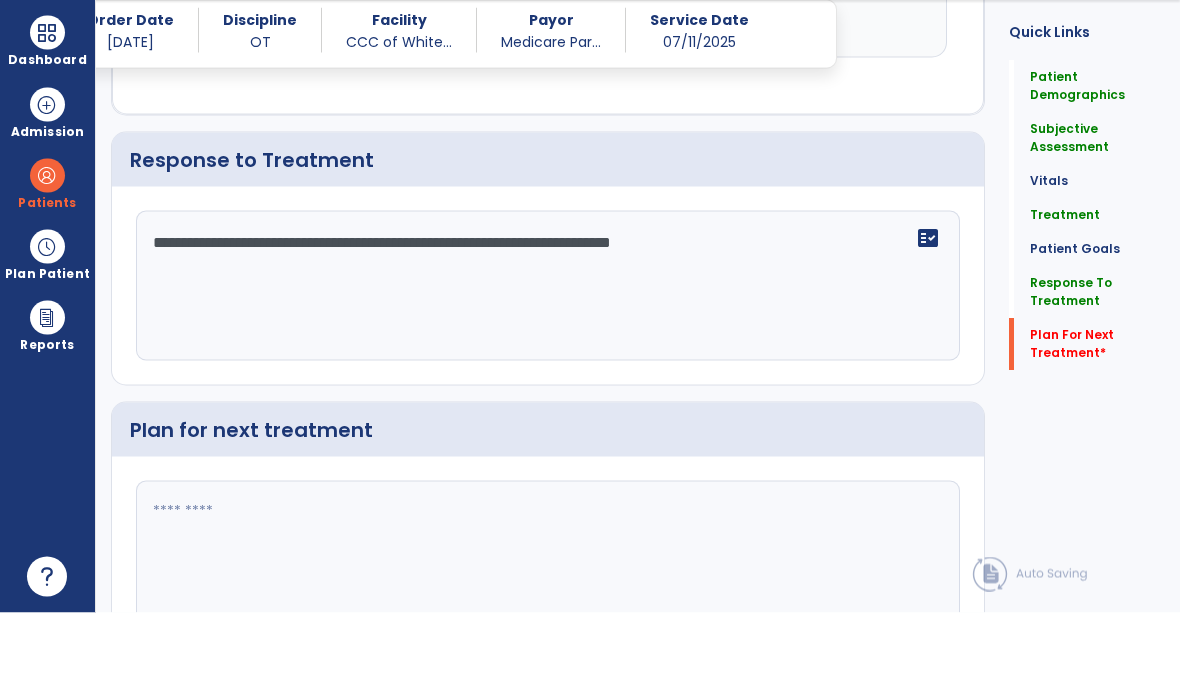 scroll, scrollTop: 3334, scrollLeft: 0, axis: vertical 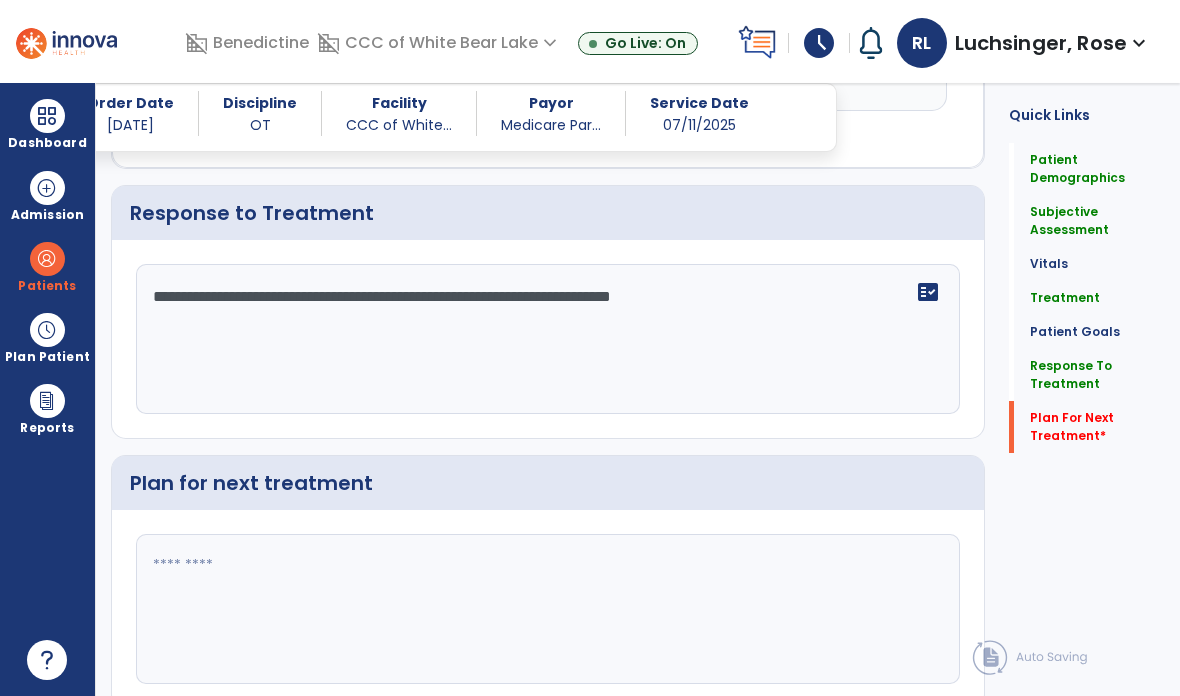 click 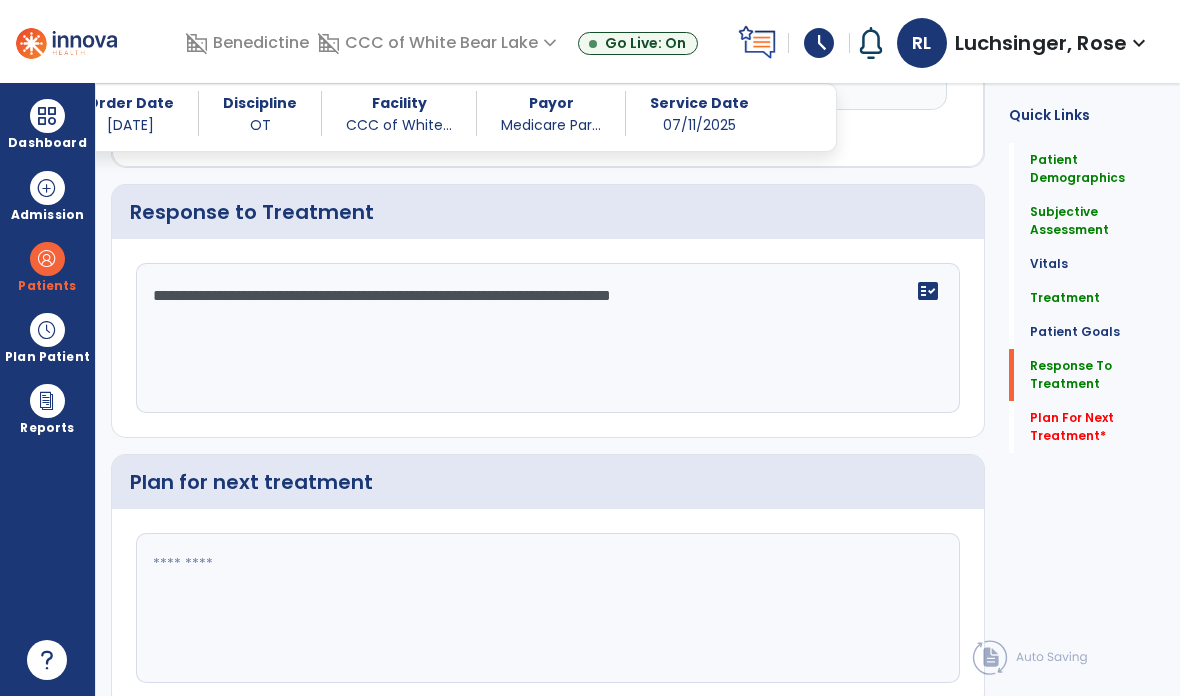 scroll, scrollTop: 3334, scrollLeft: 0, axis: vertical 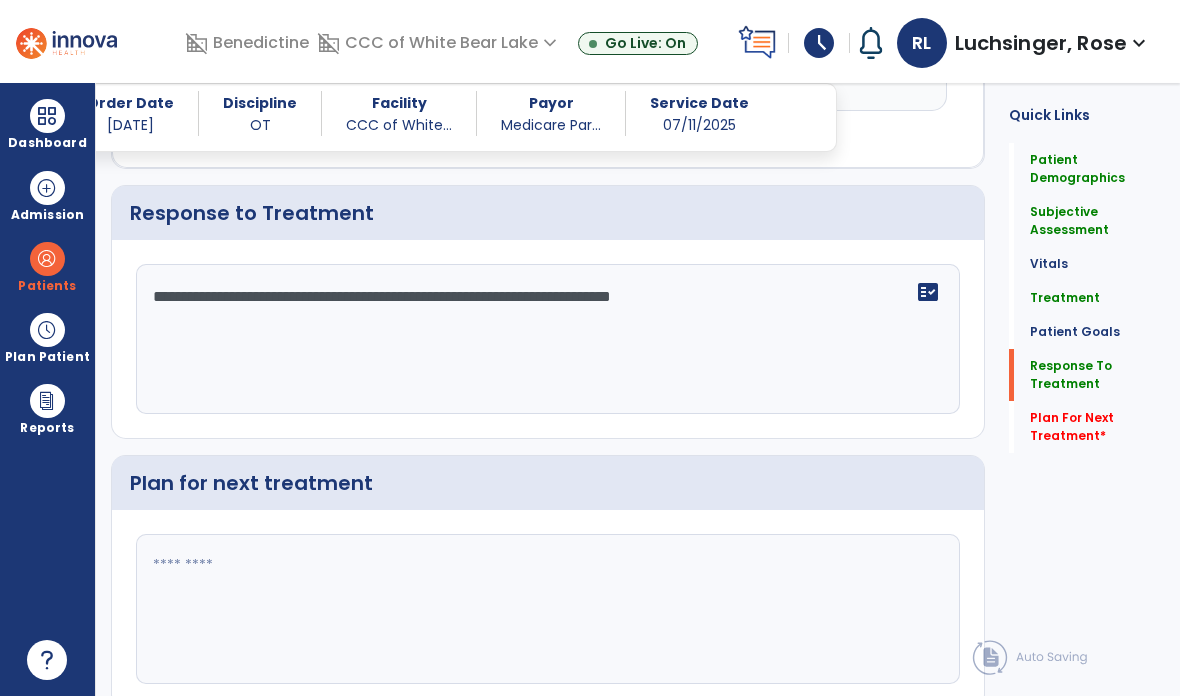 click 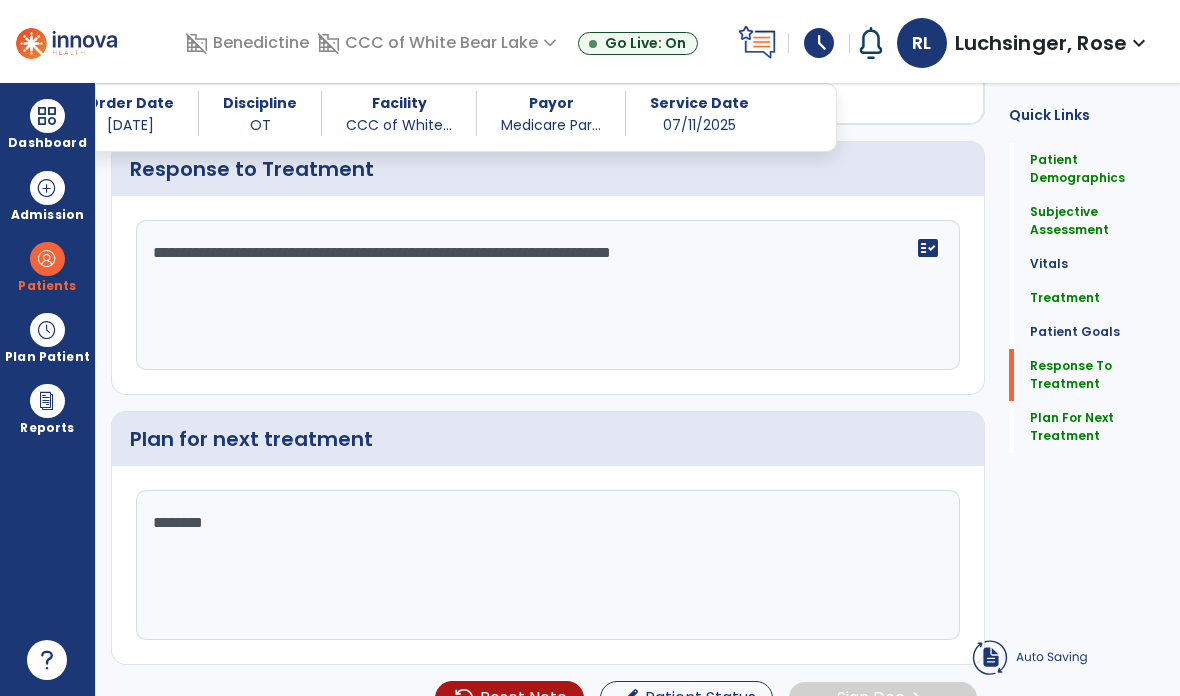 scroll, scrollTop: 3290, scrollLeft: 0, axis: vertical 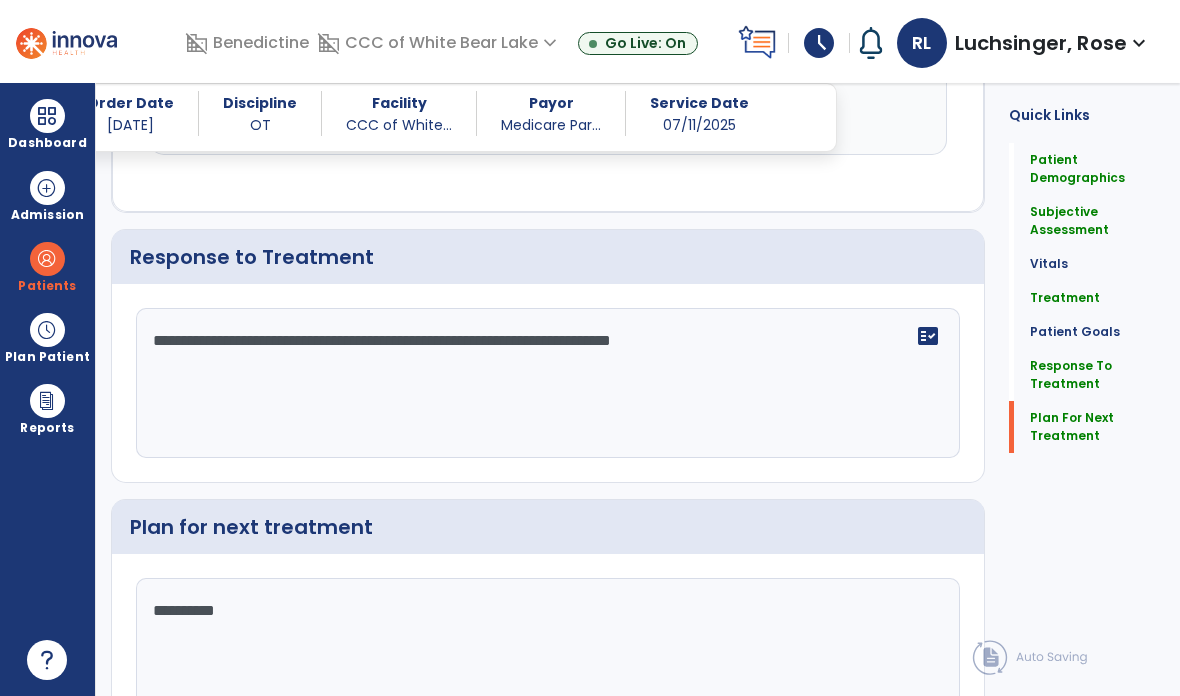 type on "*********" 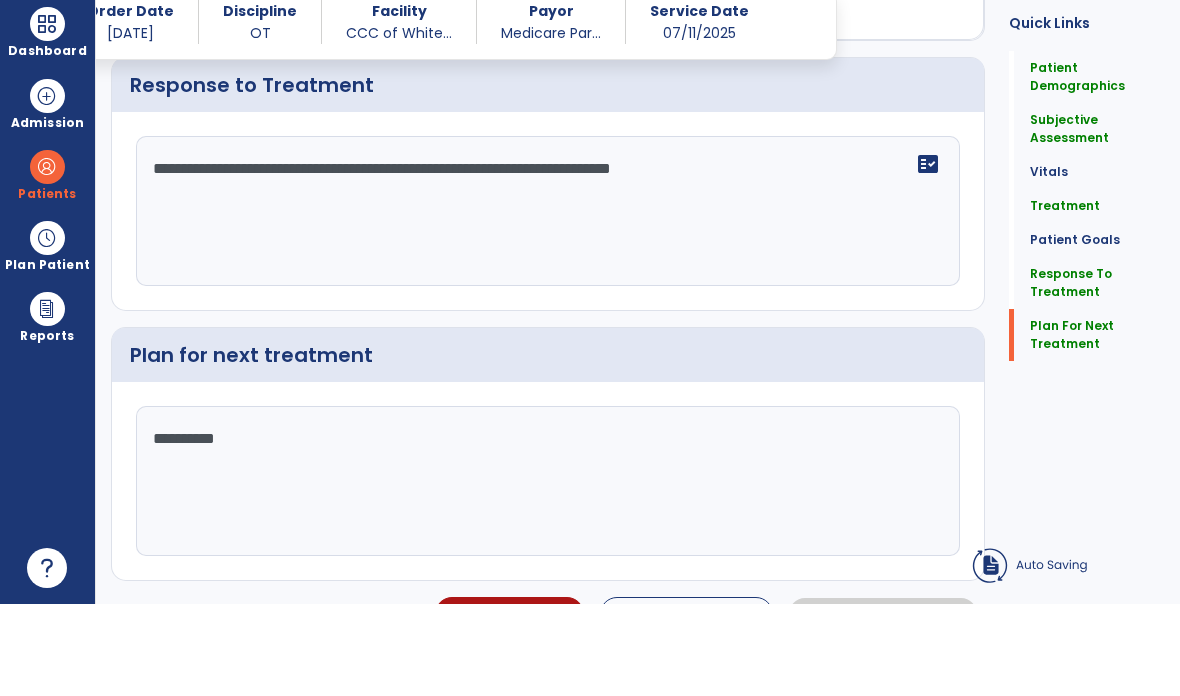 scroll, scrollTop: 3290, scrollLeft: 0, axis: vertical 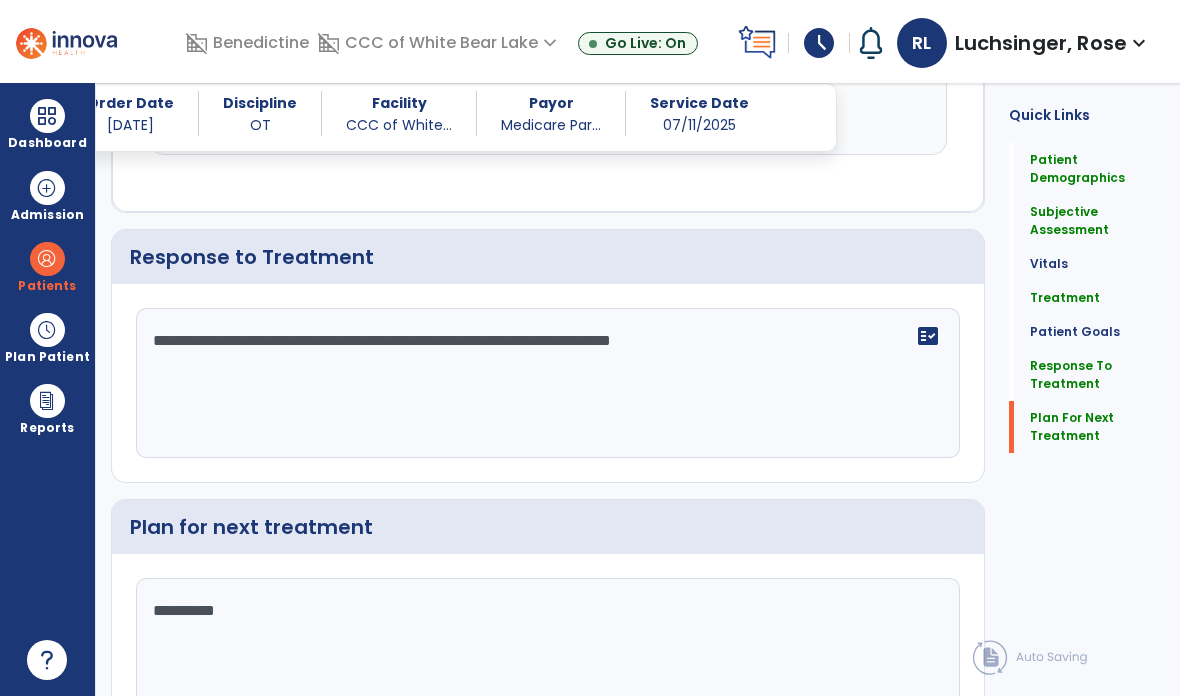 click on "Plan For Next Treatment" 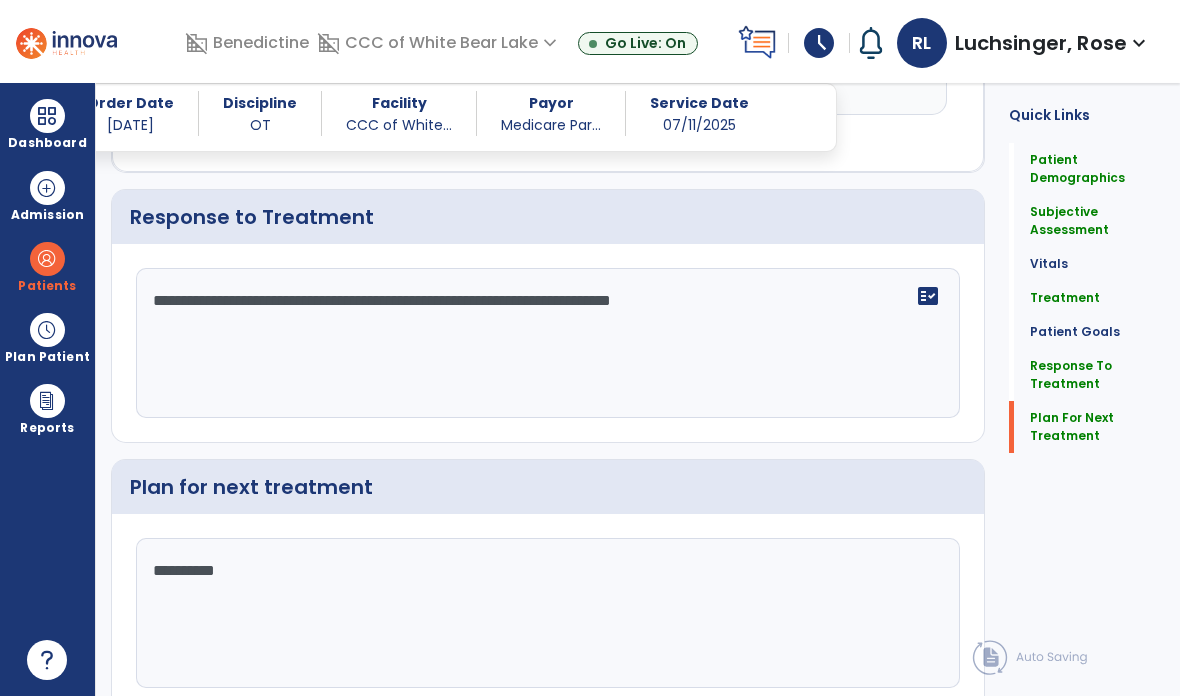 scroll, scrollTop: 3334, scrollLeft: 0, axis: vertical 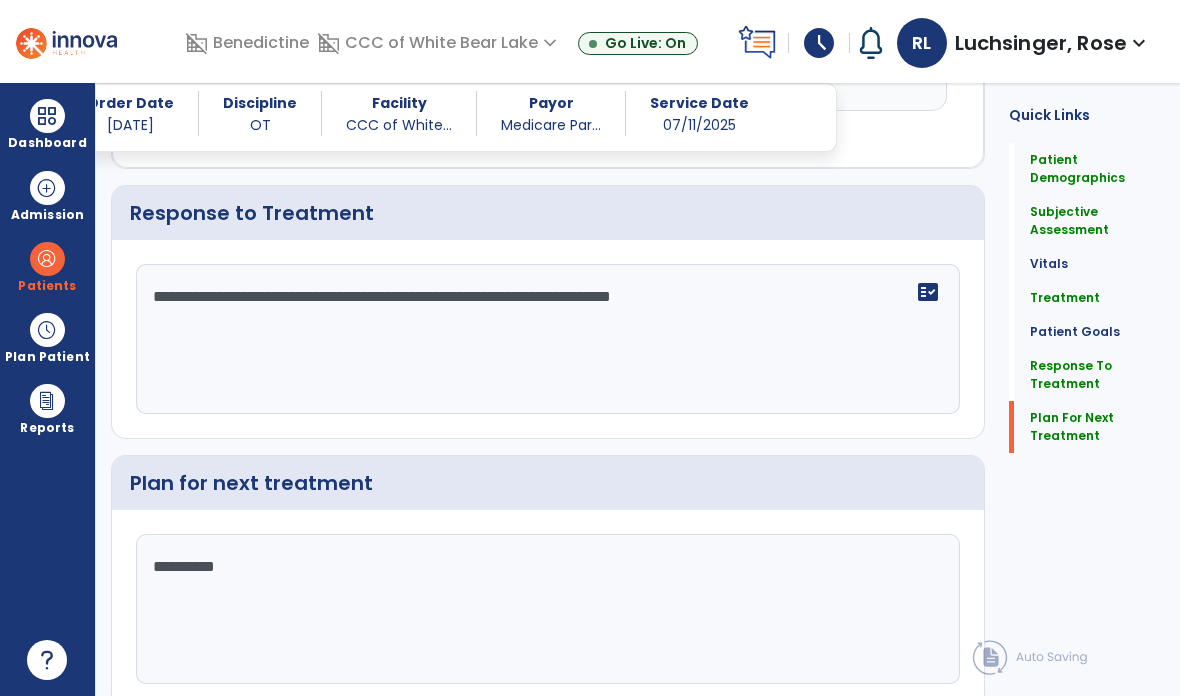 click on "Sign Doc" 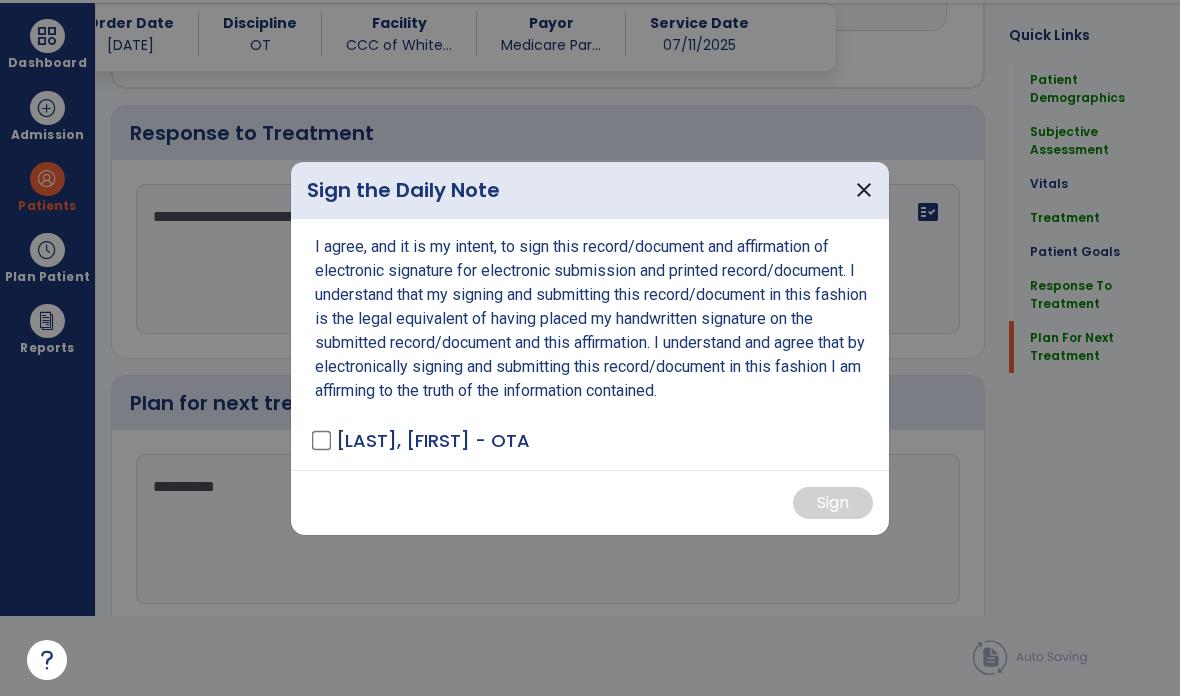 scroll, scrollTop: 0, scrollLeft: 0, axis: both 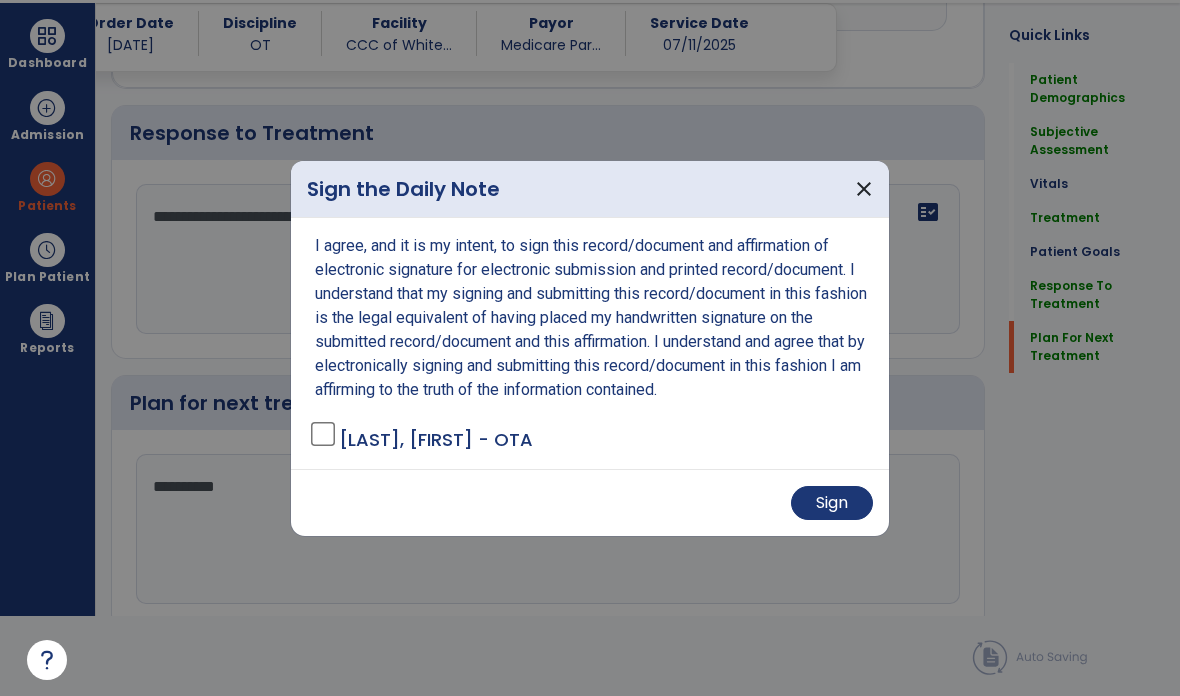 click on "Sign" at bounding box center [832, 503] 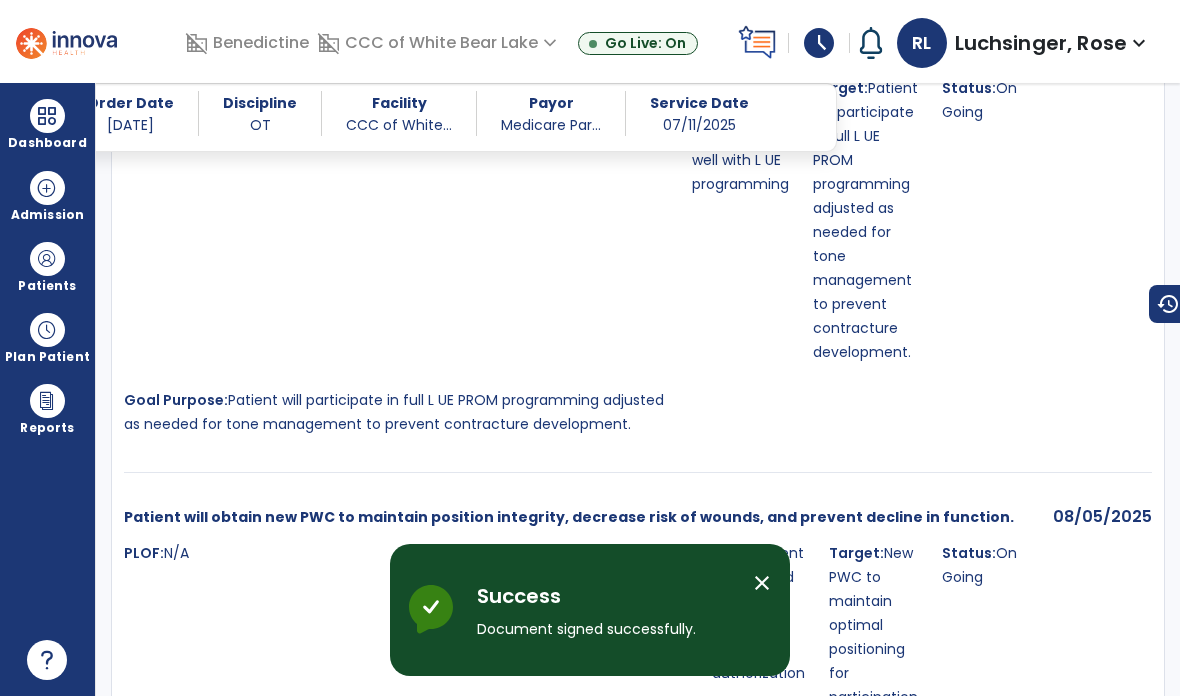scroll, scrollTop: 80, scrollLeft: 0, axis: vertical 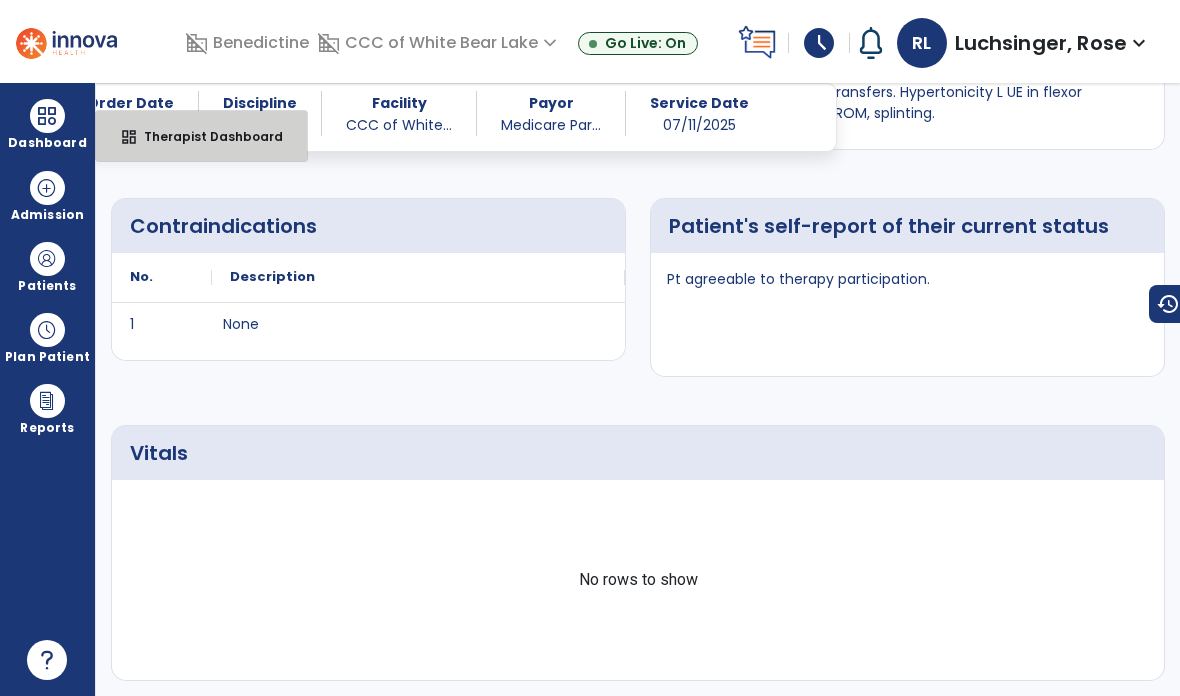 click on "Therapist Dashboard" at bounding box center [205, 136] 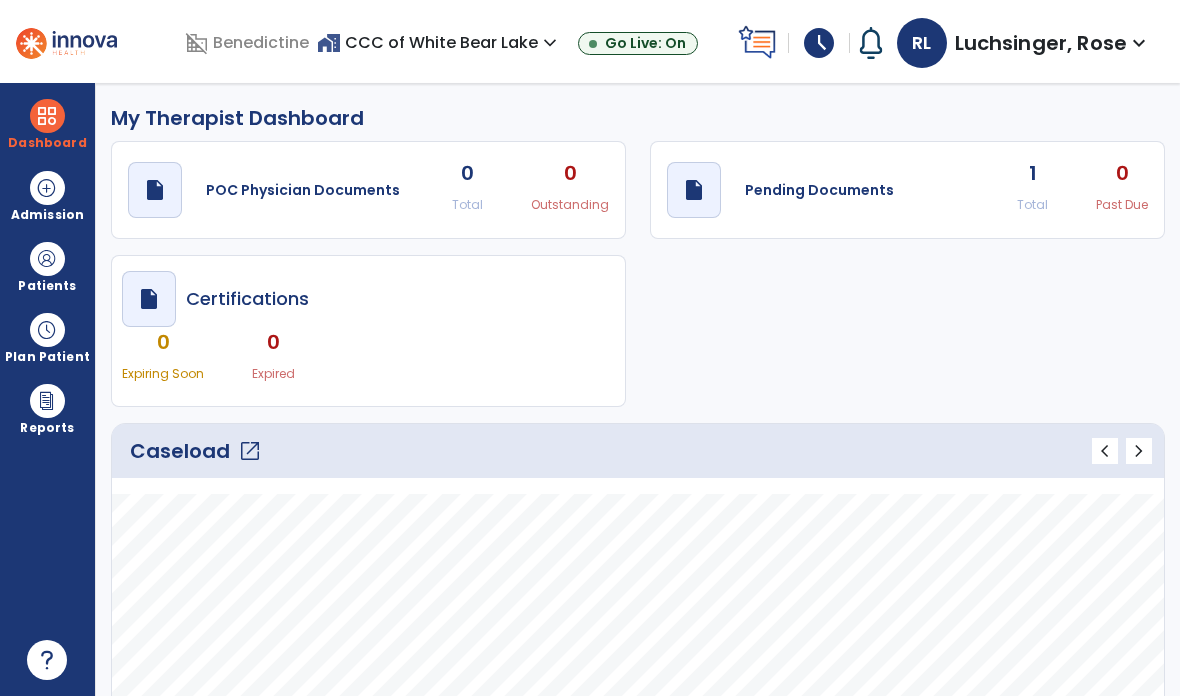 scroll, scrollTop: 0, scrollLeft: 0, axis: both 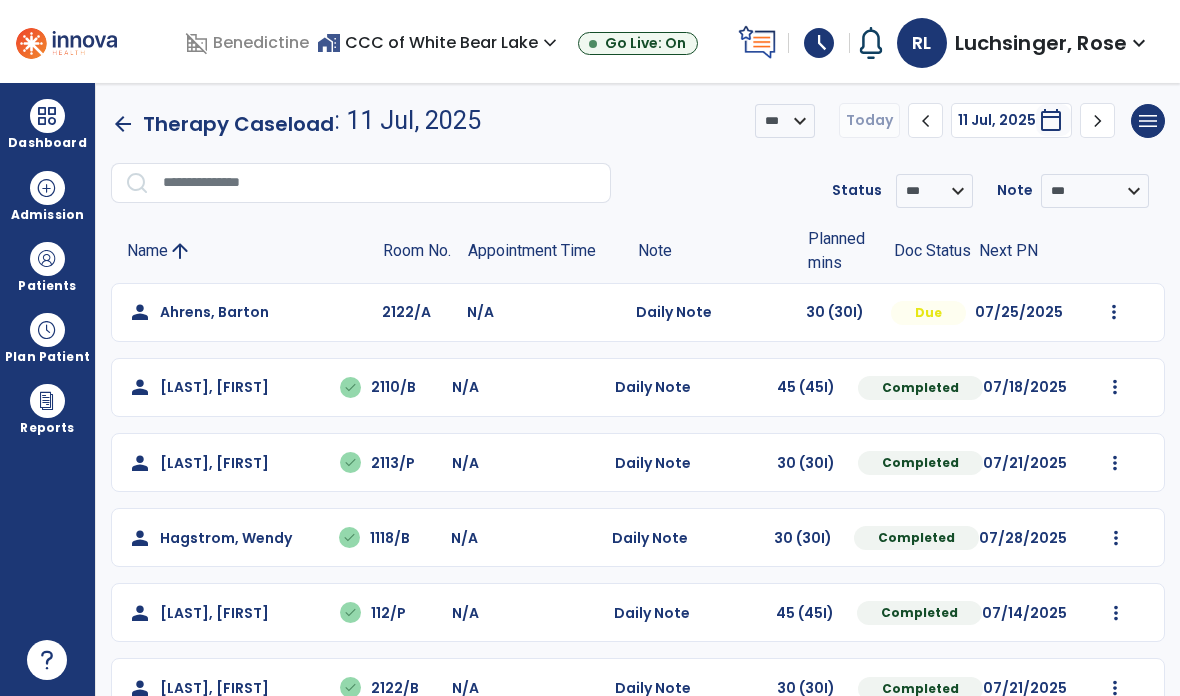 click on "Mark Visit As Complete   Reset Note   Open Document   G + C Mins" 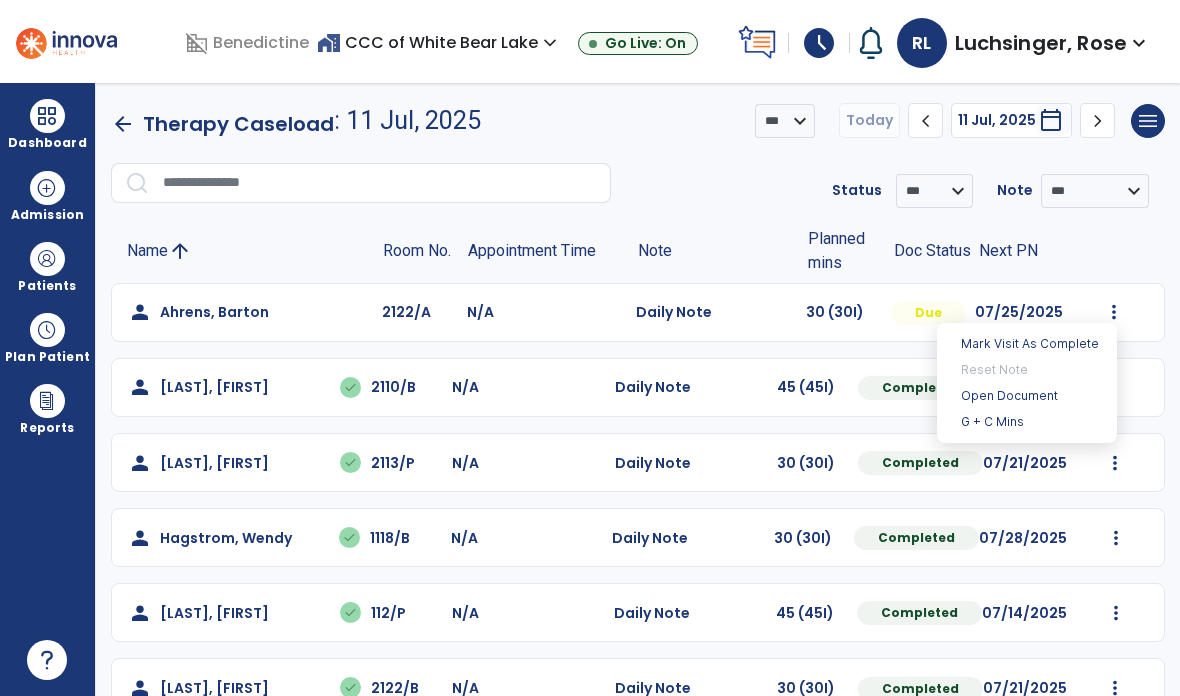 click on "Open Document" at bounding box center (1027, 396) 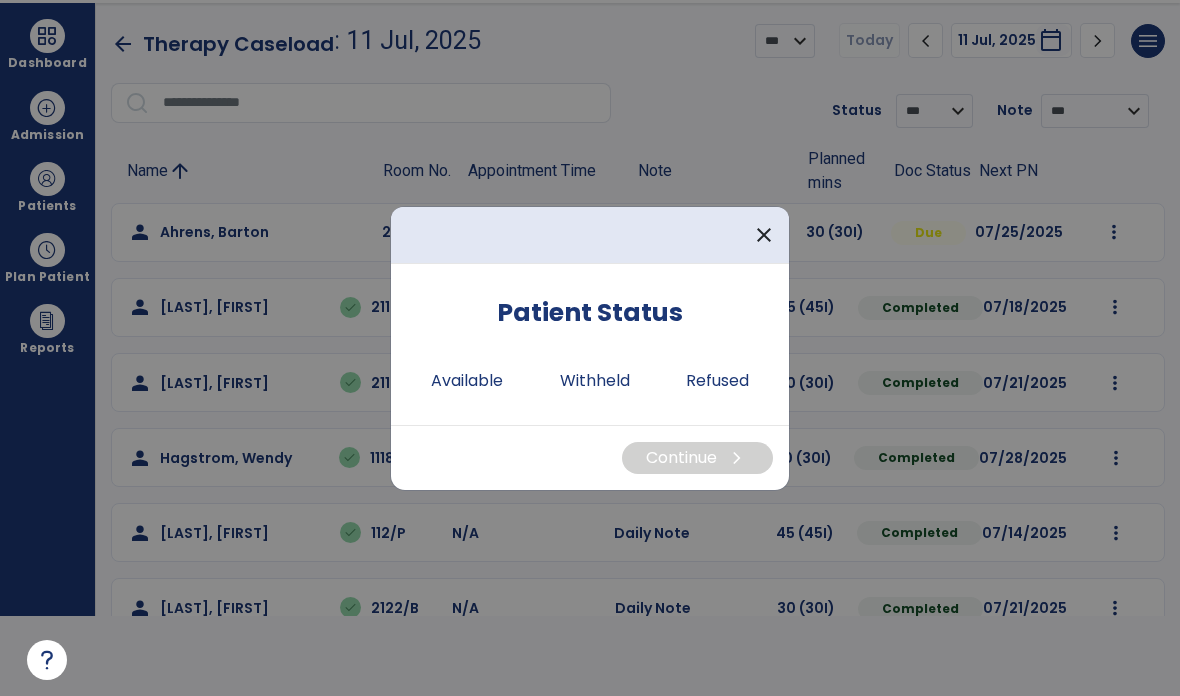 scroll, scrollTop: 0, scrollLeft: 0, axis: both 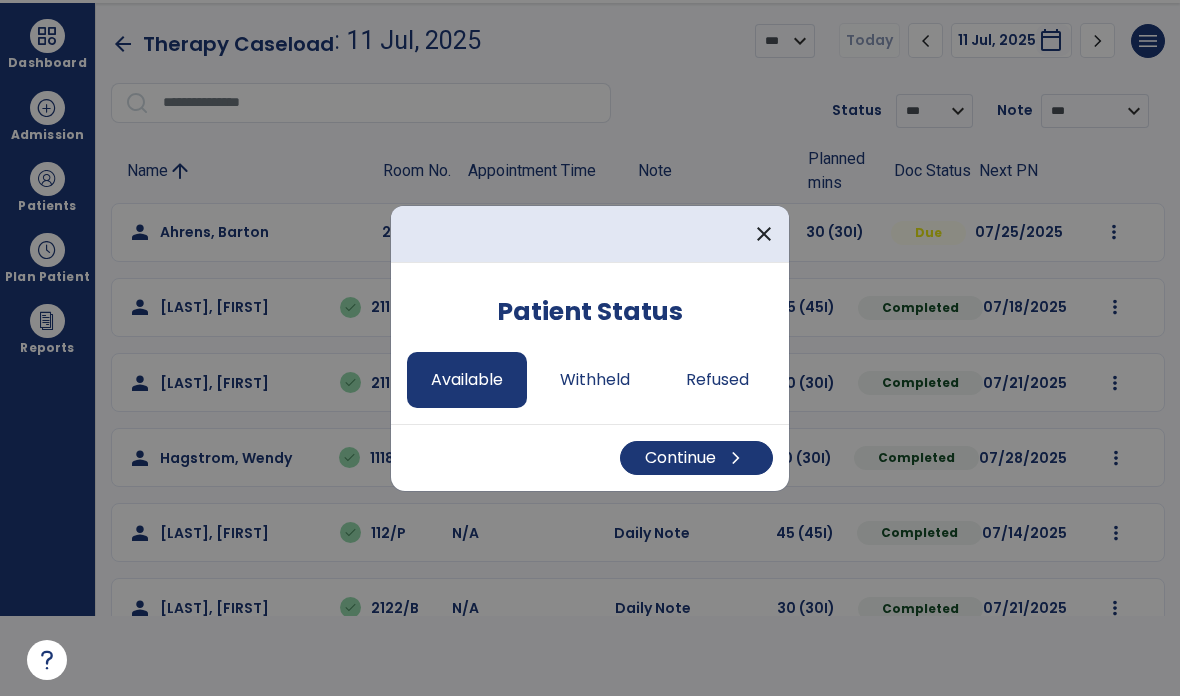 click on "Continue   chevron_right" at bounding box center [696, 458] 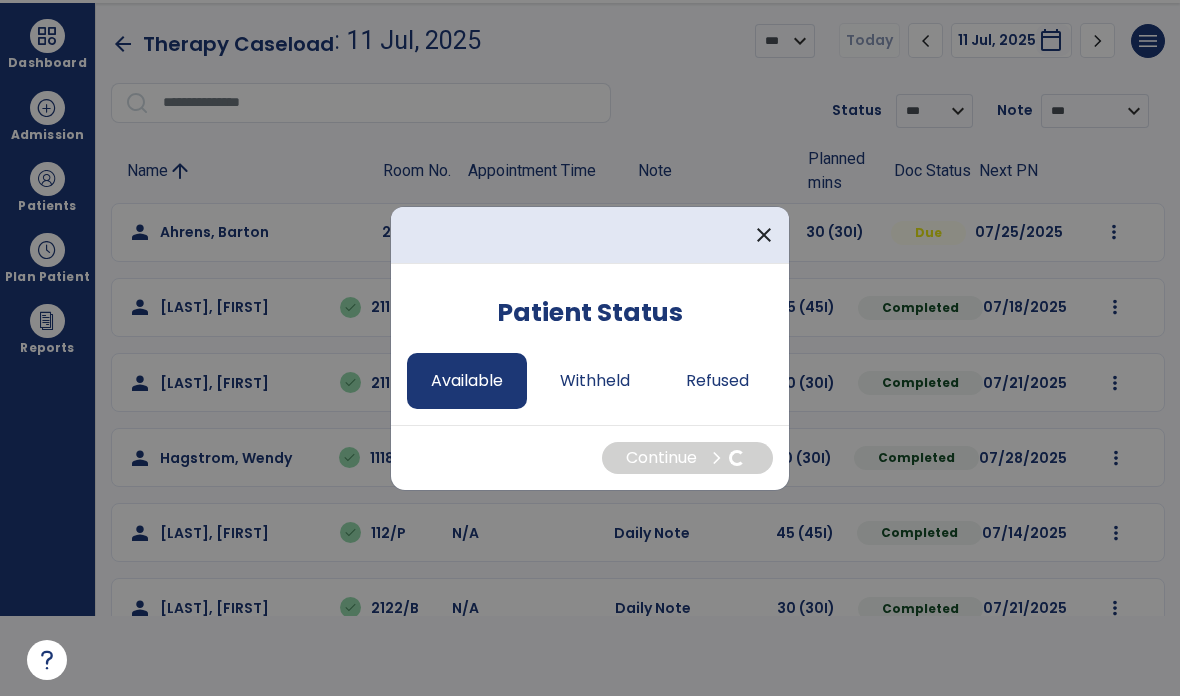 select on "*" 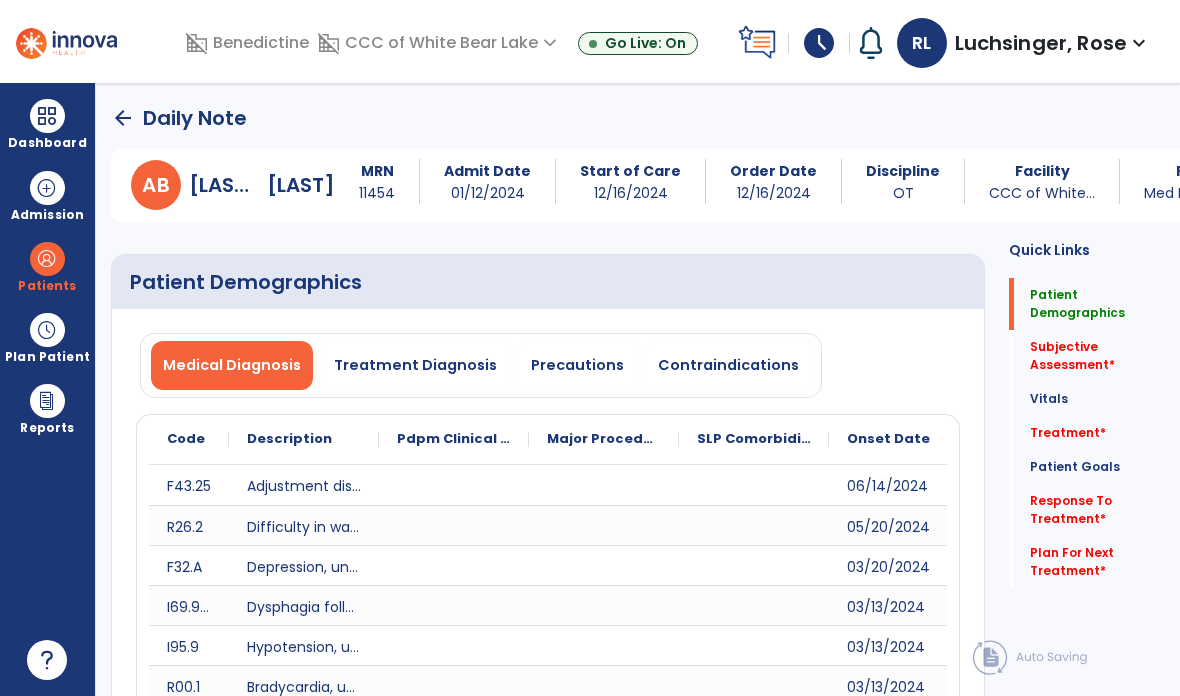 scroll, scrollTop: 80, scrollLeft: 0, axis: vertical 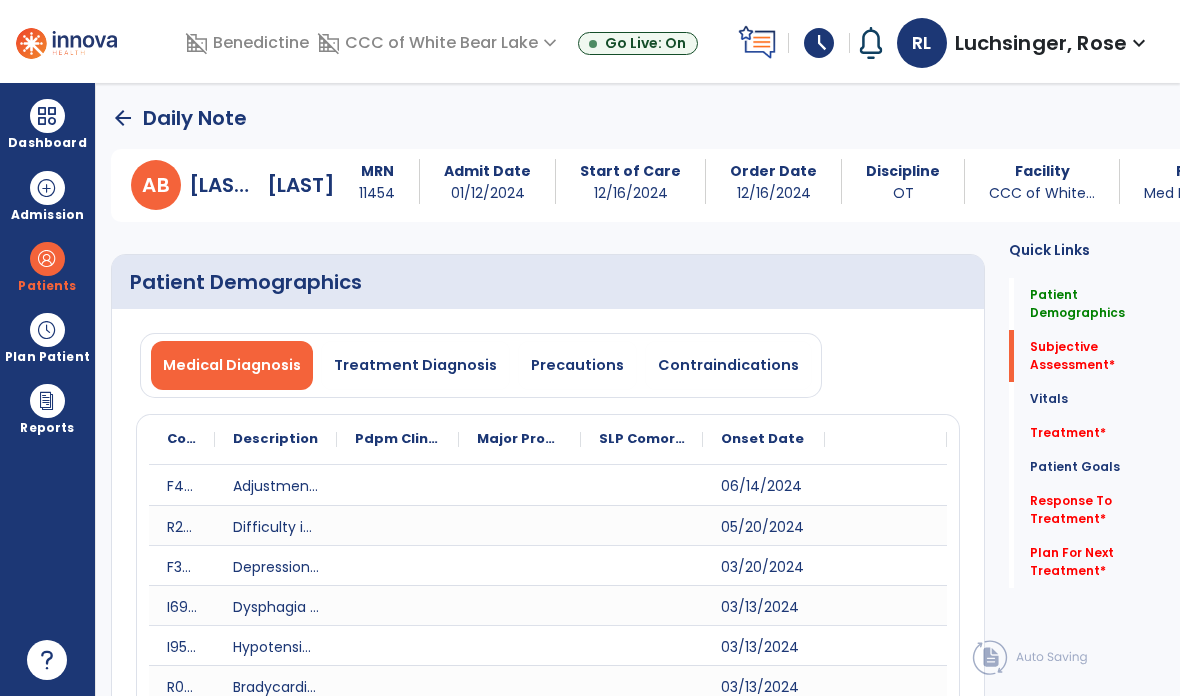 click on "Response To Treatment   *" 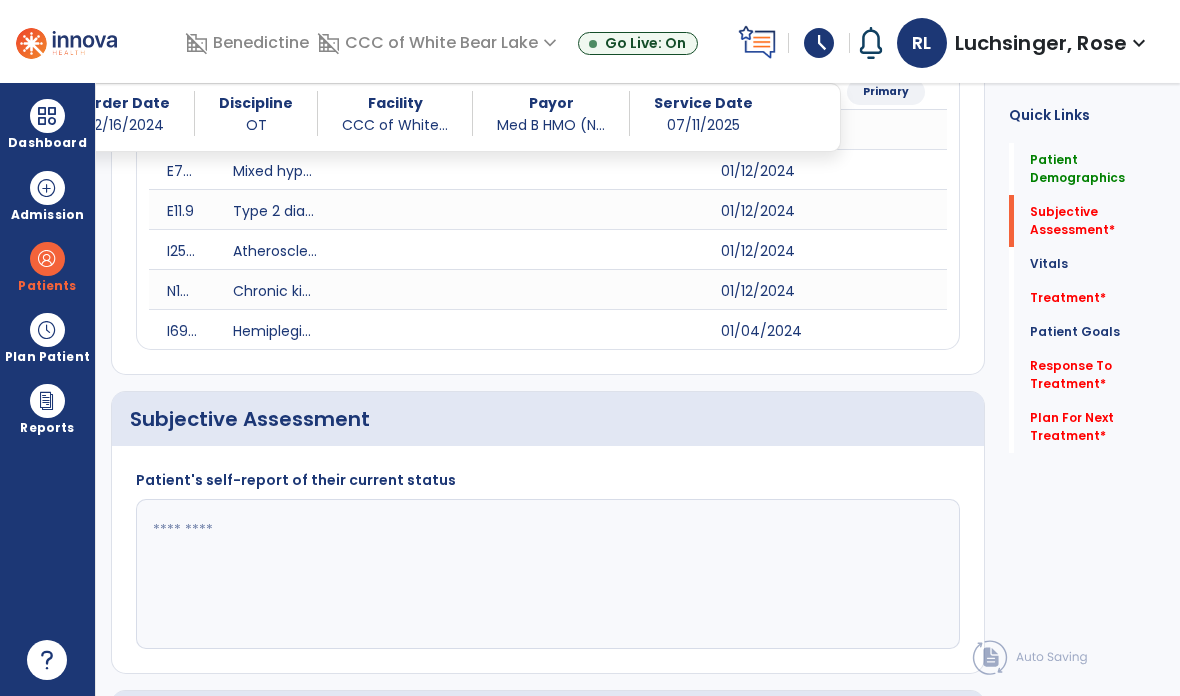 scroll, scrollTop: 1059, scrollLeft: 0, axis: vertical 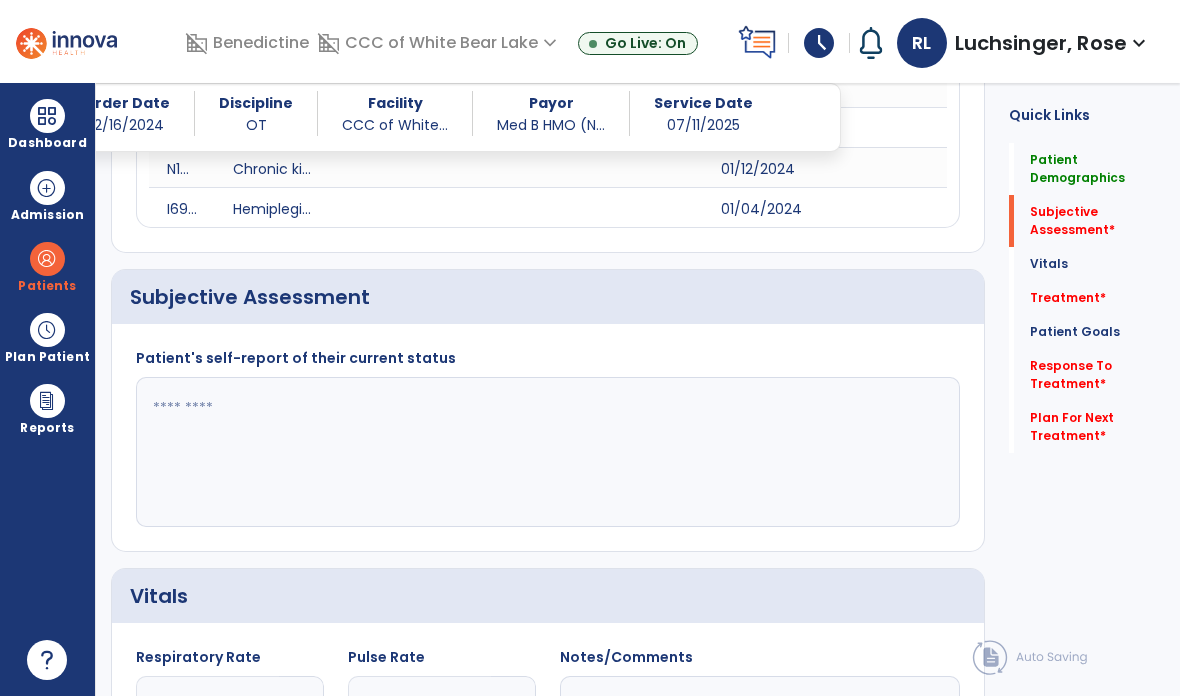 click 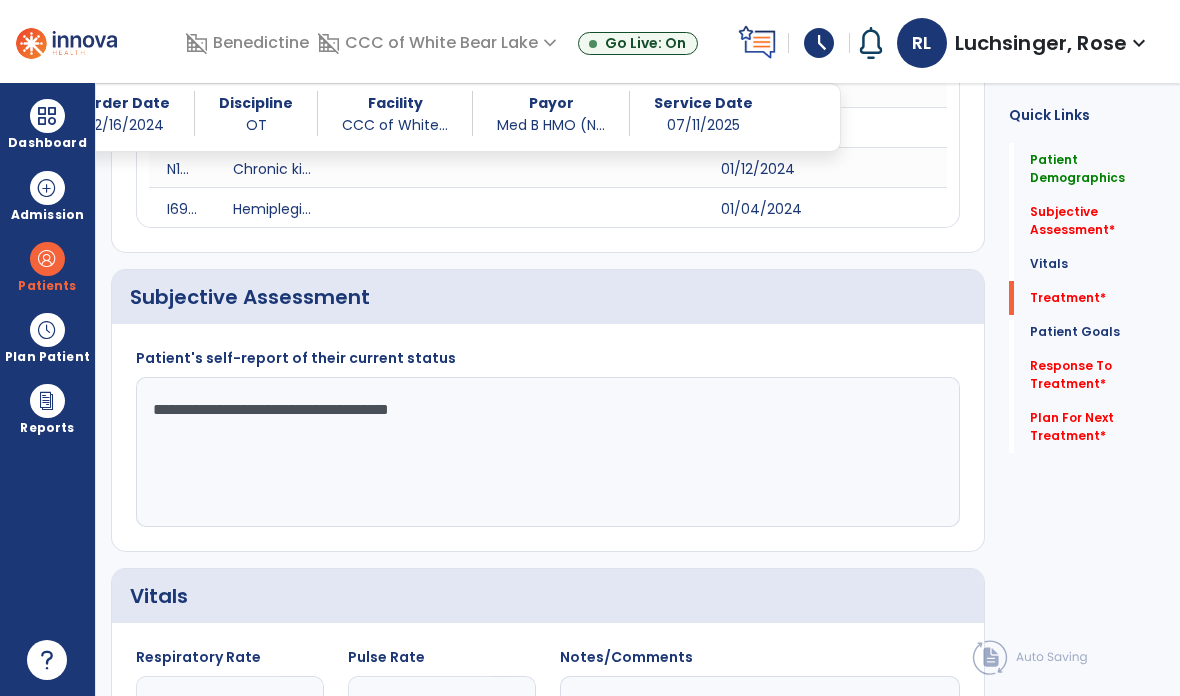 type on "**********" 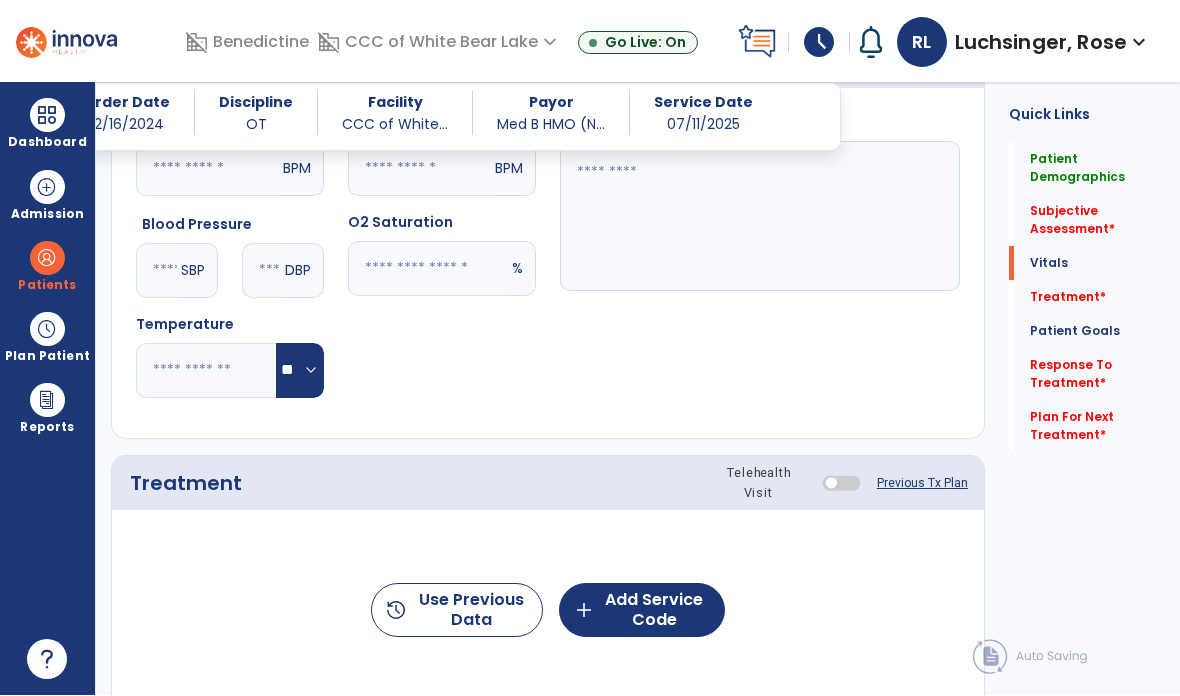 scroll, scrollTop: 1749, scrollLeft: 0, axis: vertical 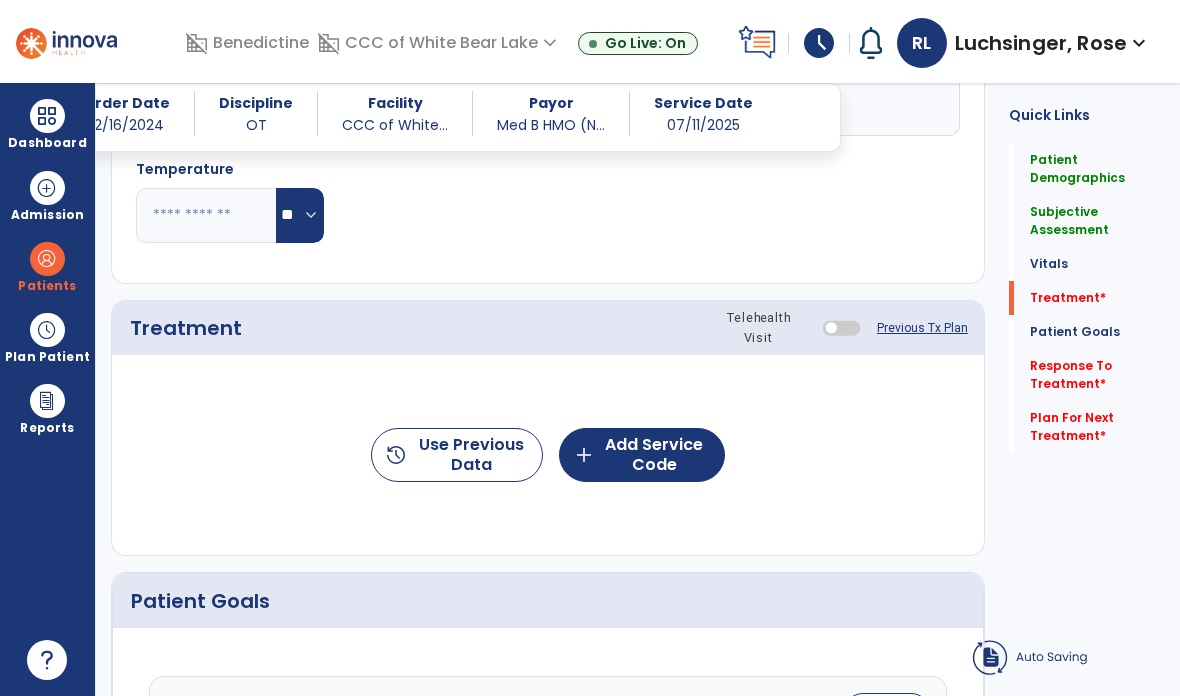 click on "add  Add Service Code" 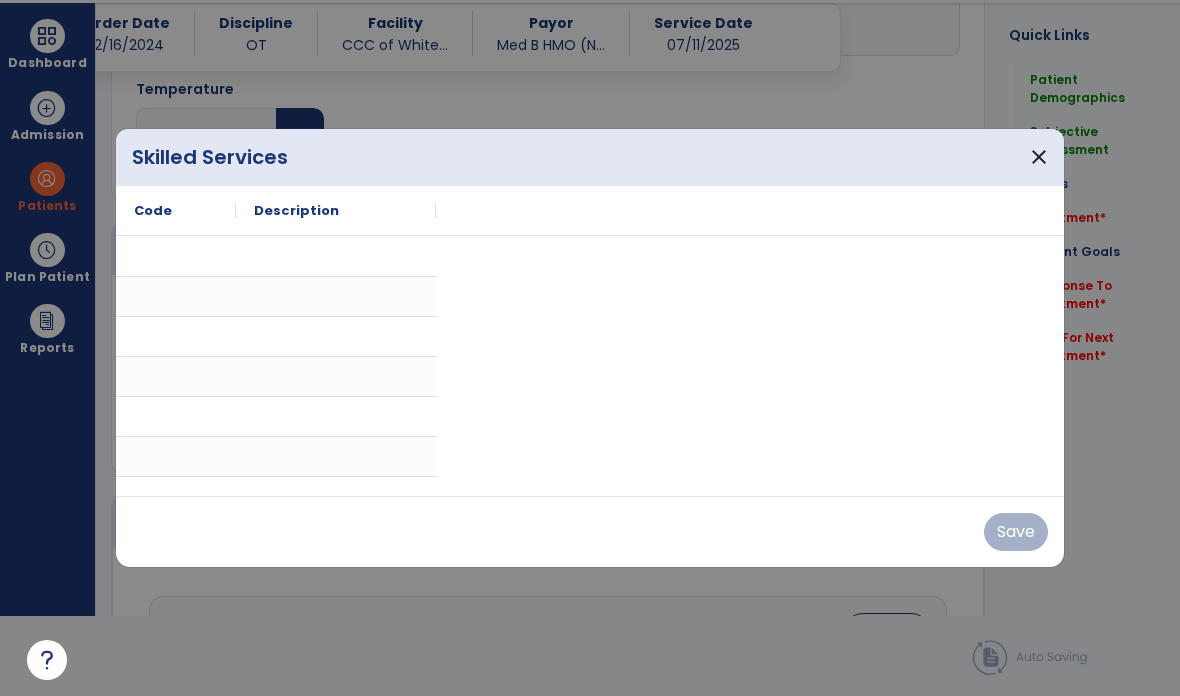 scroll, scrollTop: 0, scrollLeft: 0, axis: both 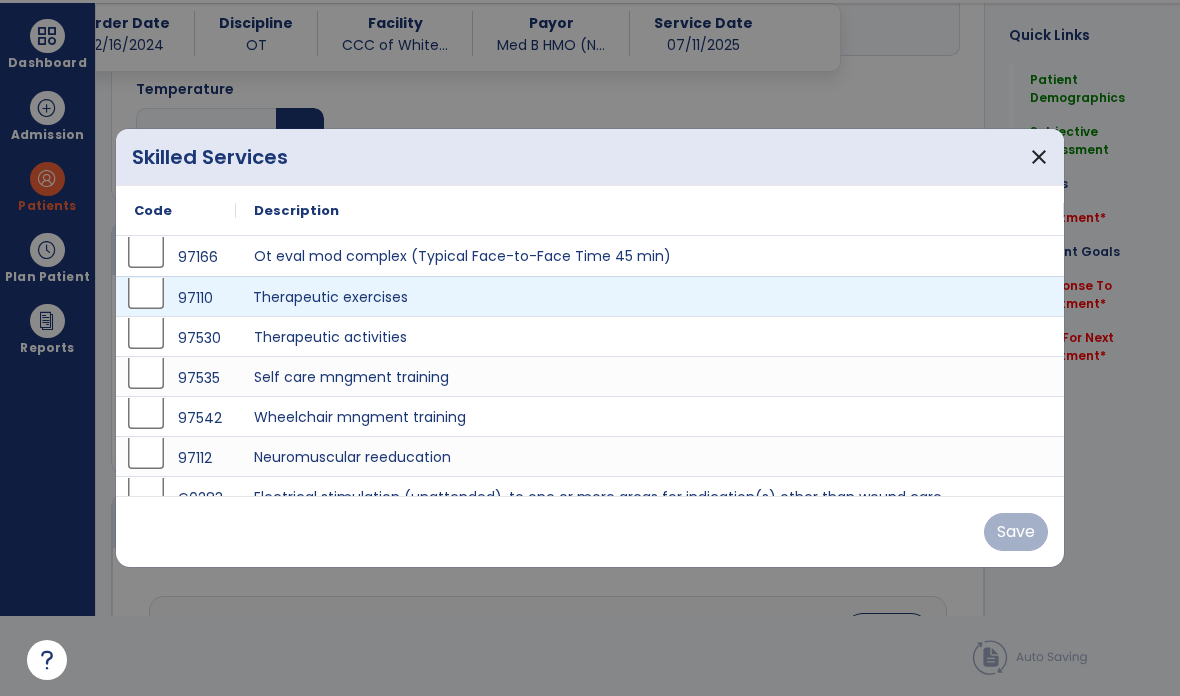 click on "Therapeutic exercises" at bounding box center [650, 296] 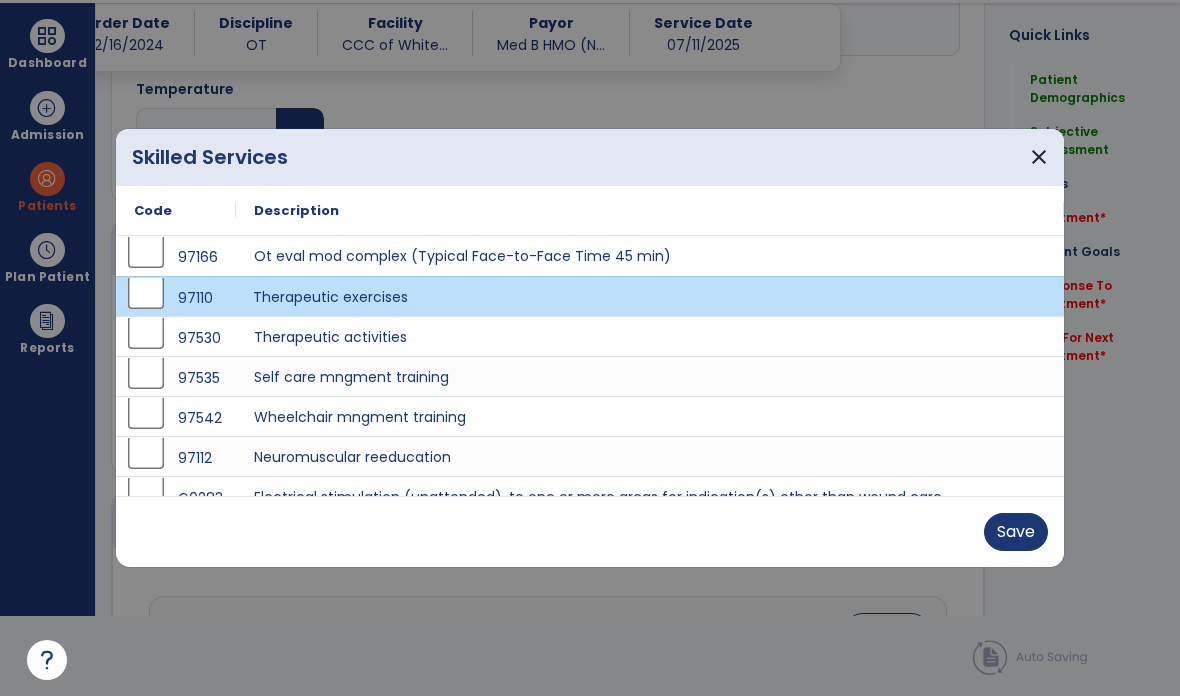 click on "Save" at bounding box center (1016, 532) 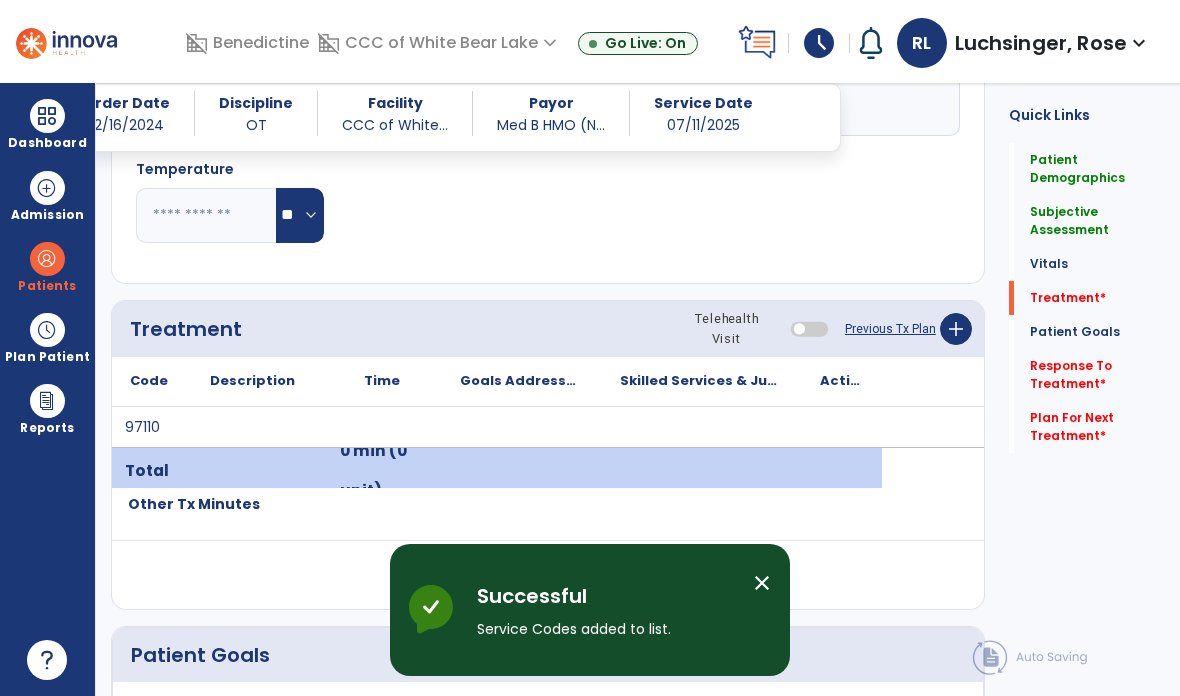 scroll, scrollTop: 80, scrollLeft: 0, axis: vertical 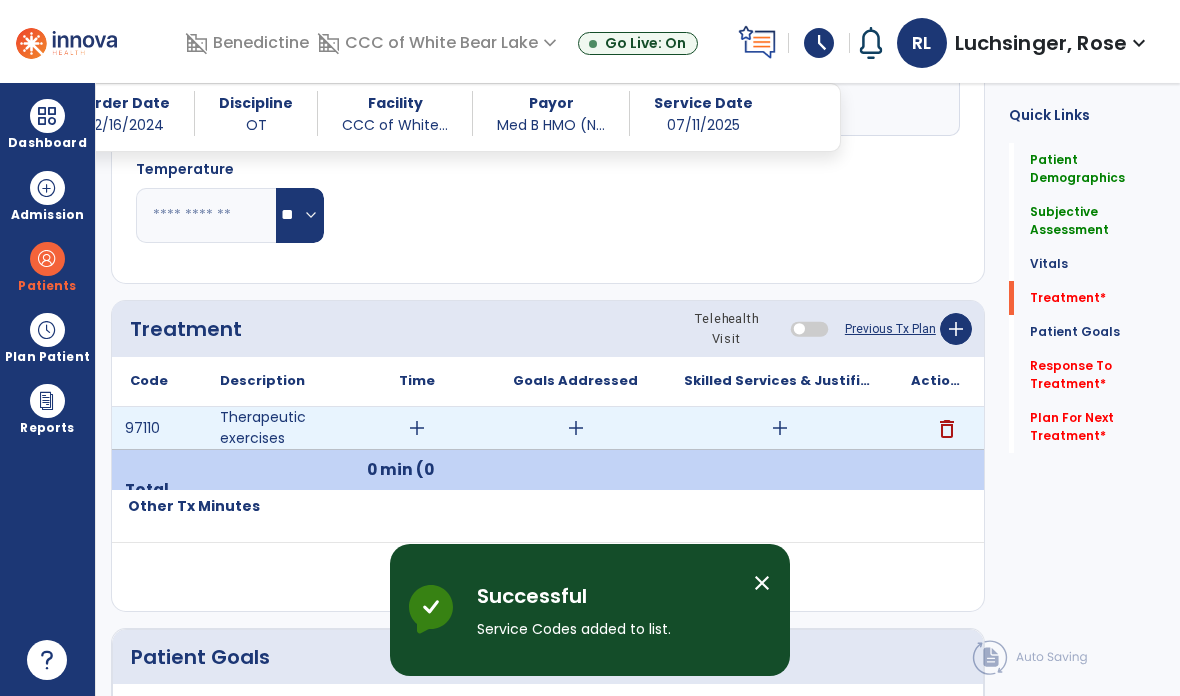 click on "add" at bounding box center (780, 428) 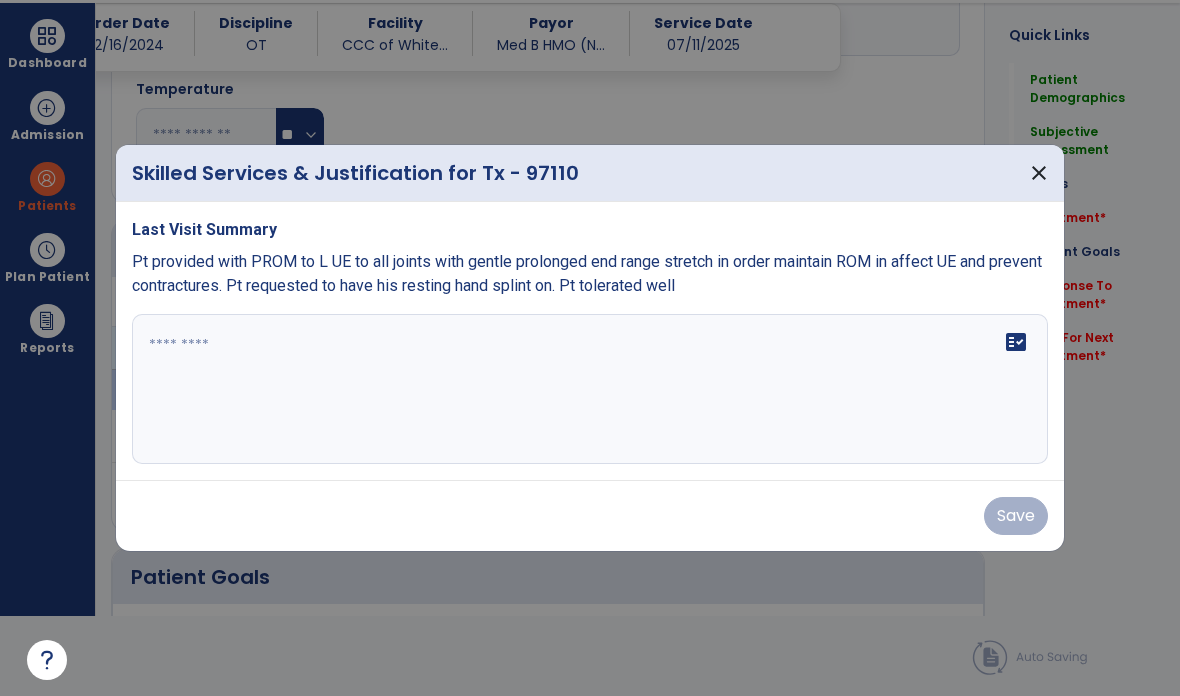 click on "fact_check" at bounding box center (590, 389) 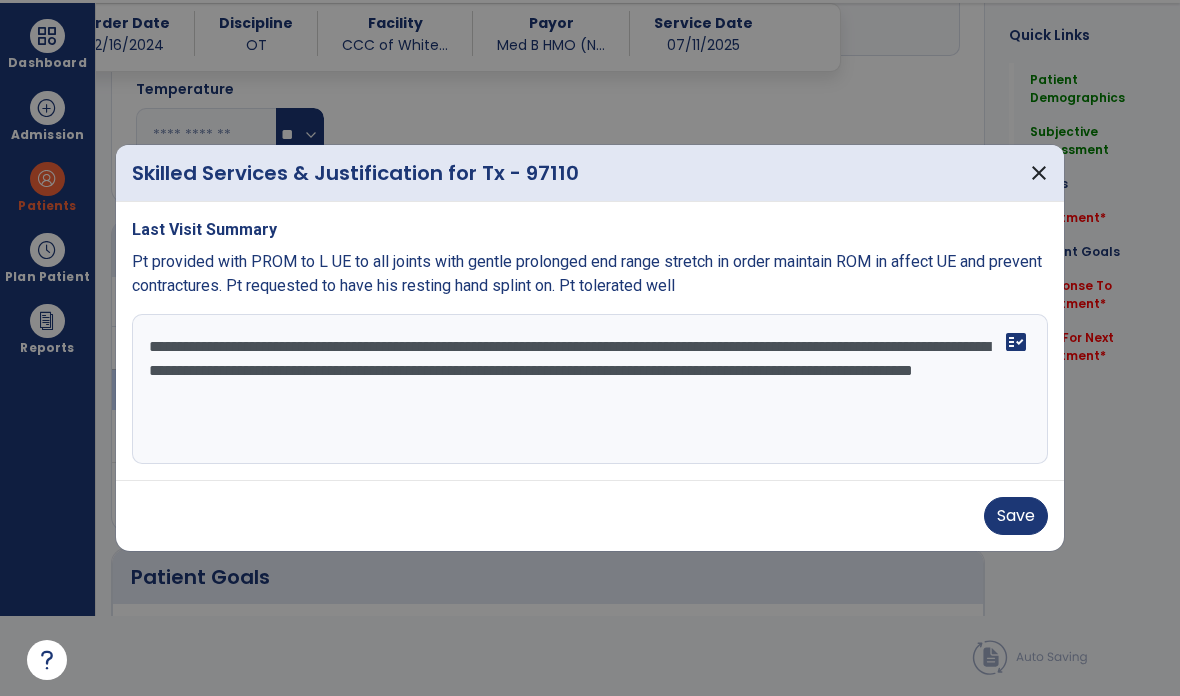 click on "**********" at bounding box center [590, 389] 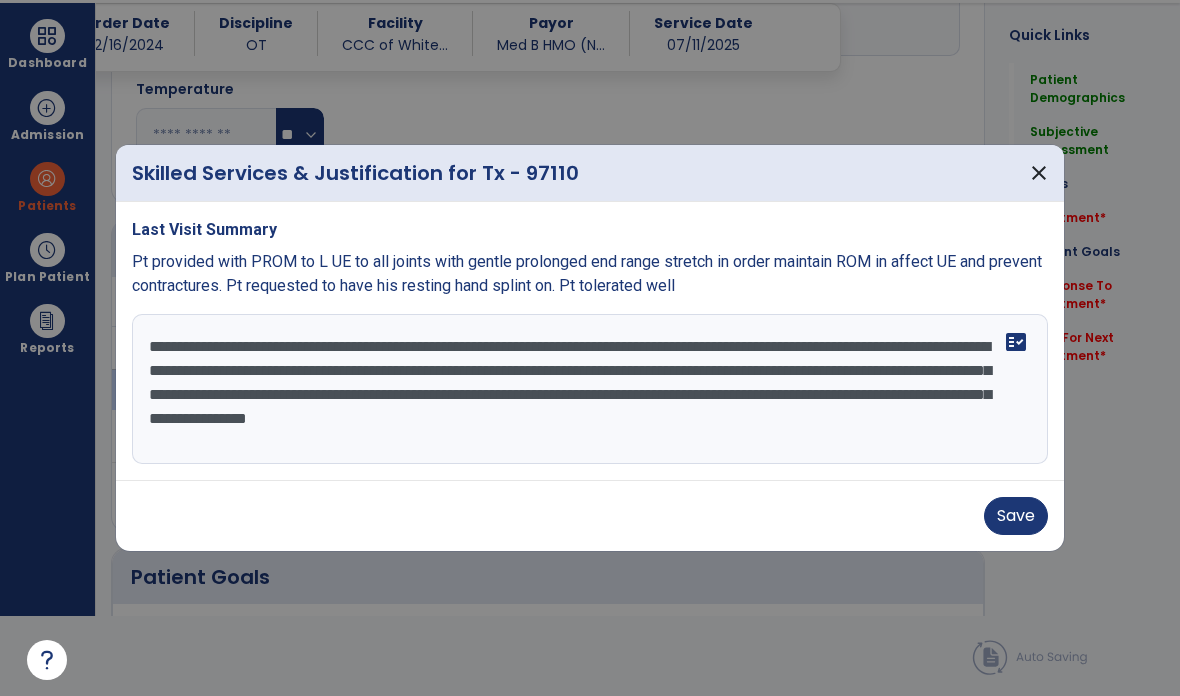 type on "**********" 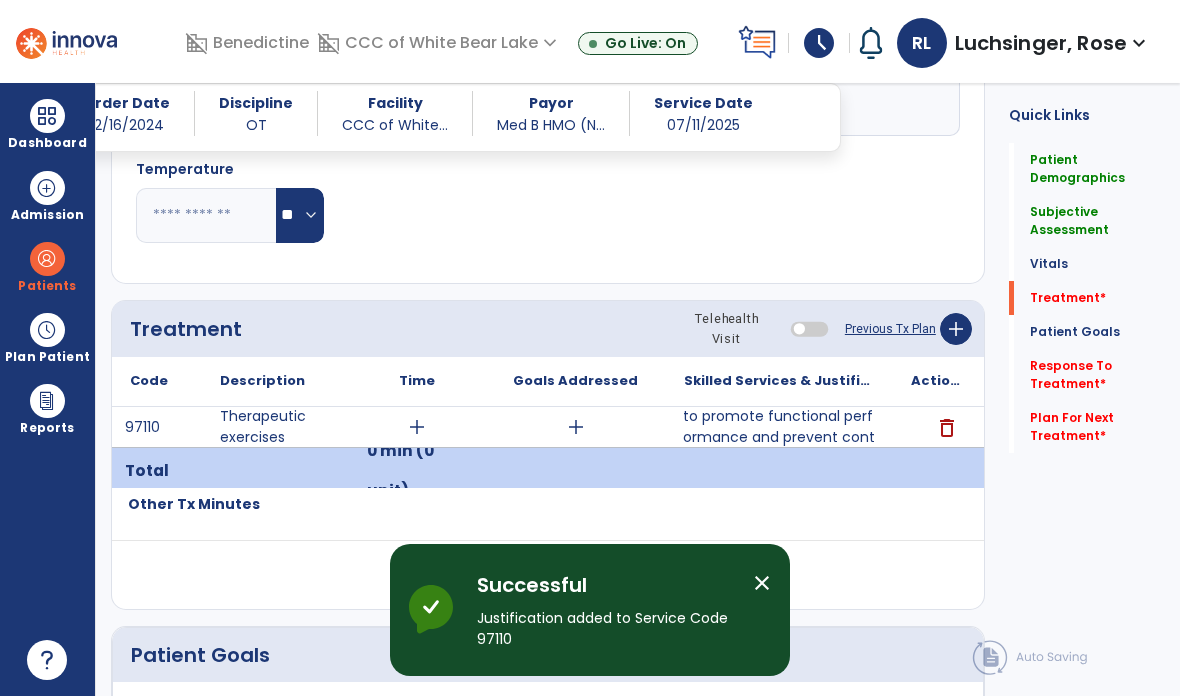 scroll, scrollTop: 80, scrollLeft: 0, axis: vertical 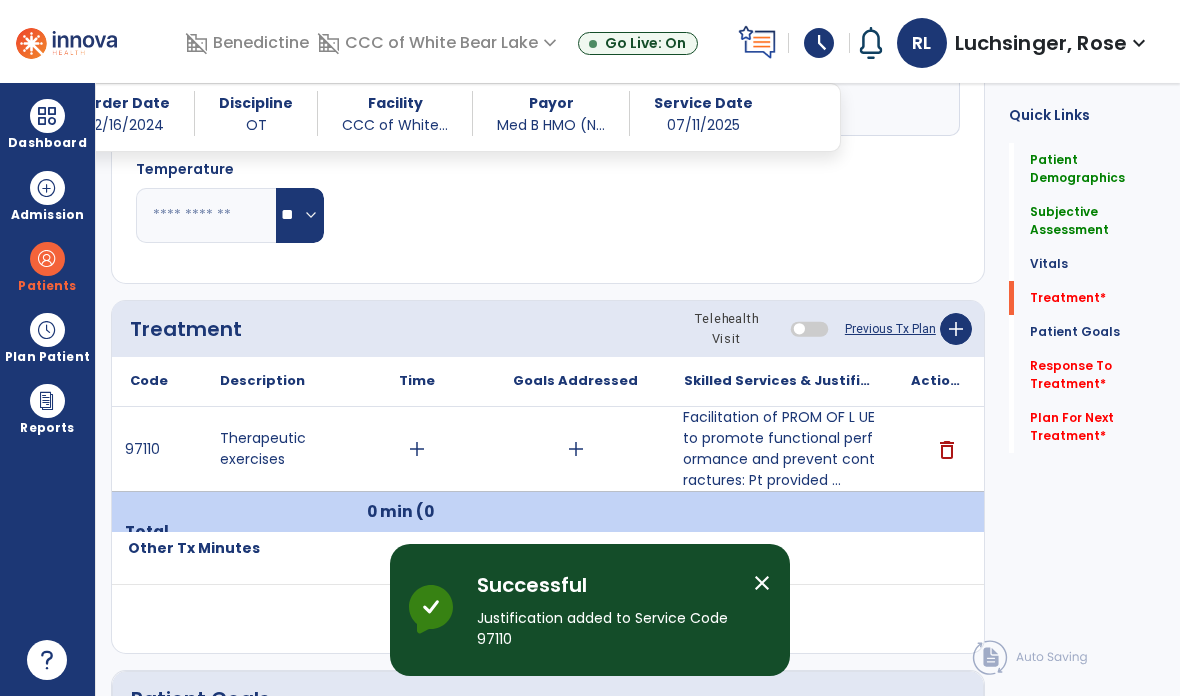 click on "Response To Treatment   *" 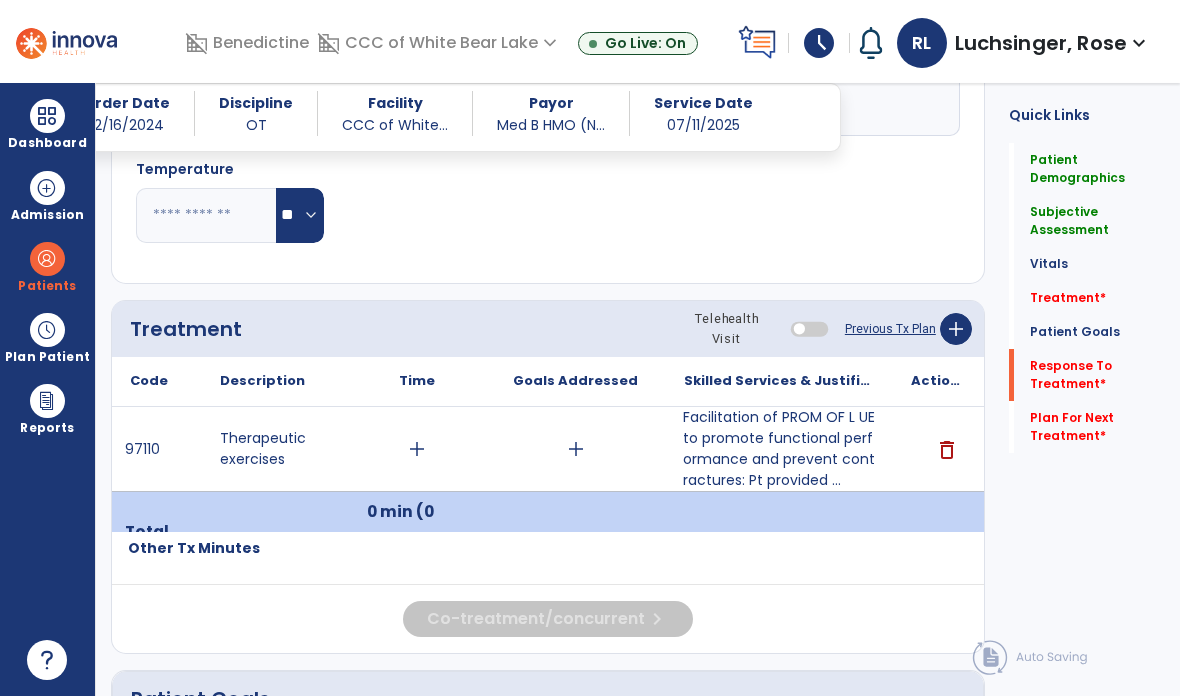 scroll, scrollTop: 3134, scrollLeft: 0, axis: vertical 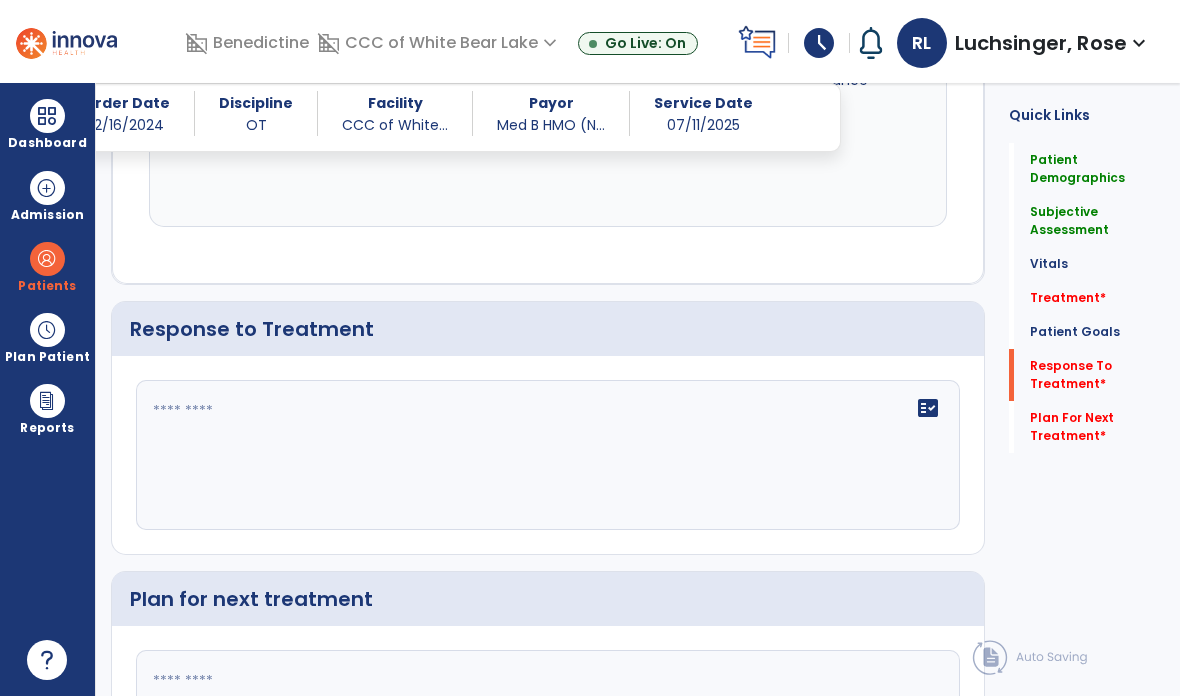 click on "fact_check" 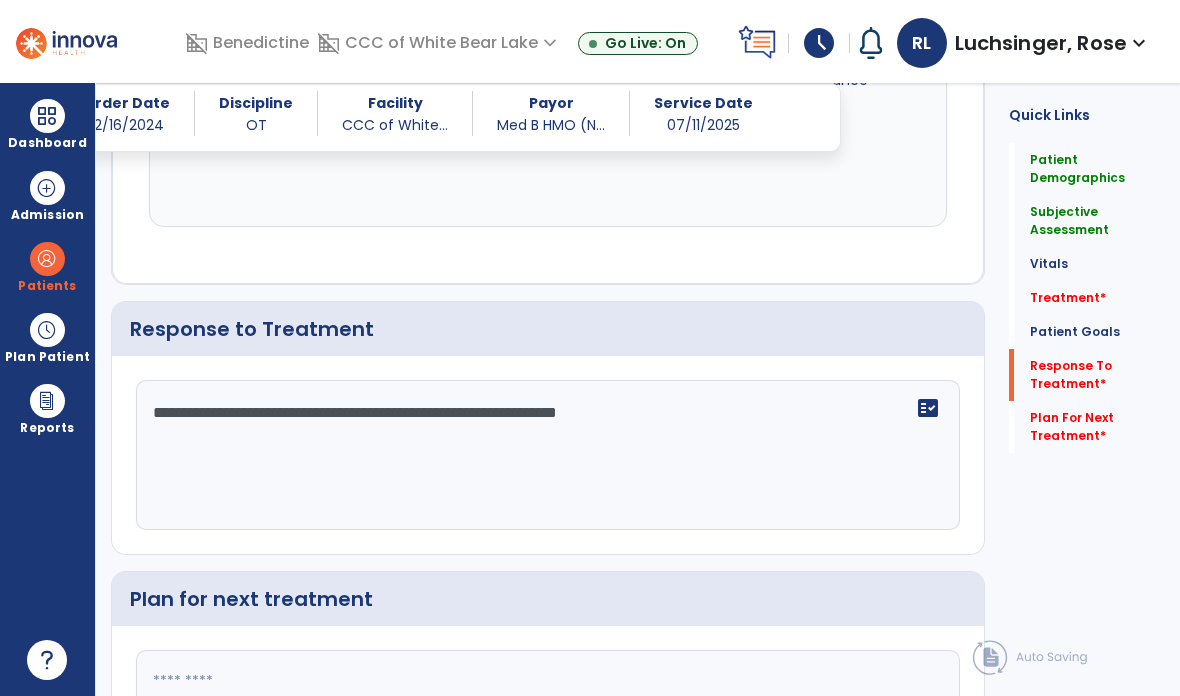 type on "**********" 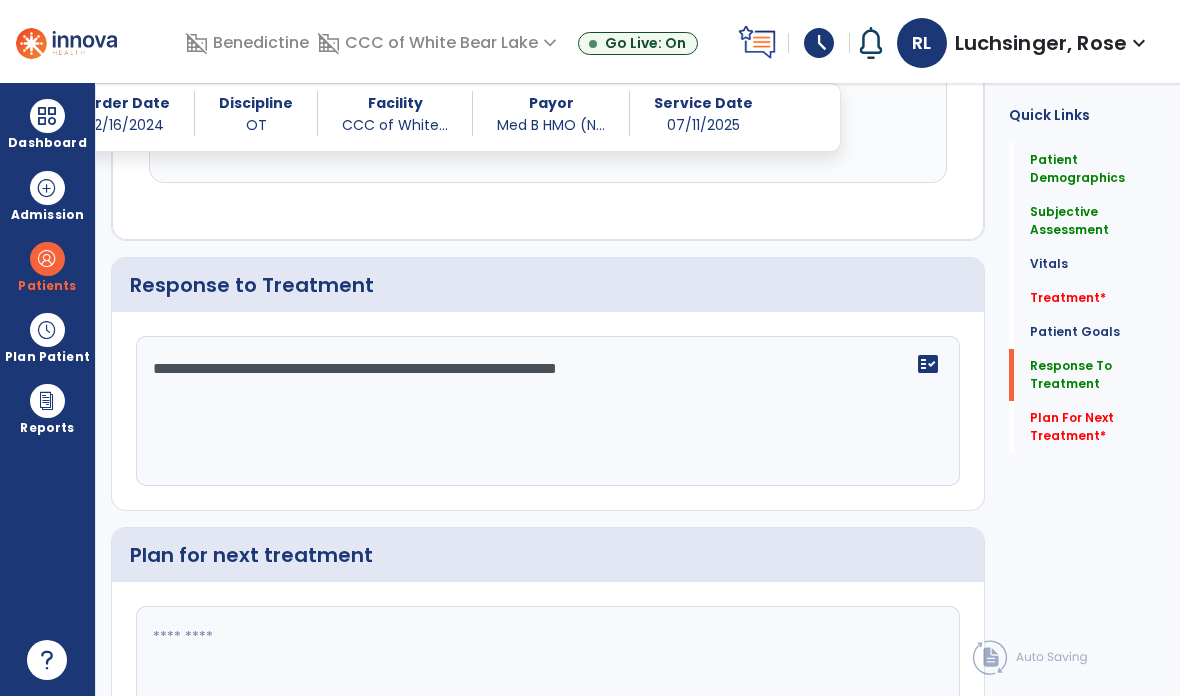 scroll, scrollTop: 3206, scrollLeft: 0, axis: vertical 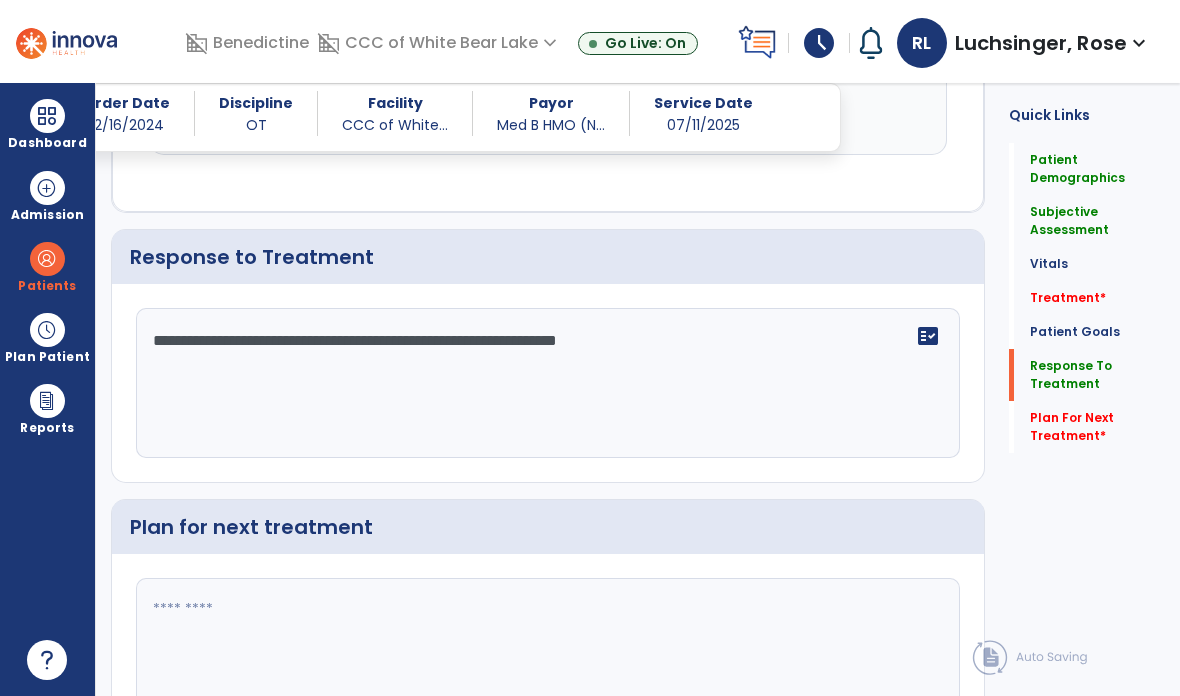 click 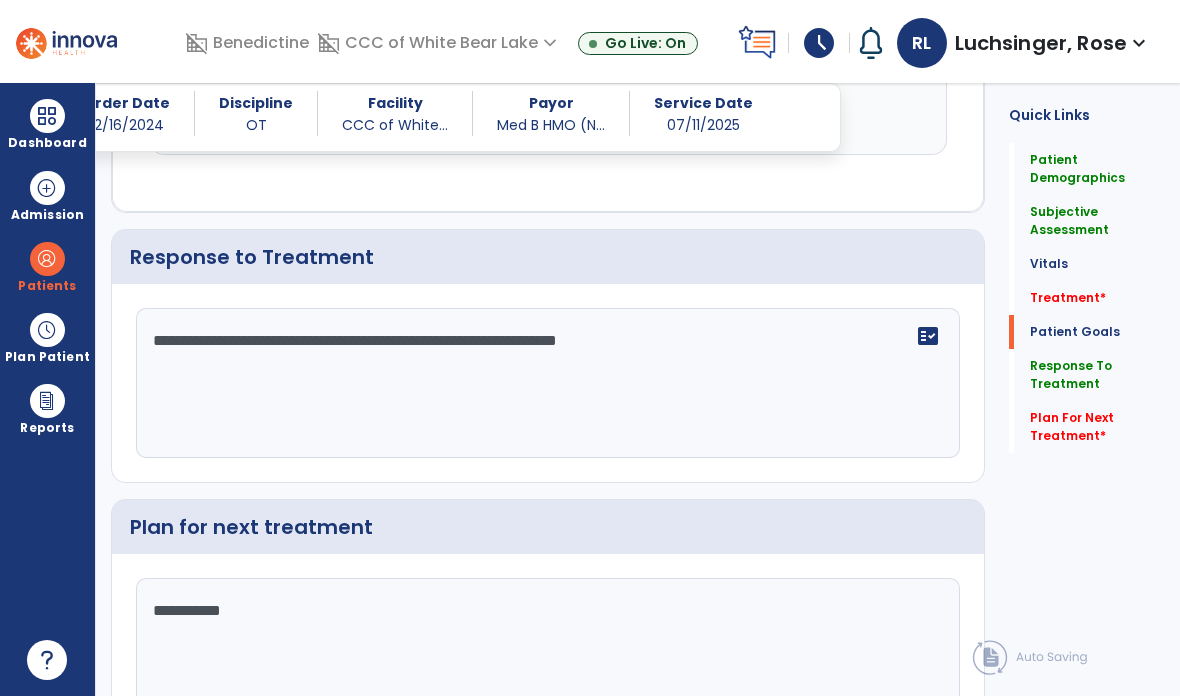 type on "**********" 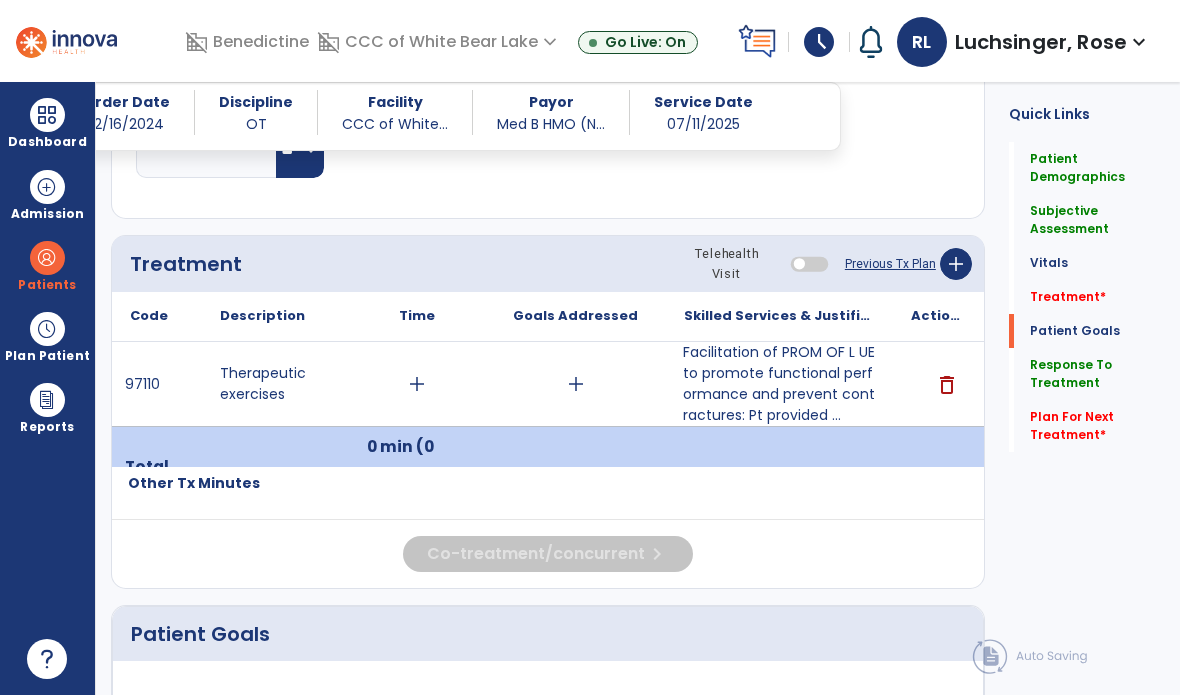scroll, scrollTop: 1798, scrollLeft: 0, axis: vertical 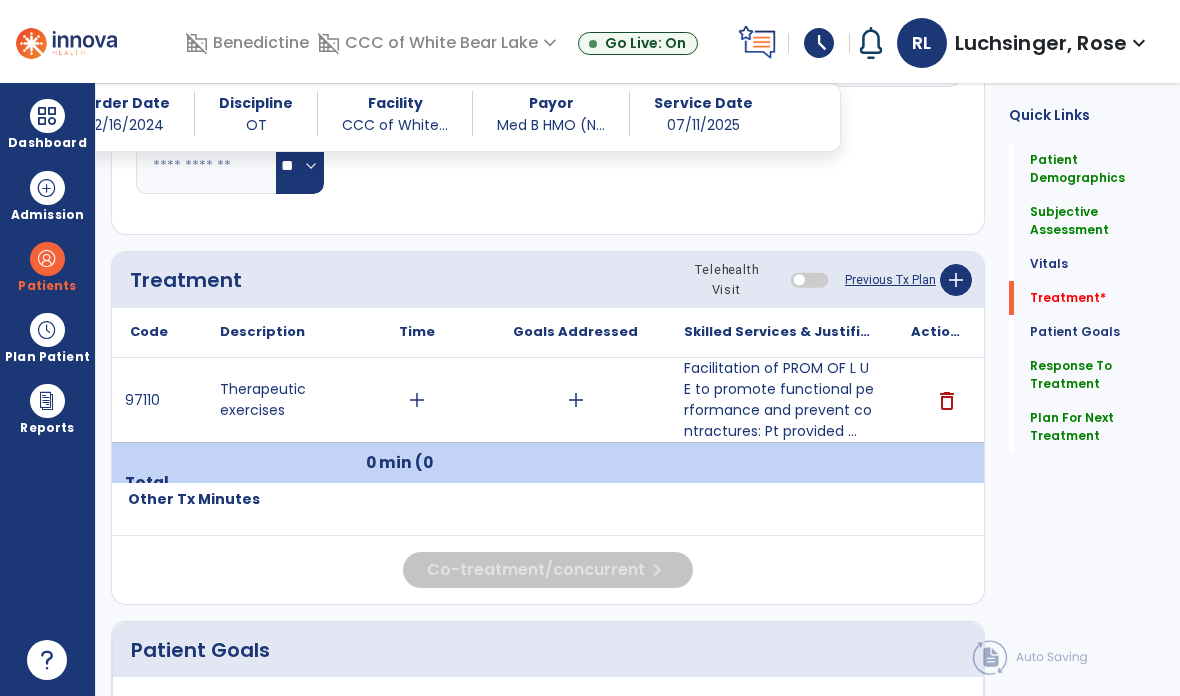 click on "add" at bounding box center [417, 400] 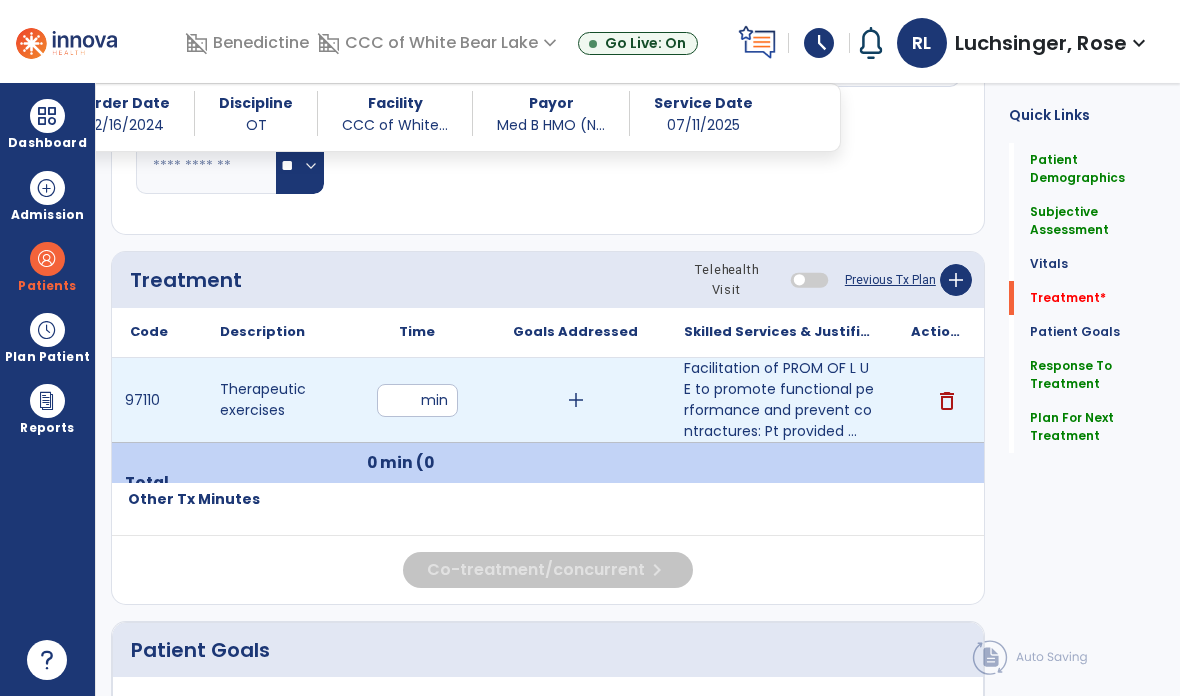 type on "**" 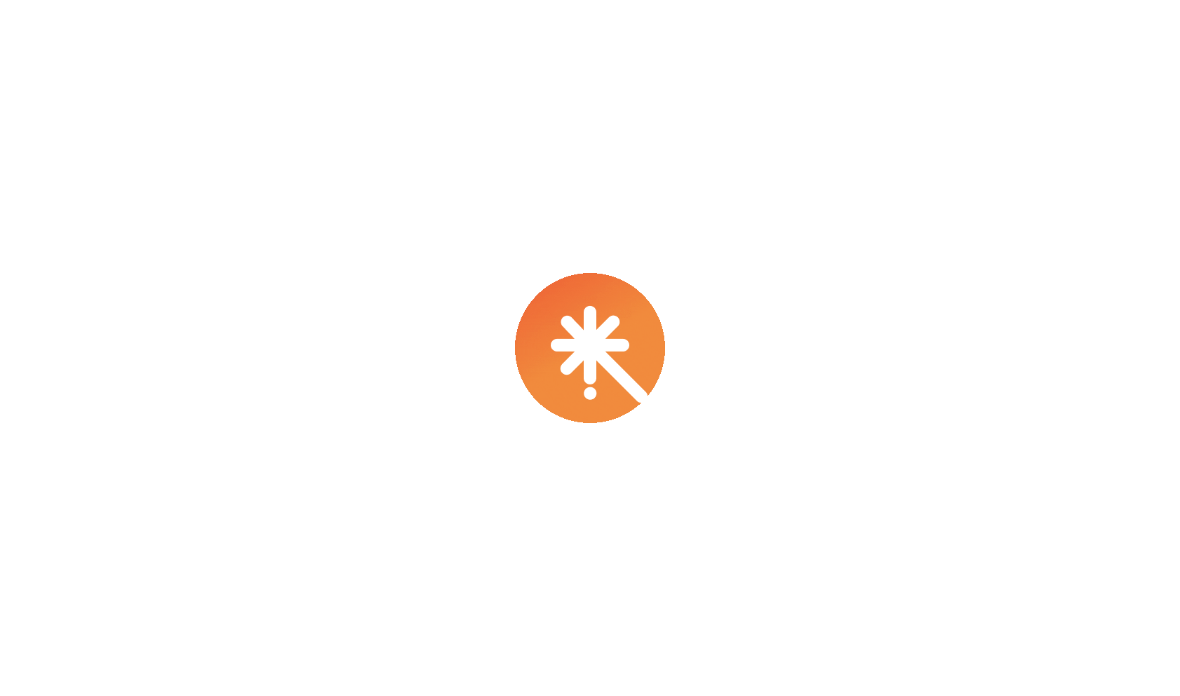 scroll, scrollTop: 0, scrollLeft: 0, axis: both 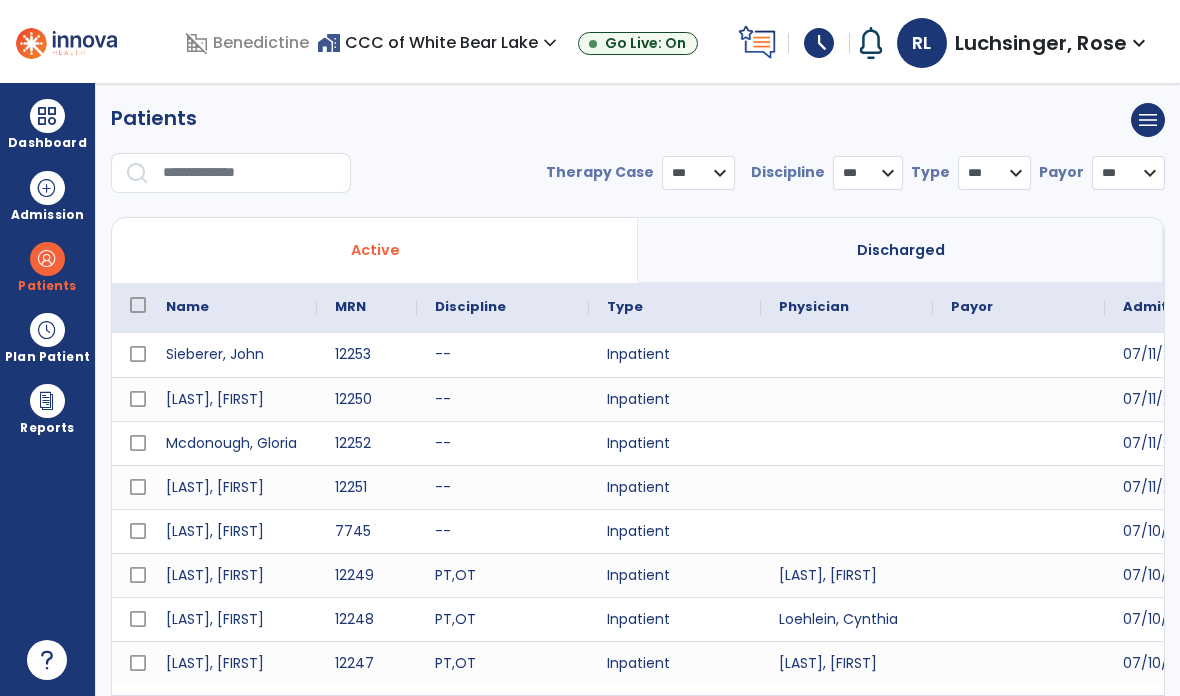select on "***" 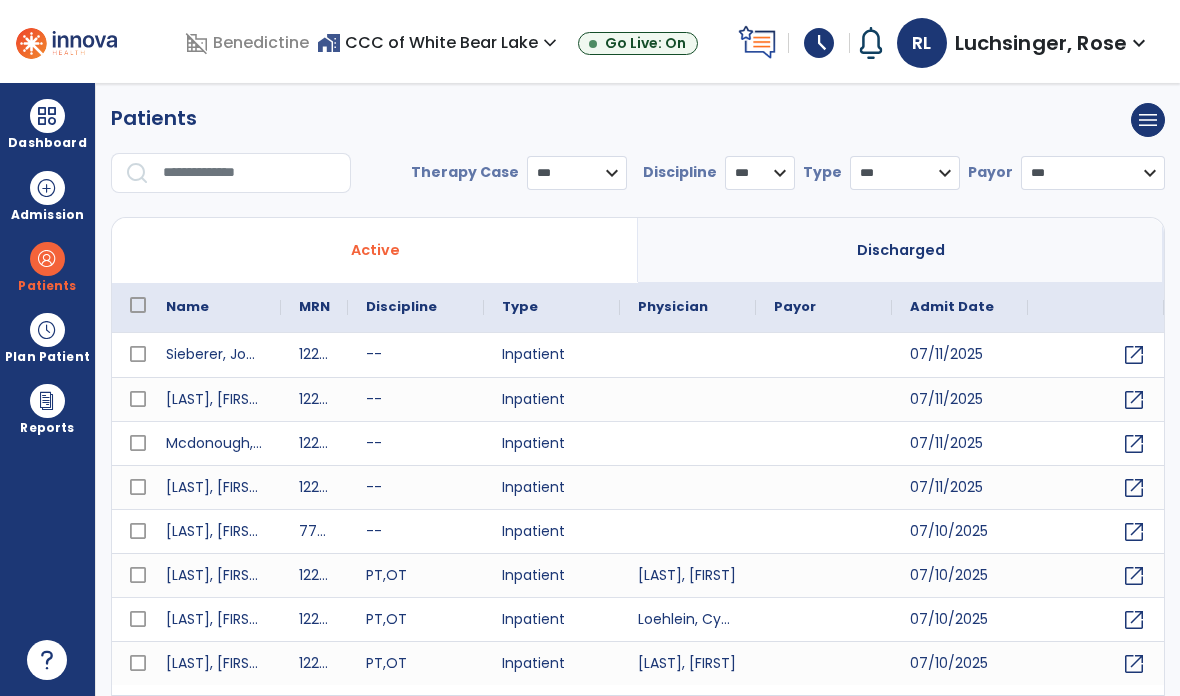 click at bounding box center (47, 116) 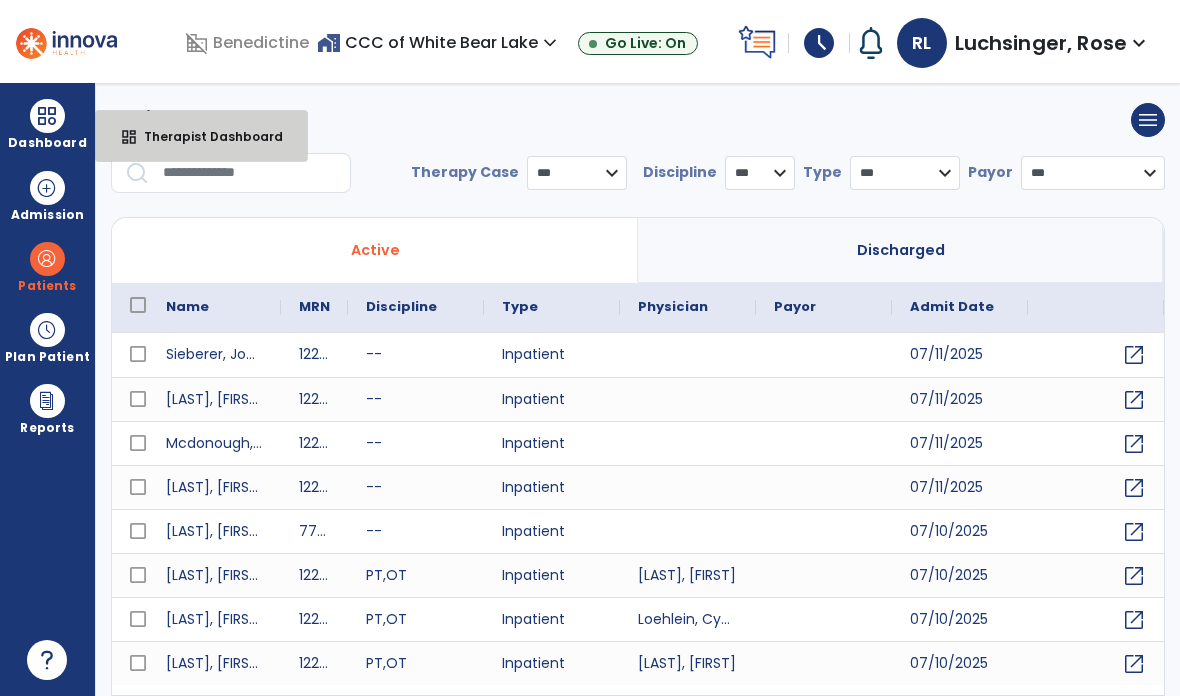 click on "Therapist Dashboard" at bounding box center [205, 136] 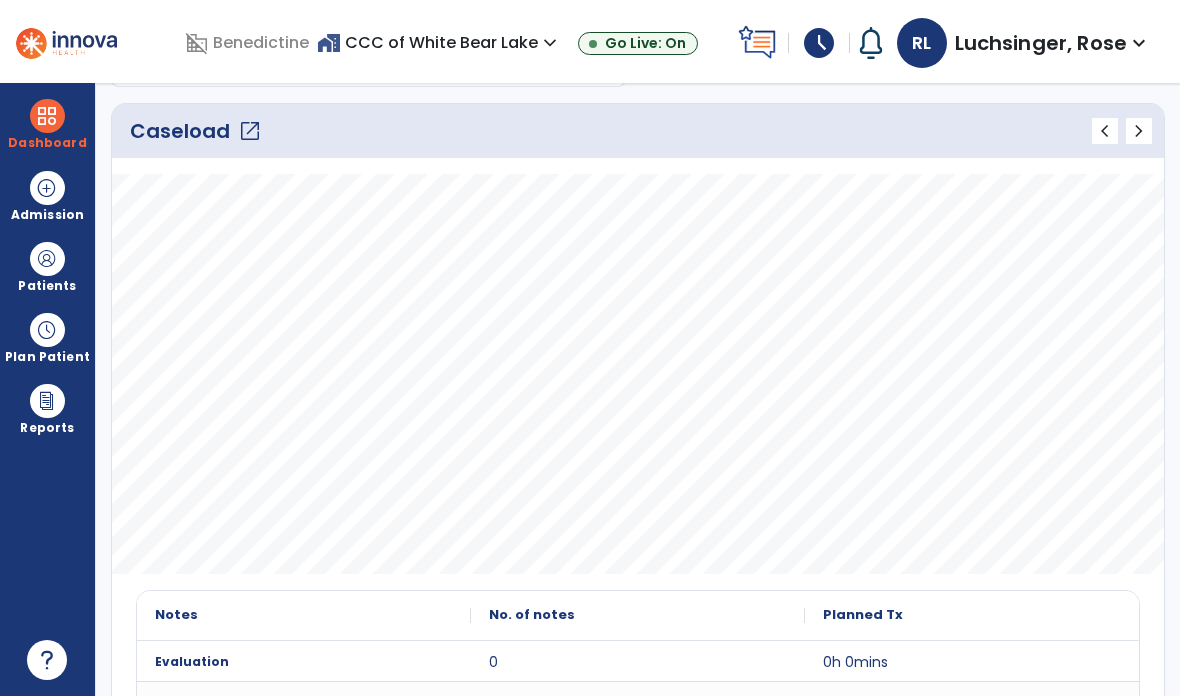 scroll, scrollTop: 307, scrollLeft: 0, axis: vertical 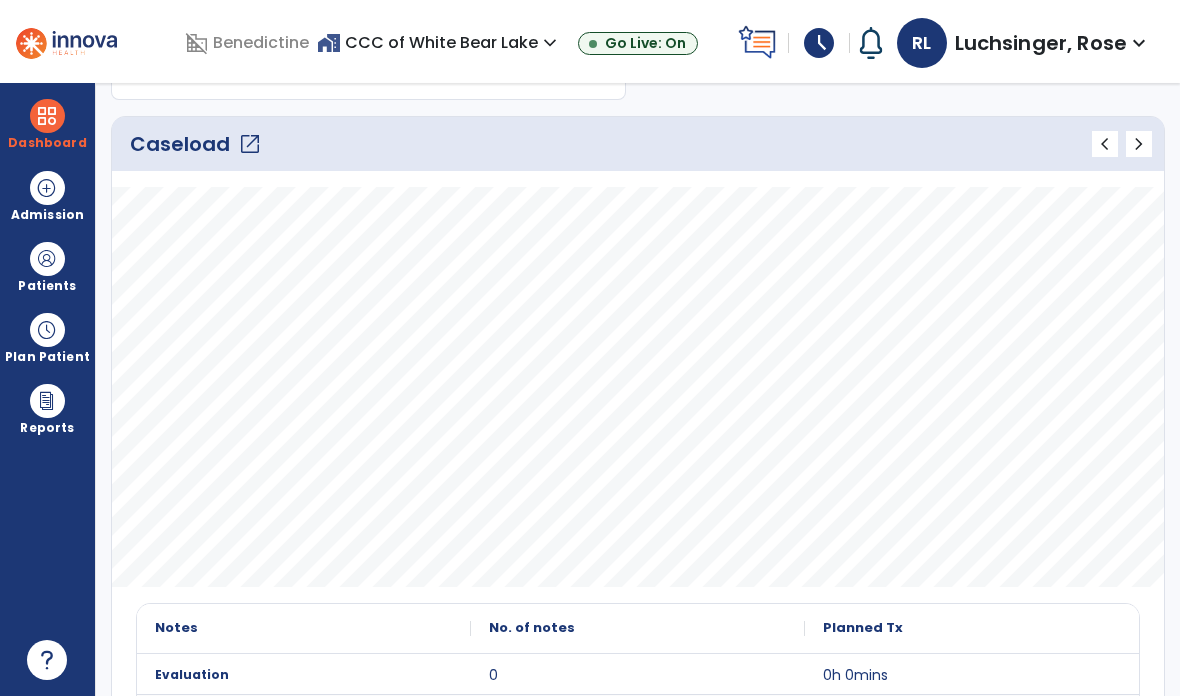 click on "open_in_new" 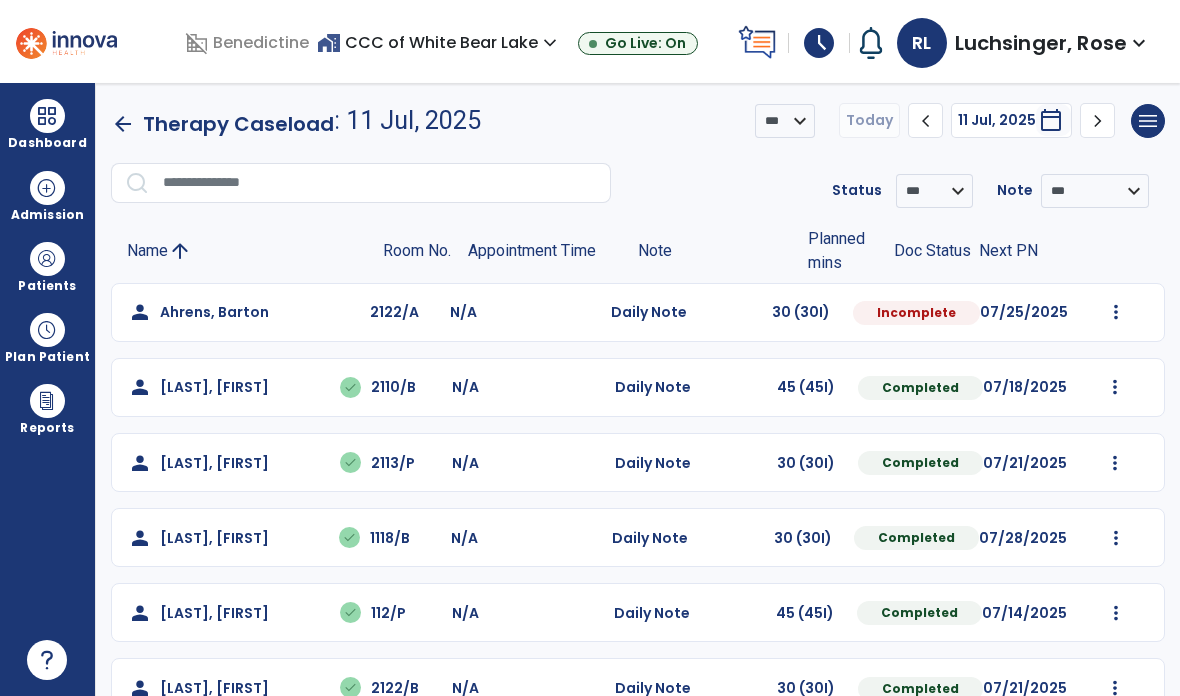 scroll, scrollTop: 0, scrollLeft: 0, axis: both 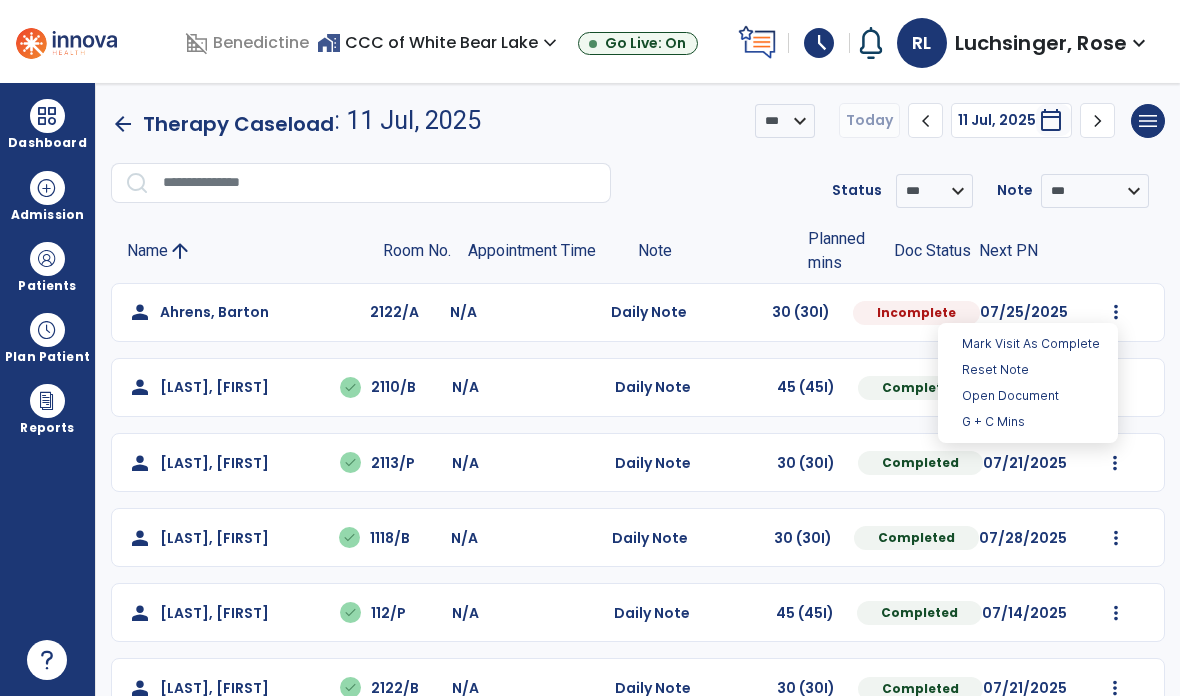 click on "Name arrow_upward Room No. Appointment Time Note Planned mins Doc Status Next PN" 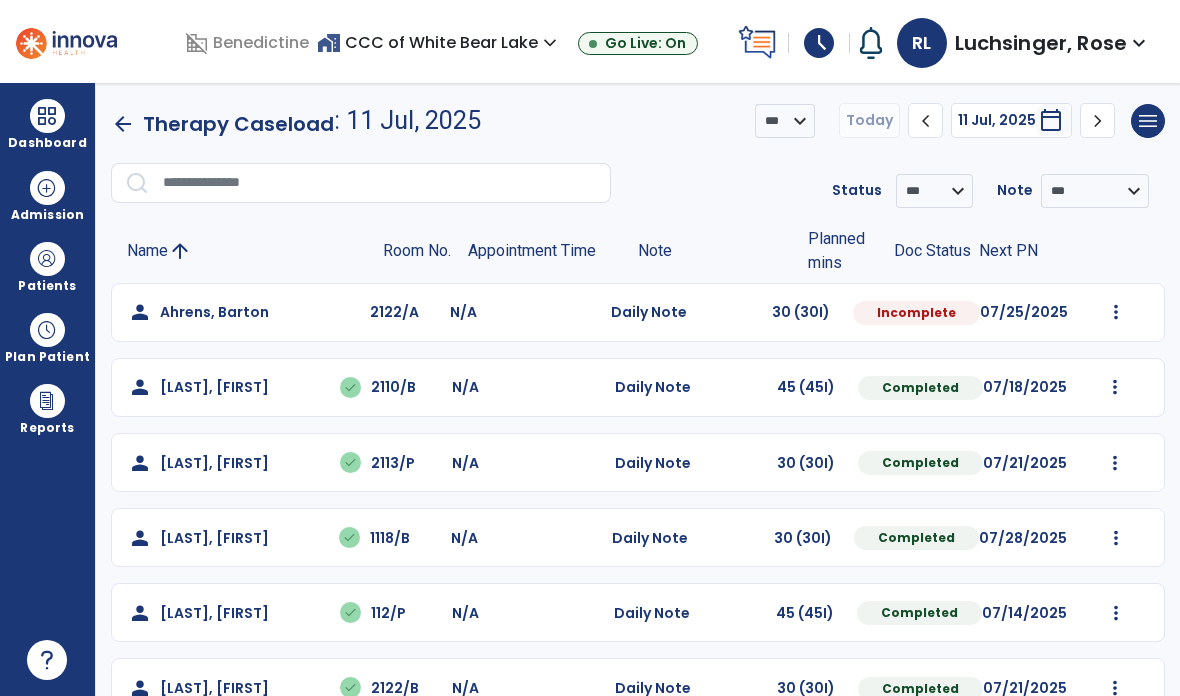 scroll, scrollTop: 0, scrollLeft: 0, axis: both 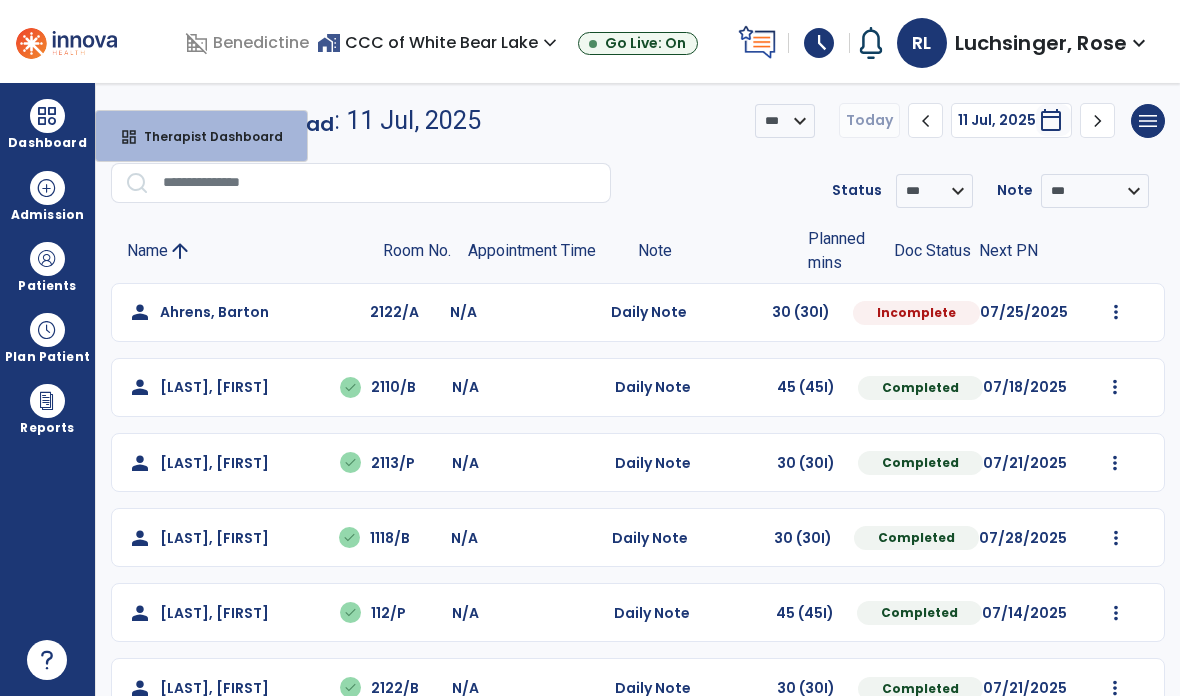 click on "**********" 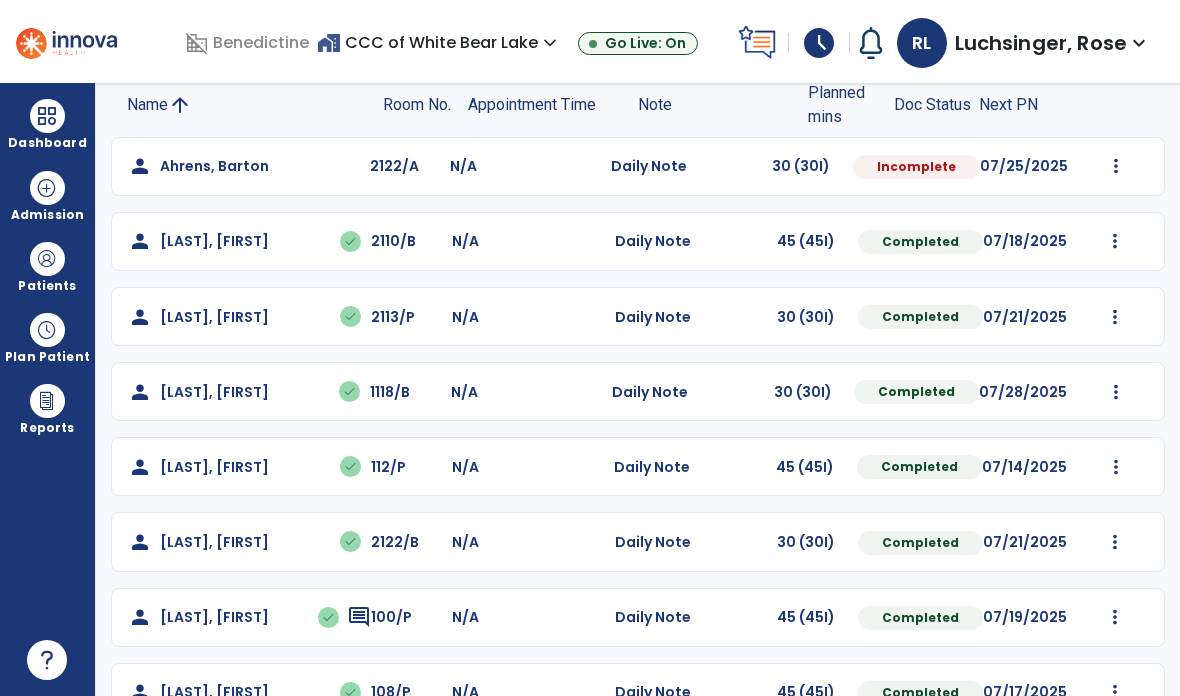 scroll, scrollTop: 148, scrollLeft: 0, axis: vertical 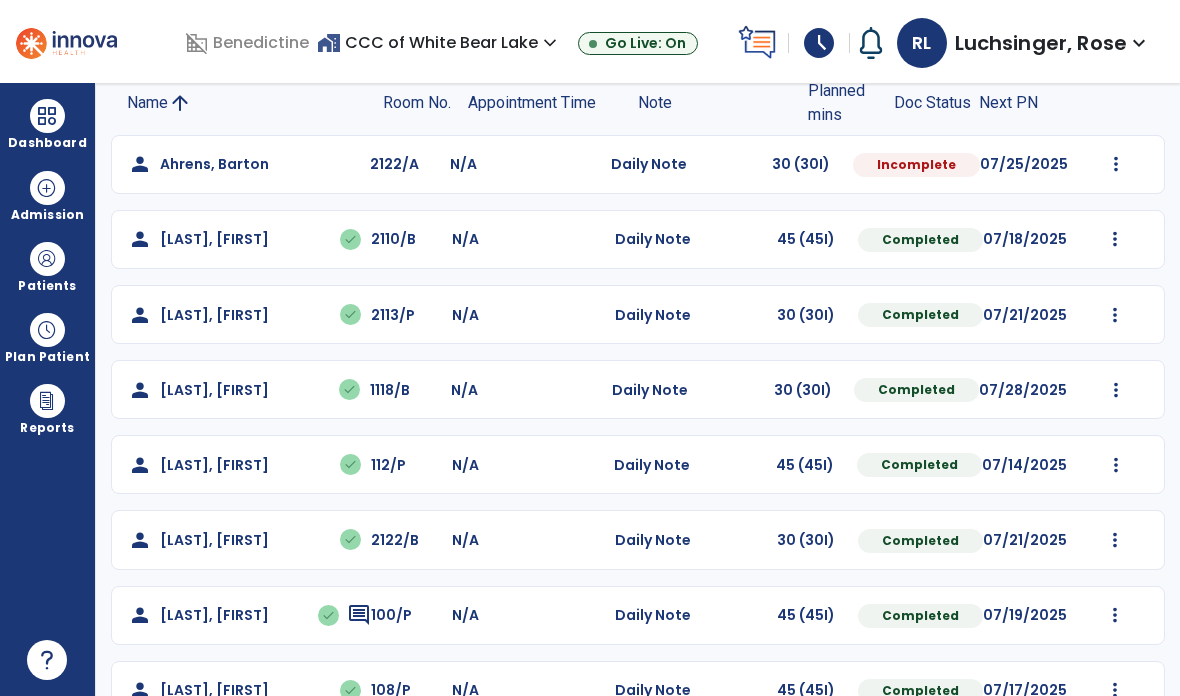 click on "Completed" 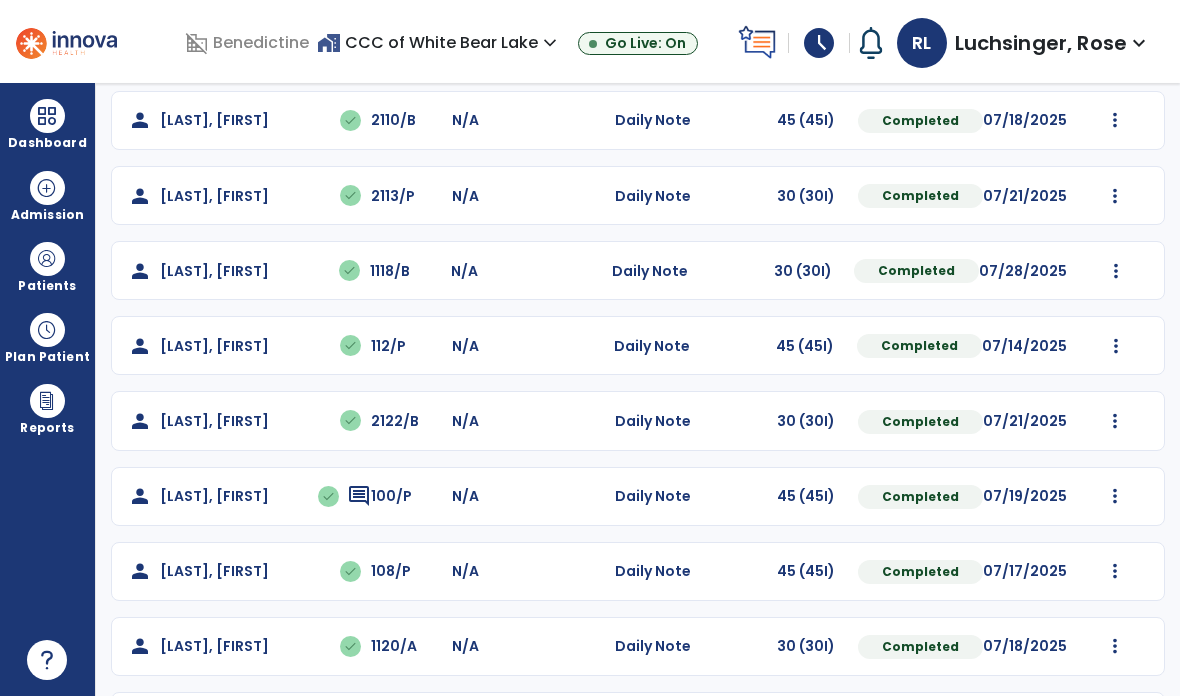 scroll, scrollTop: 266, scrollLeft: 0, axis: vertical 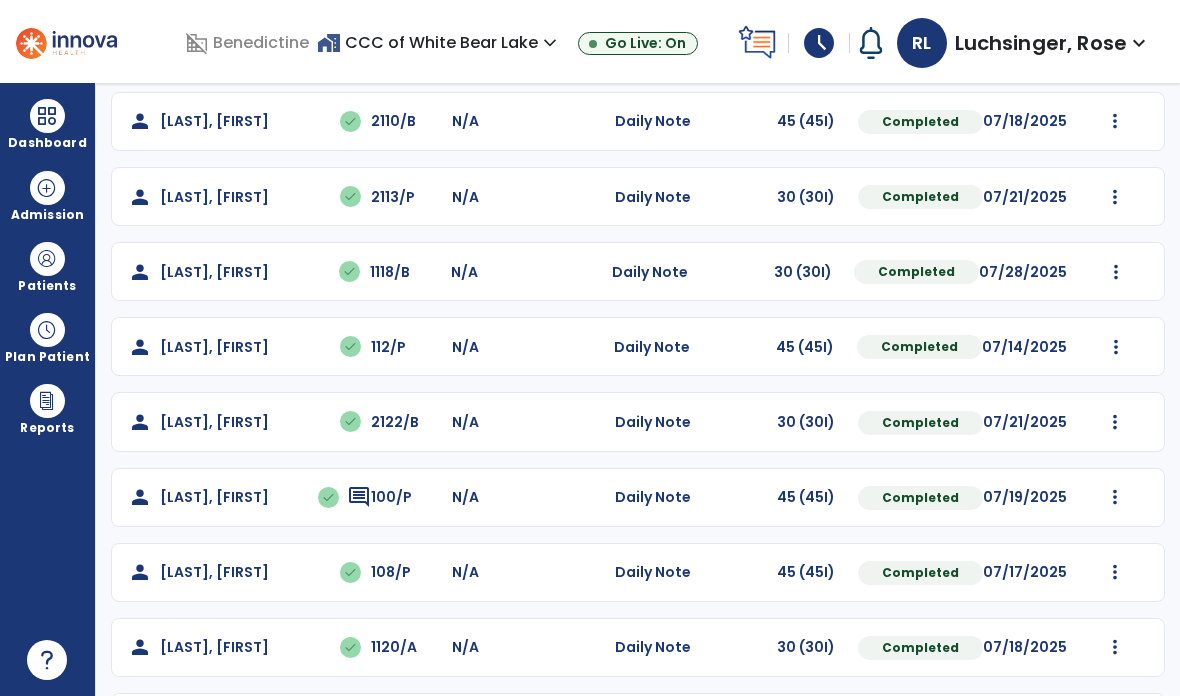 click on "Dashboard" at bounding box center (47, 143) 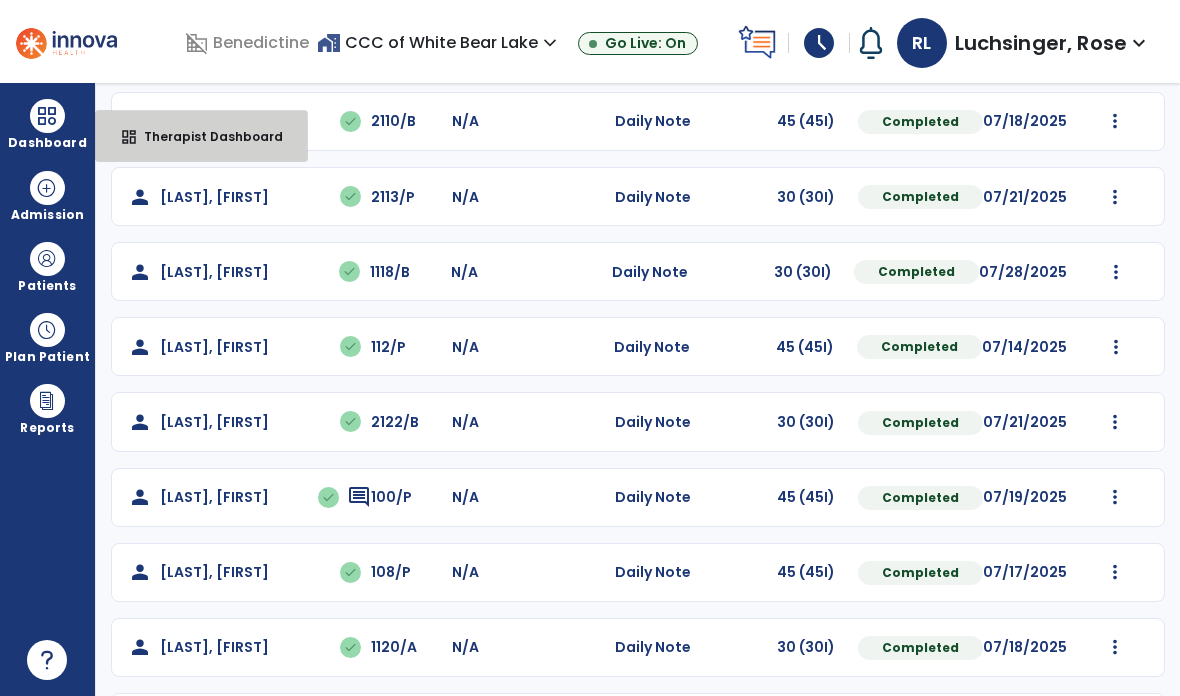 click on "Therapist Dashboard" at bounding box center [205, 136] 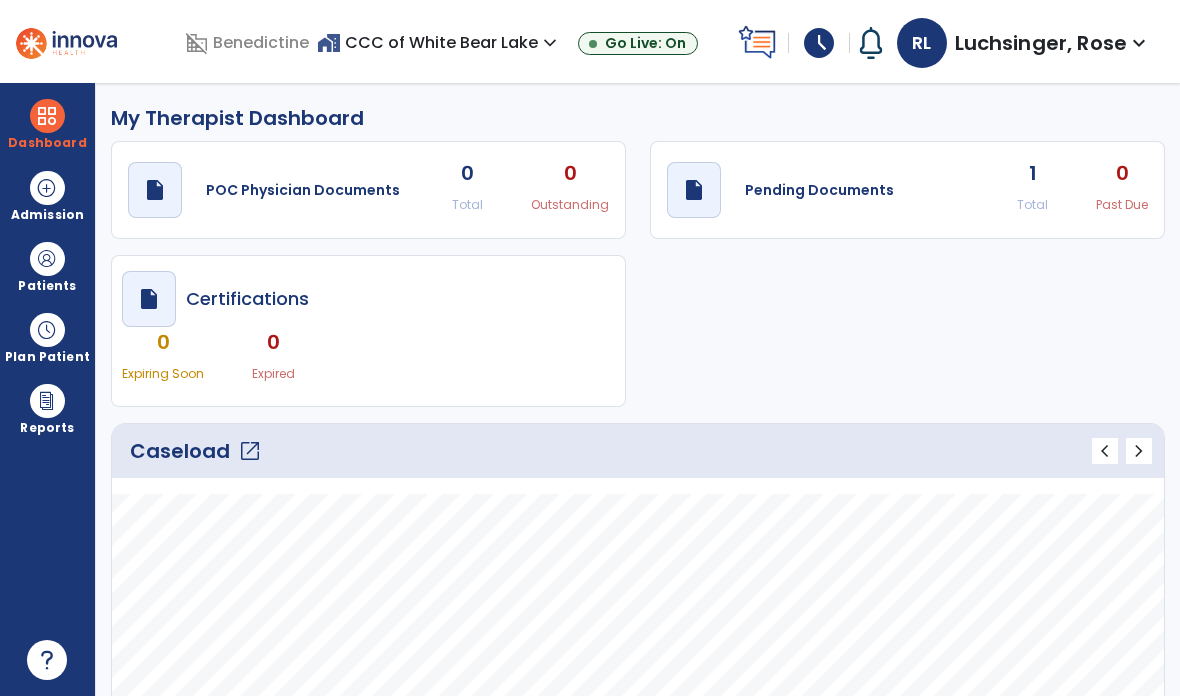 scroll, scrollTop: 0, scrollLeft: 0, axis: both 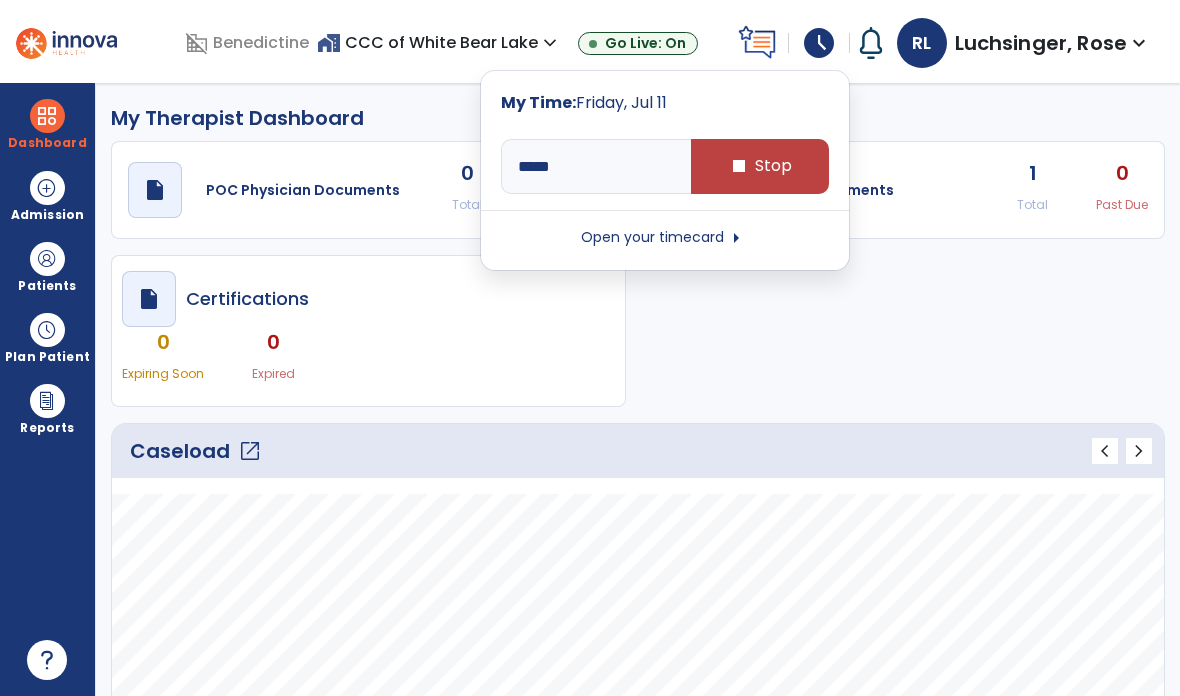 click on "Open your timecard  arrow_right" at bounding box center (665, 238) 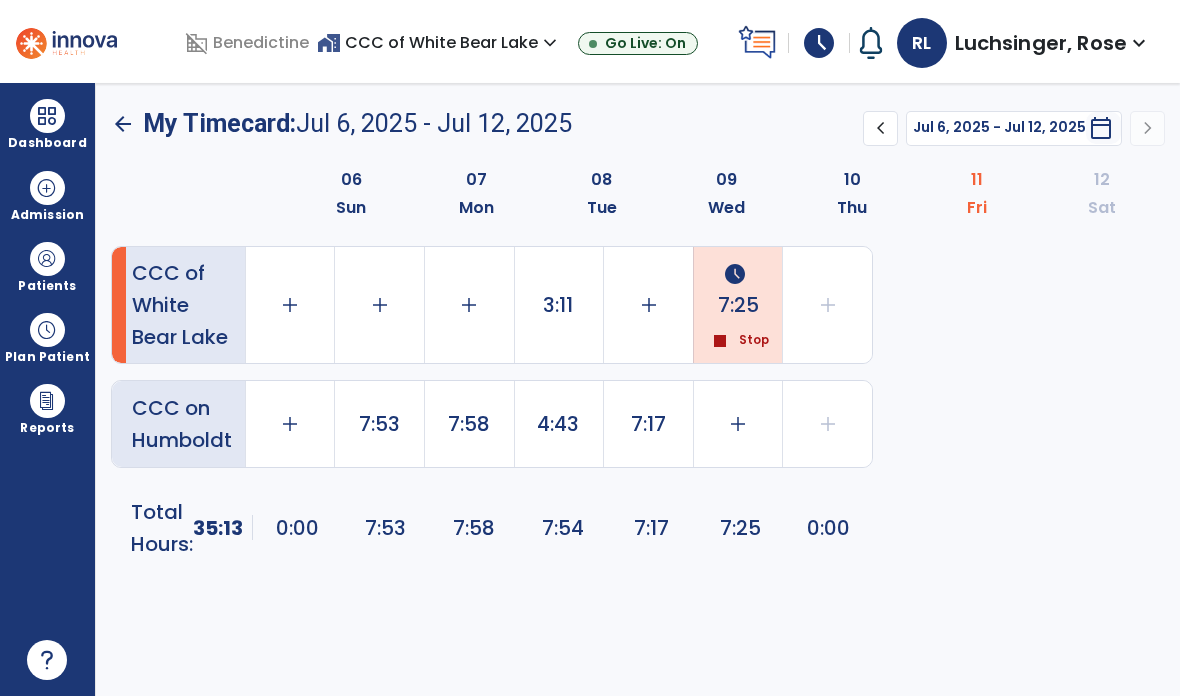 click on "schedule" 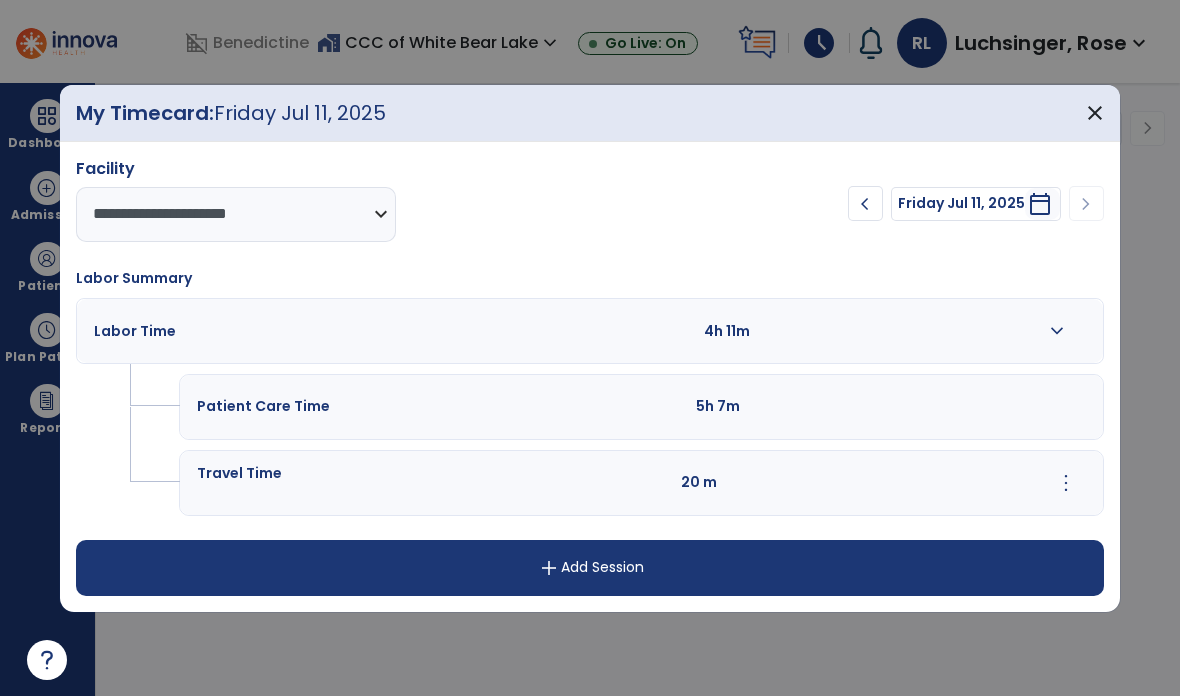 click on "close" at bounding box center [1095, 113] 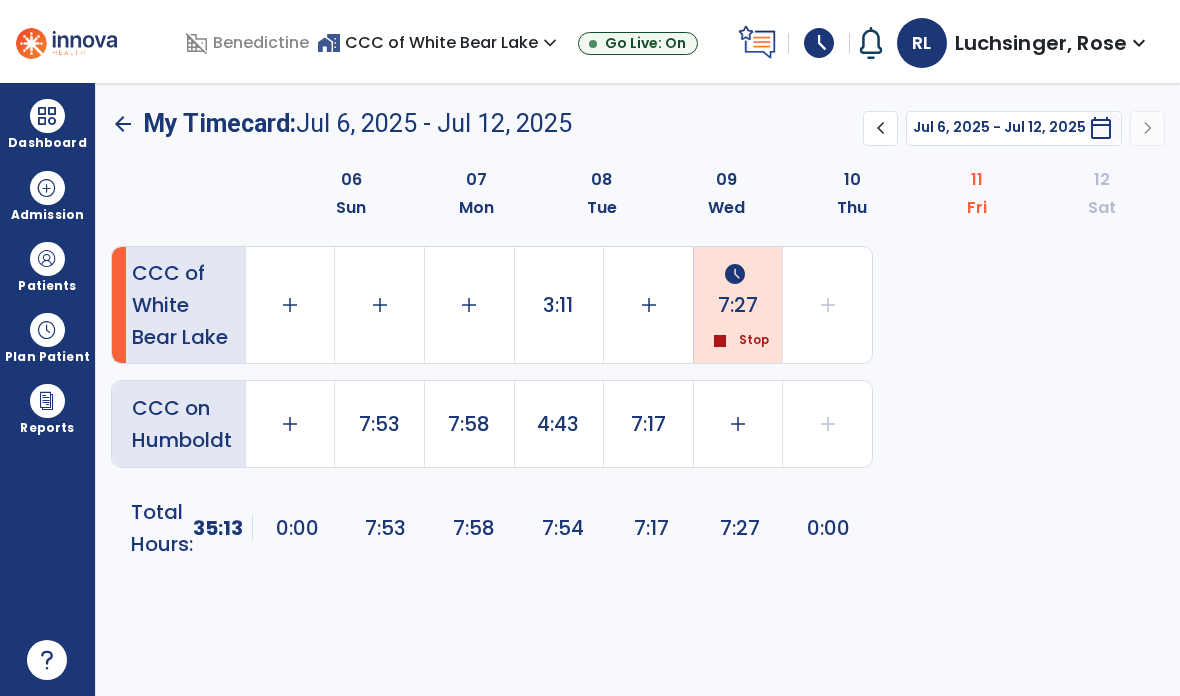 click on "3:11" 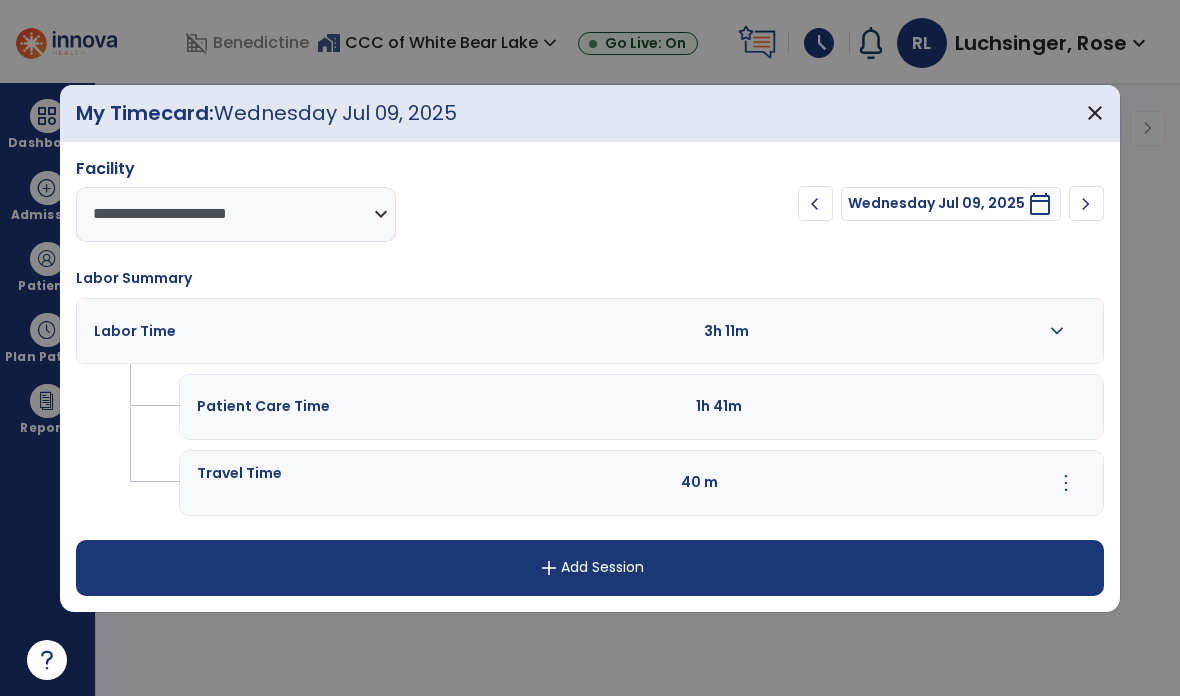 click at bounding box center [590, 348] 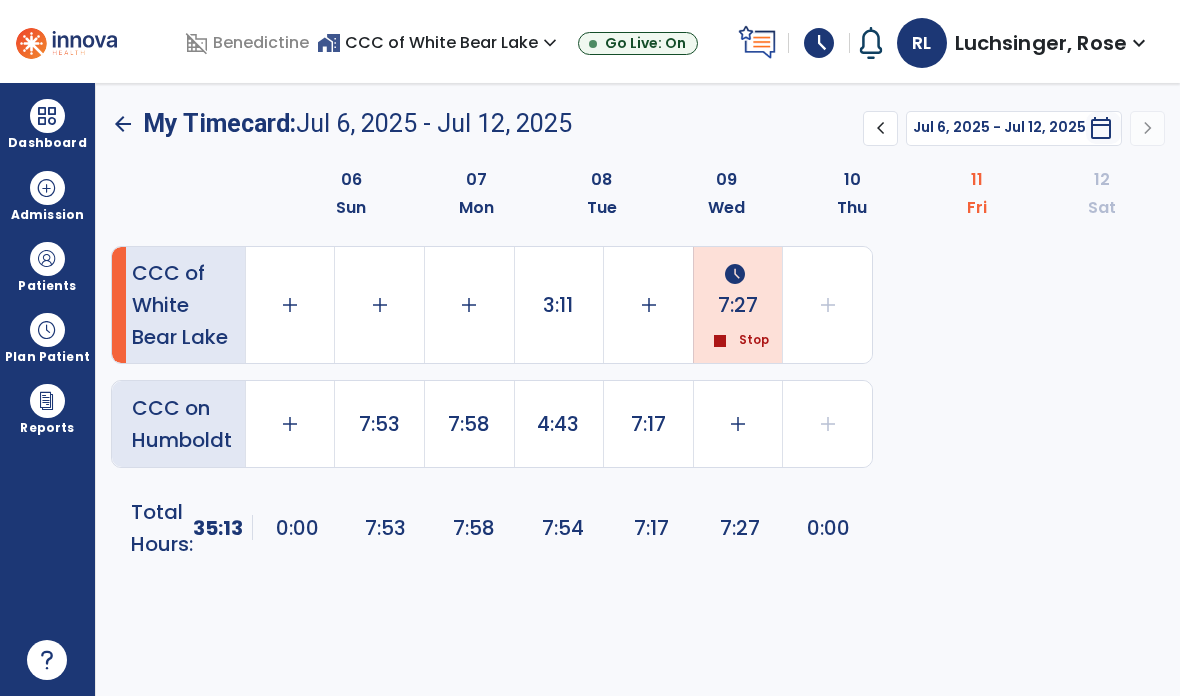 click on "schedule" 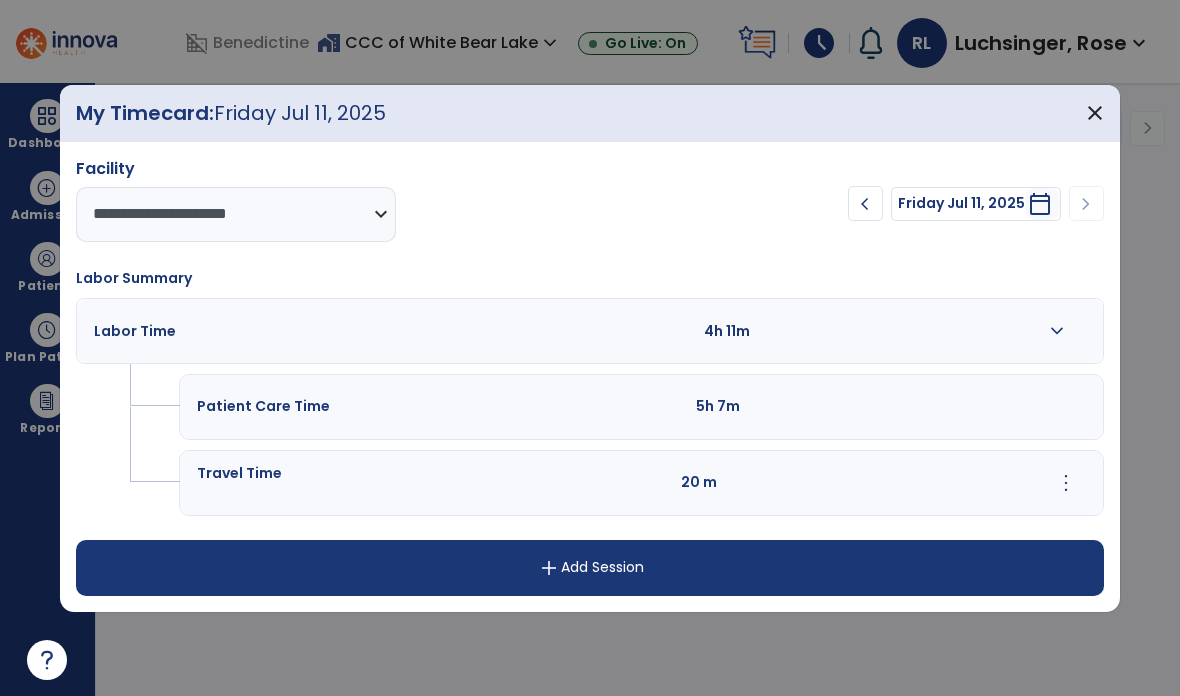 click on "close" at bounding box center (1095, 113) 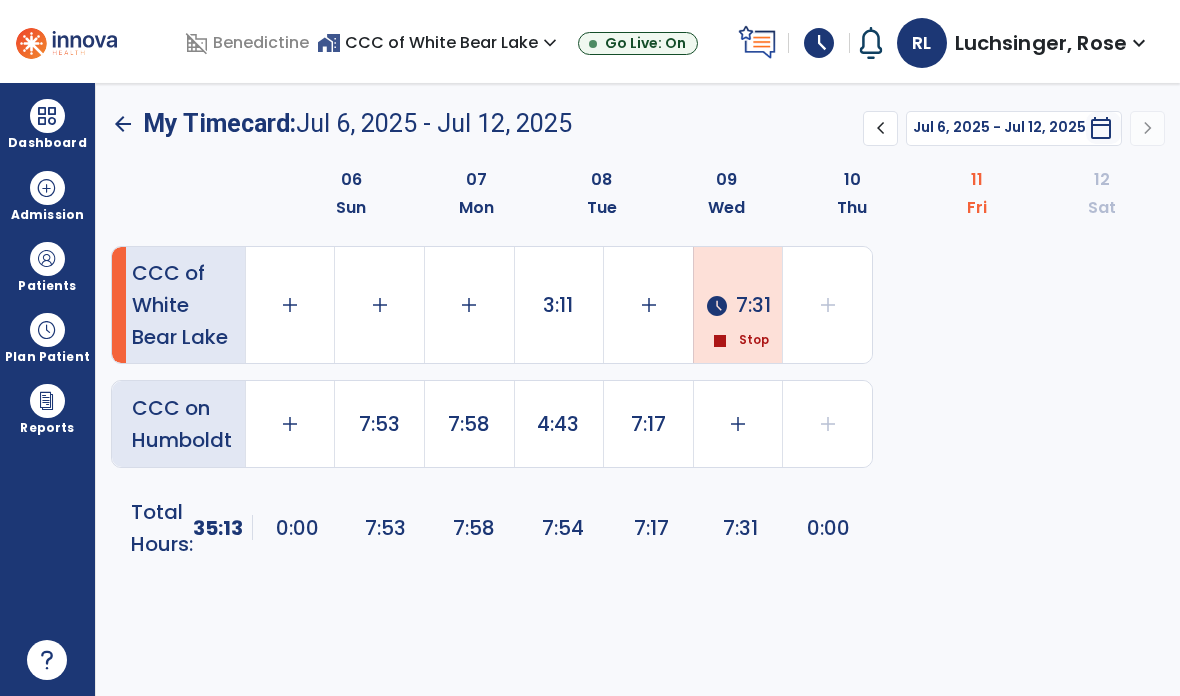 click at bounding box center (47, 116) 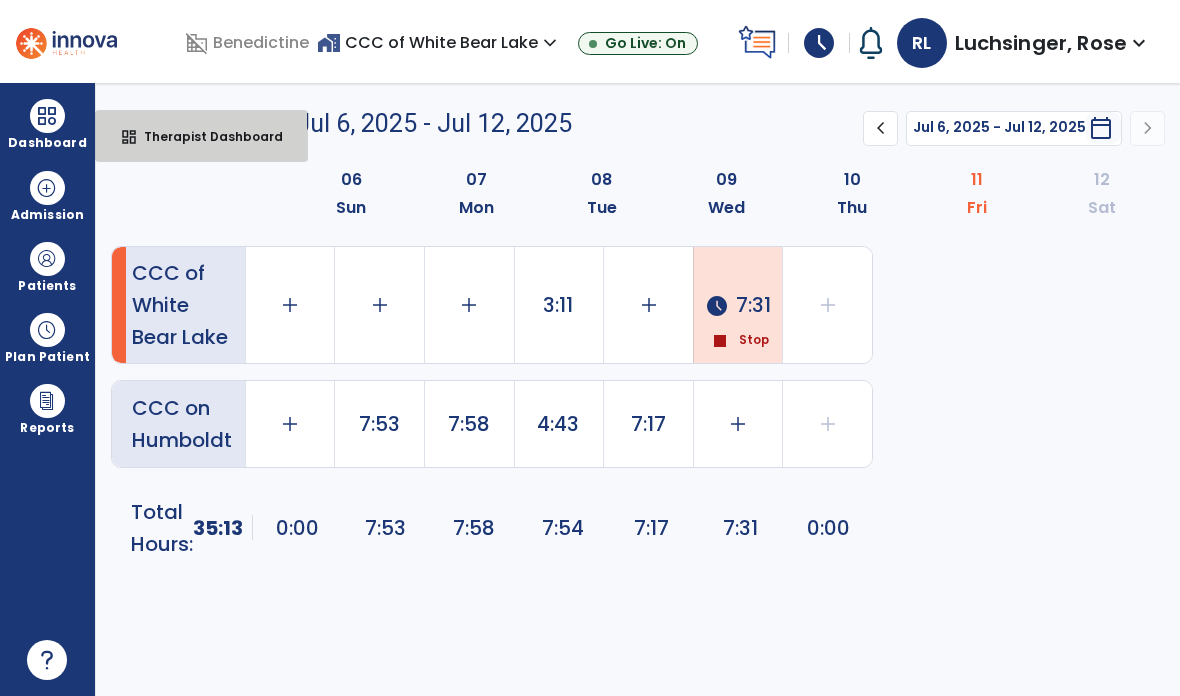 click on "Therapist Dashboard" at bounding box center [205, 136] 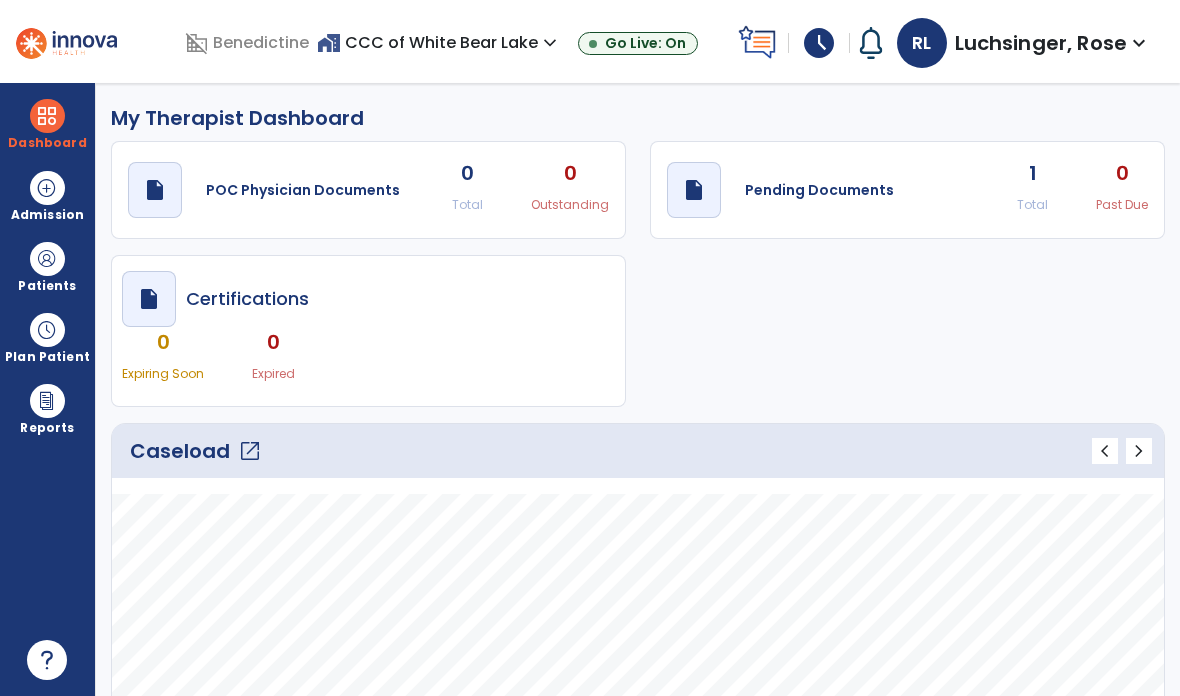 click on "open_in_new" 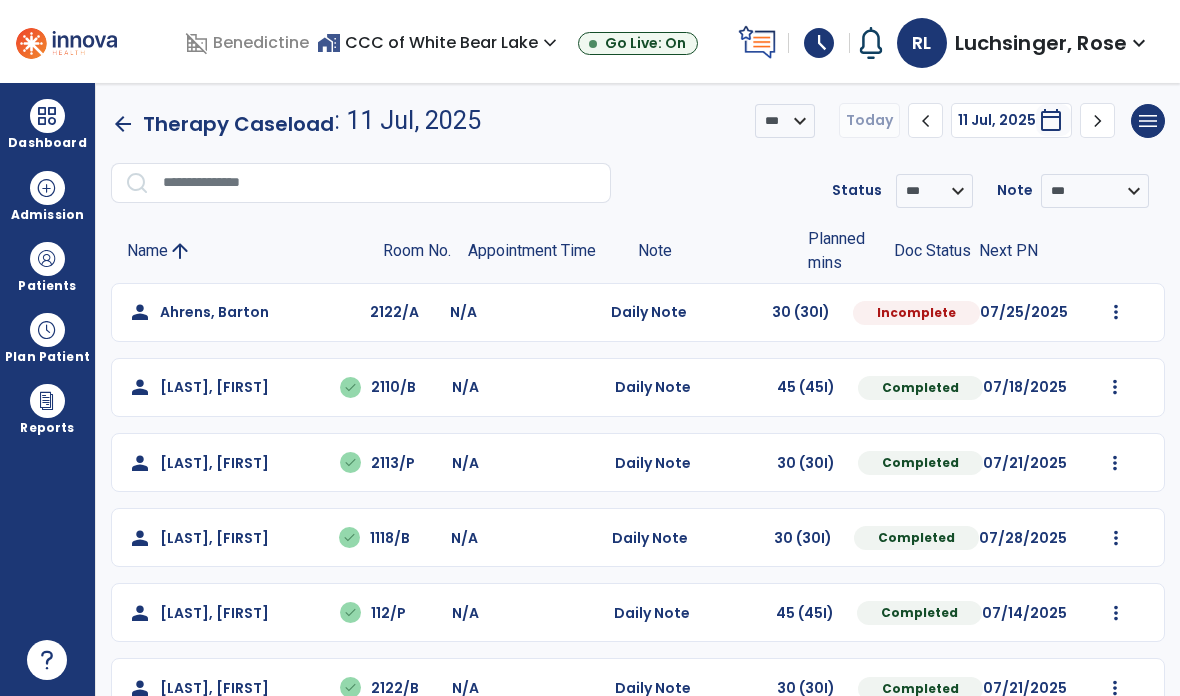 click on "Mark Visit As Complete   Reset Note   Open Document   G + C Mins" 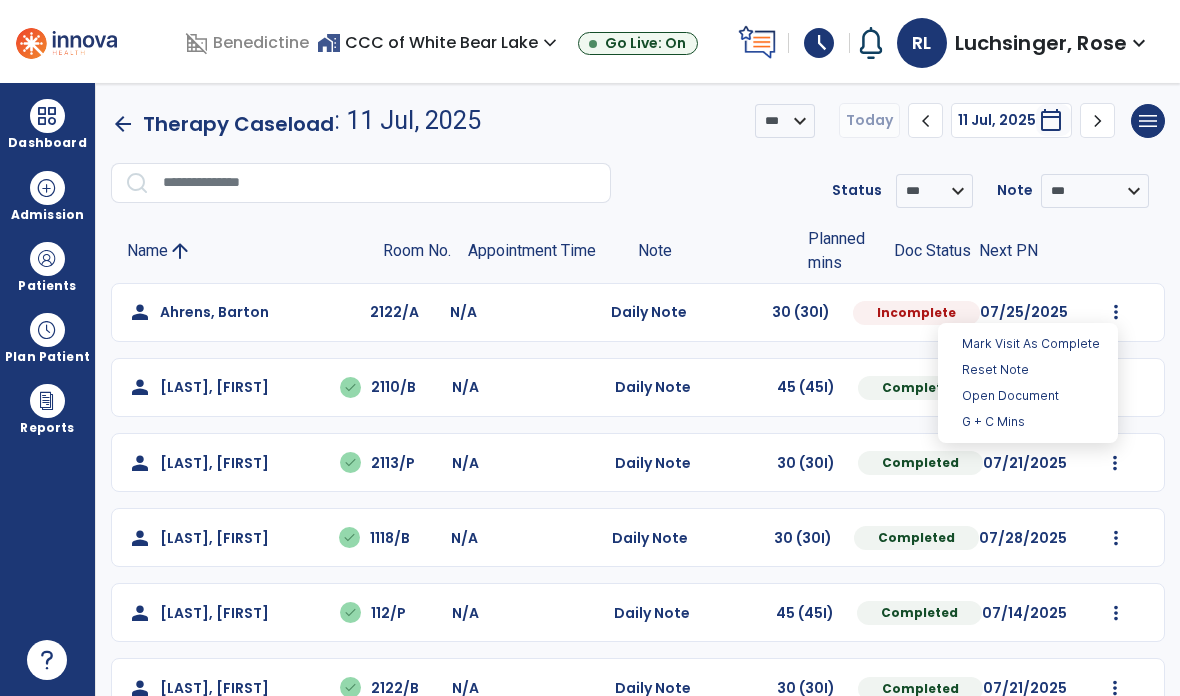click on "Open Document" at bounding box center [1028, 396] 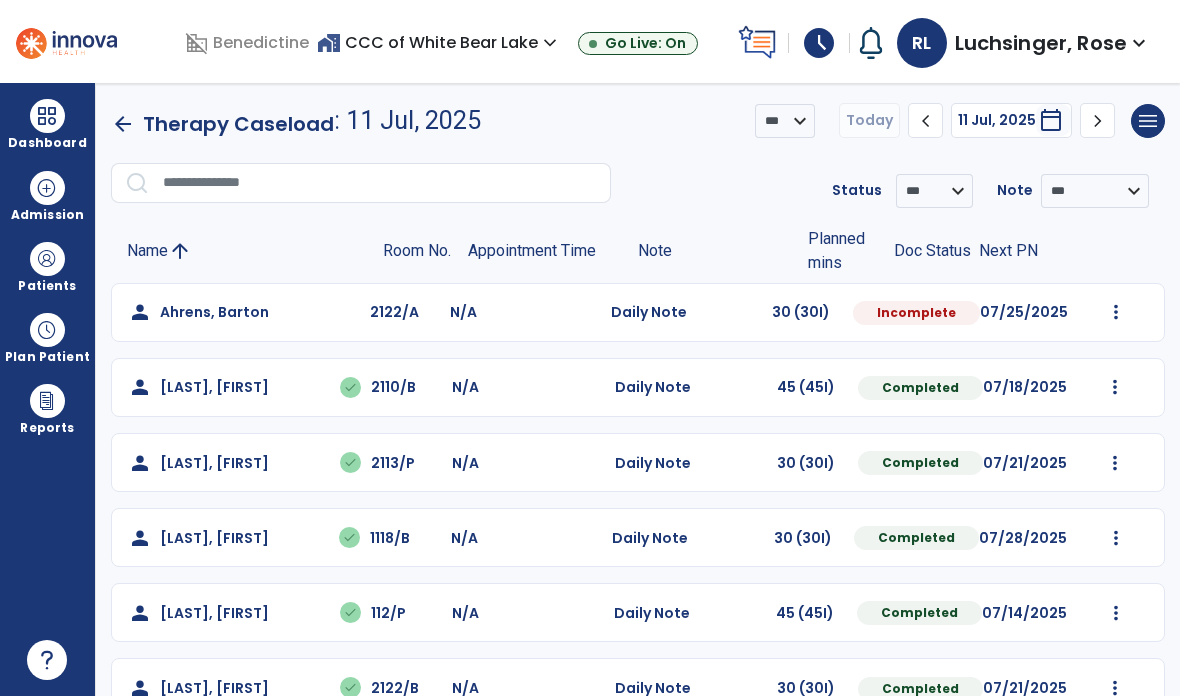 select on "*" 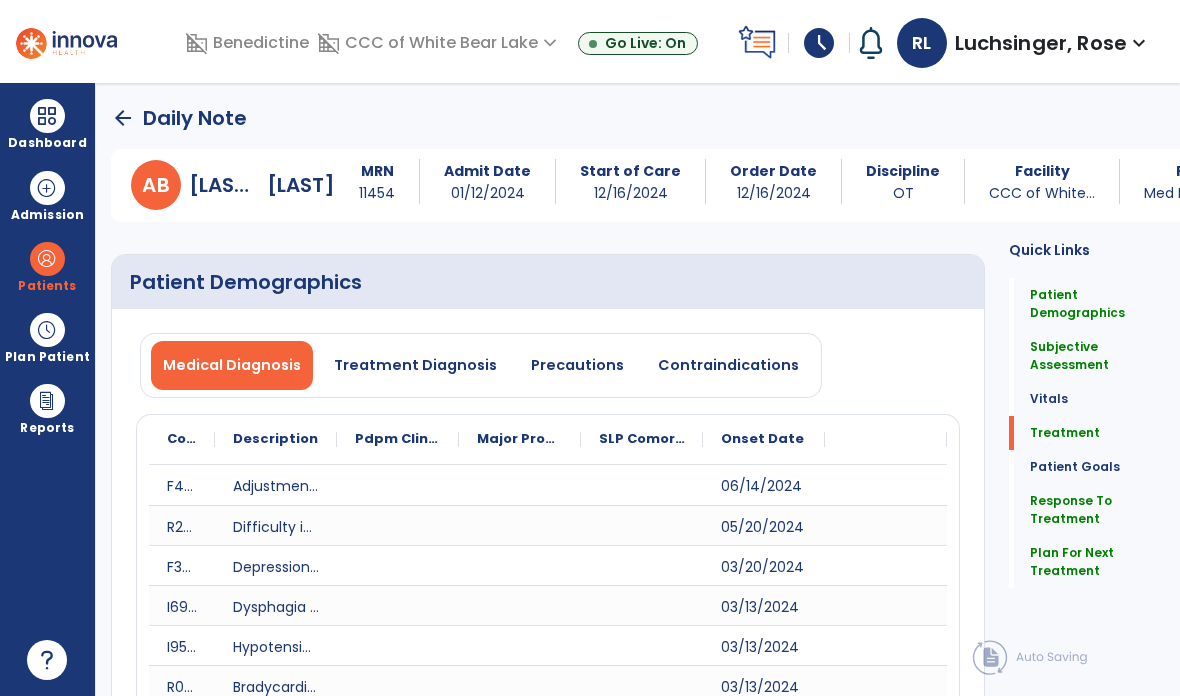 scroll, scrollTop: 8, scrollLeft: 0, axis: vertical 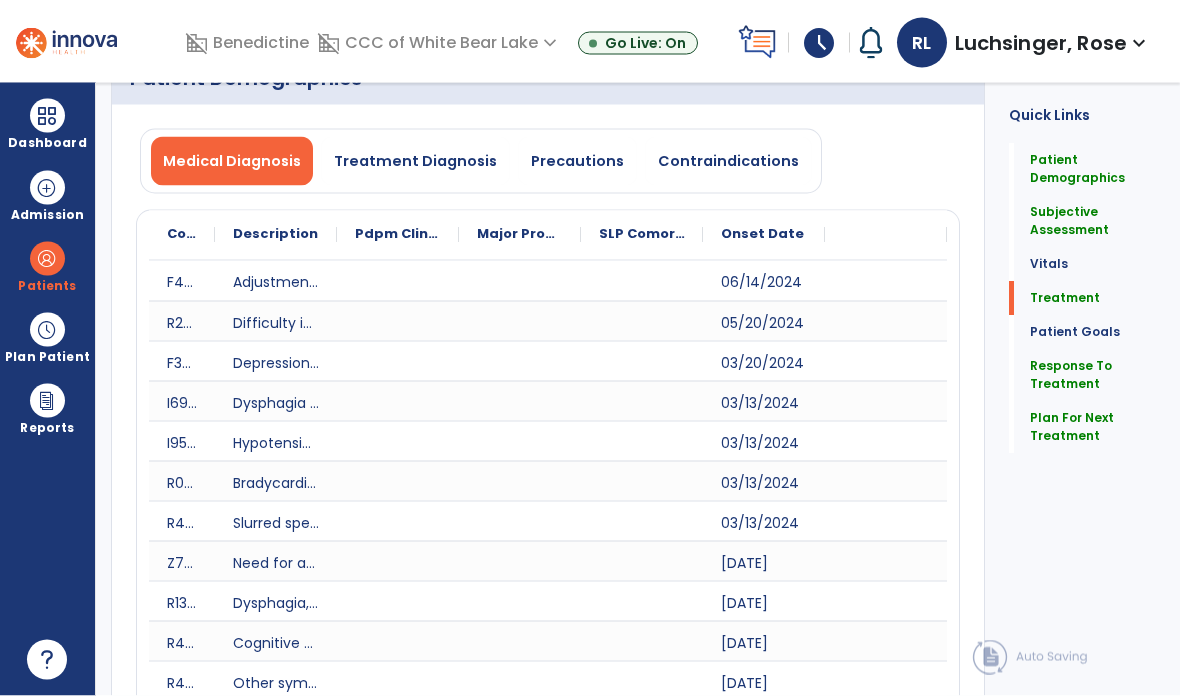 click on "Plan For Next Treatment" 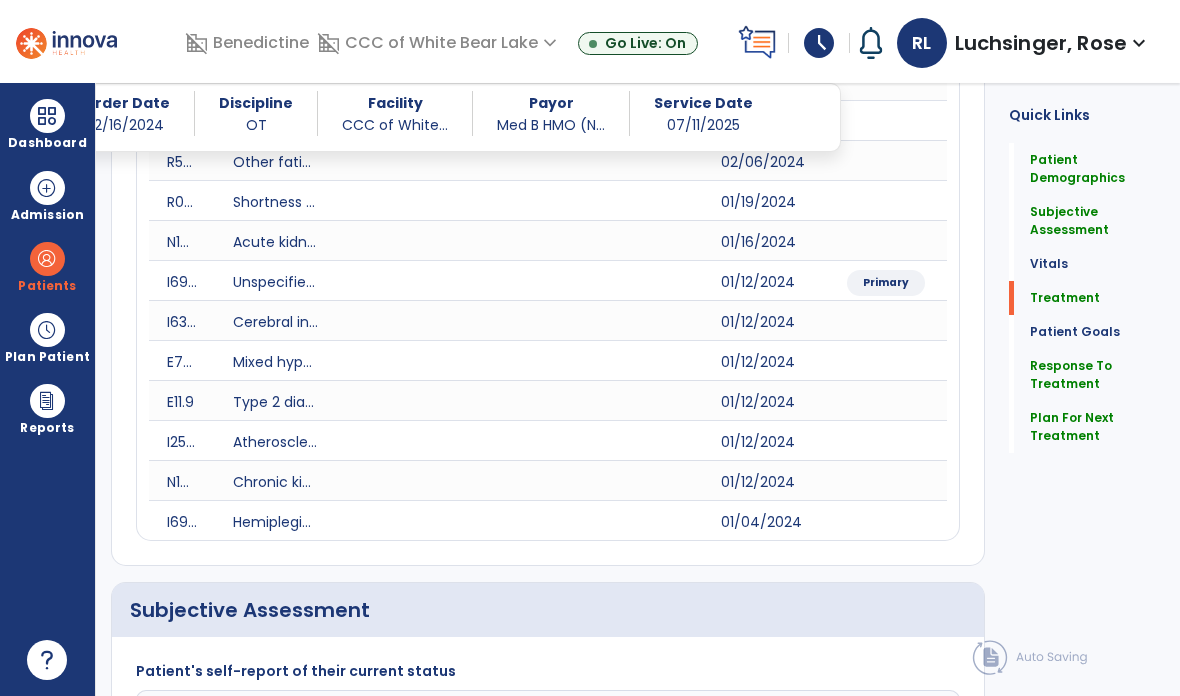 scroll, scrollTop: 1850, scrollLeft: 0, axis: vertical 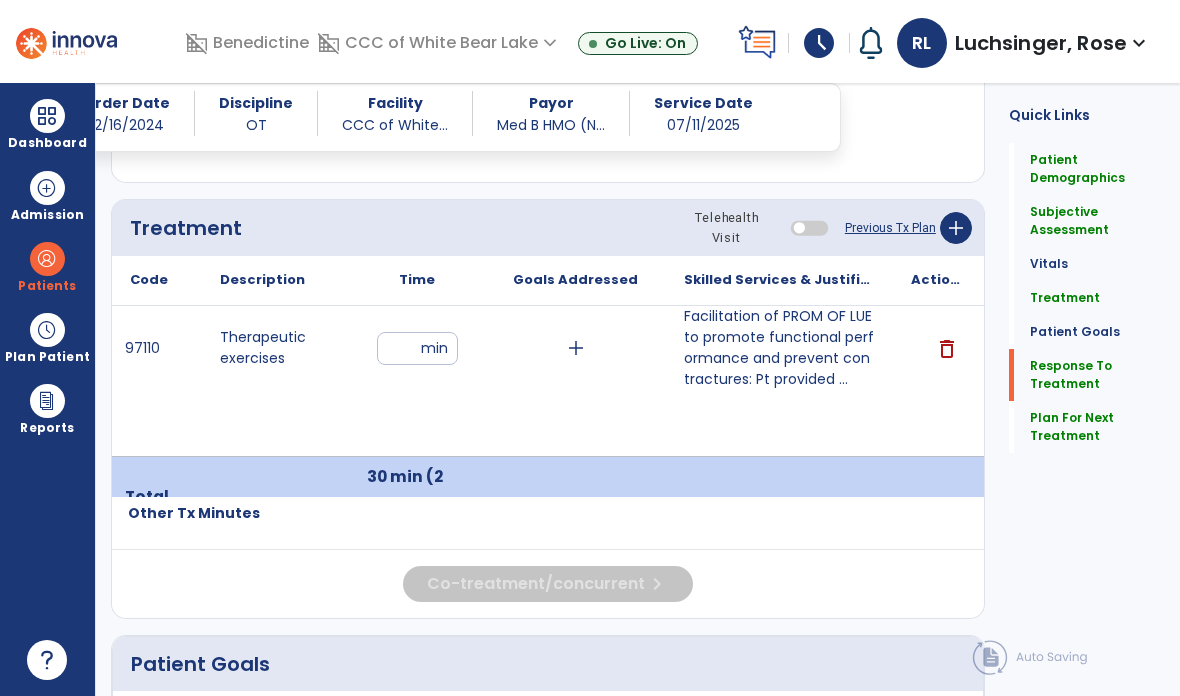 click on "Response To Treatment" 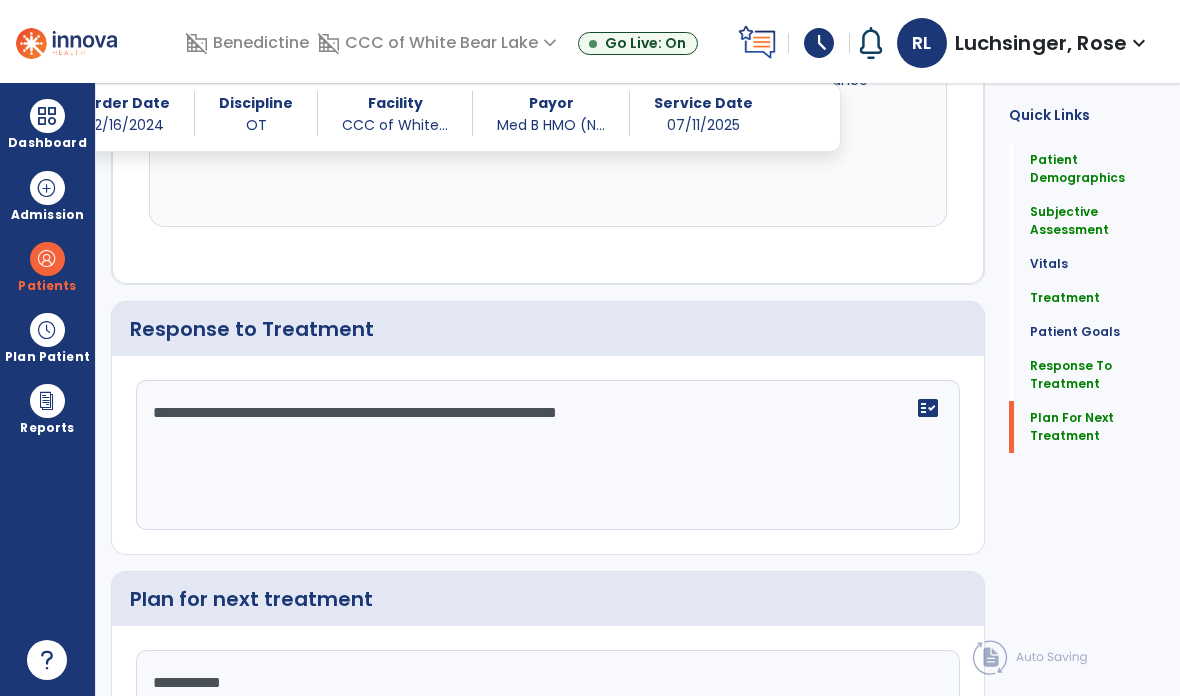 click on "Plan For Next Treatment" 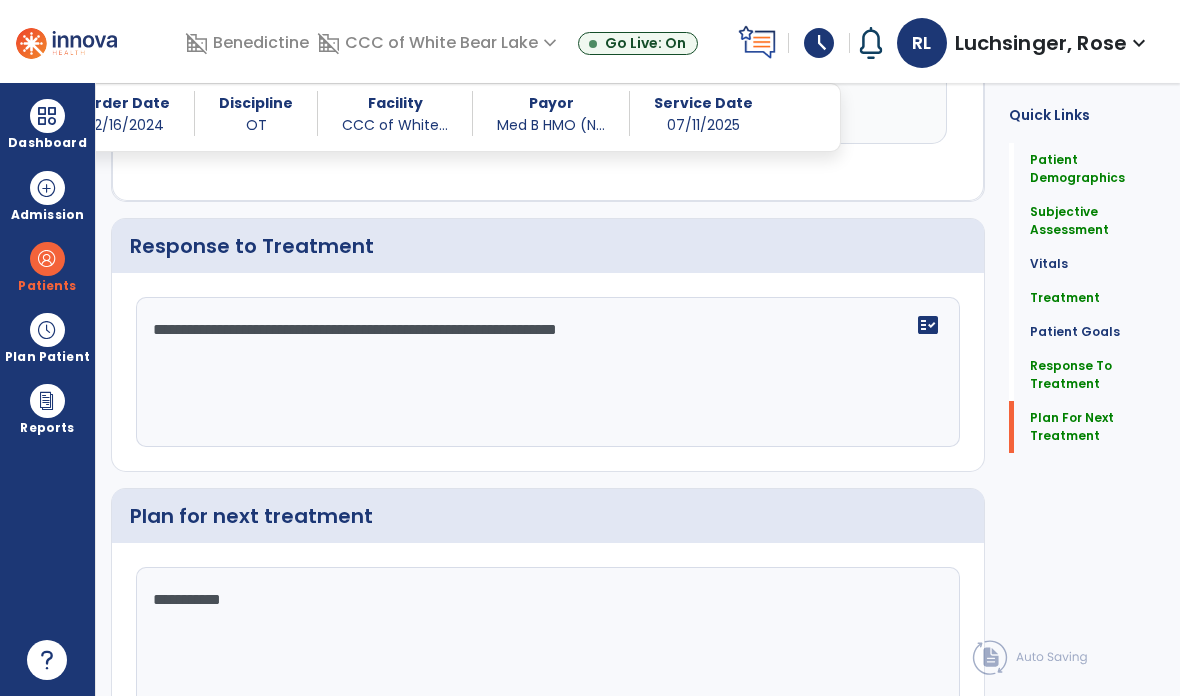 scroll, scrollTop: 3316, scrollLeft: 0, axis: vertical 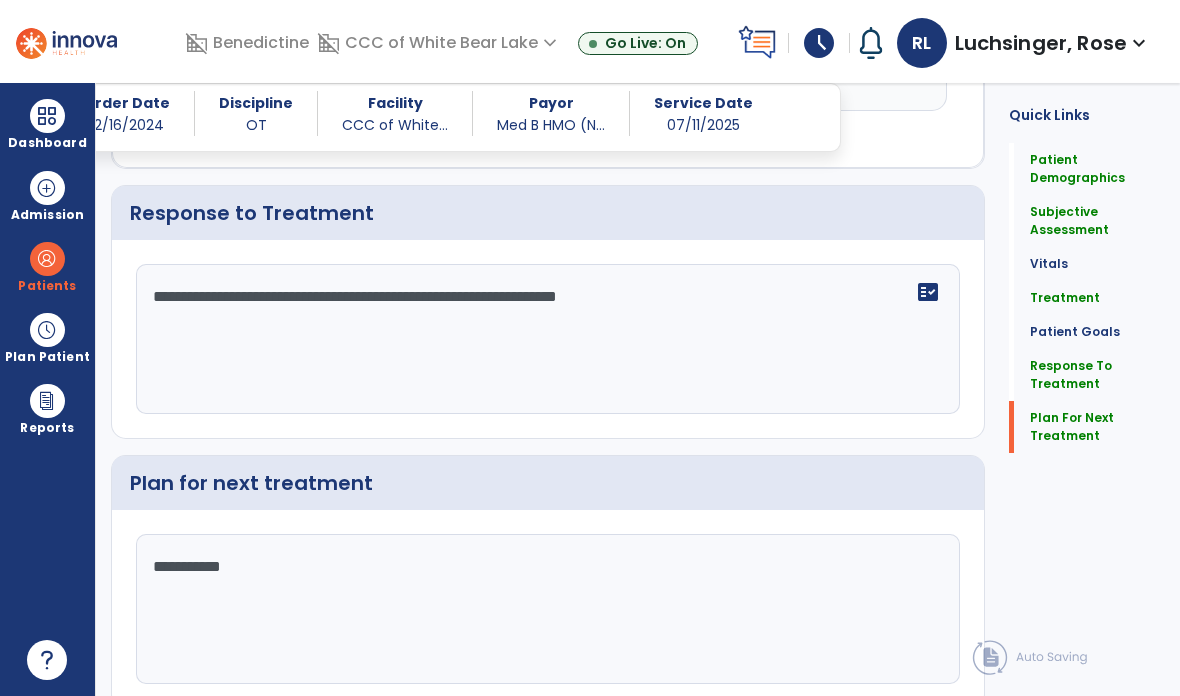 click on "Sign Doc" 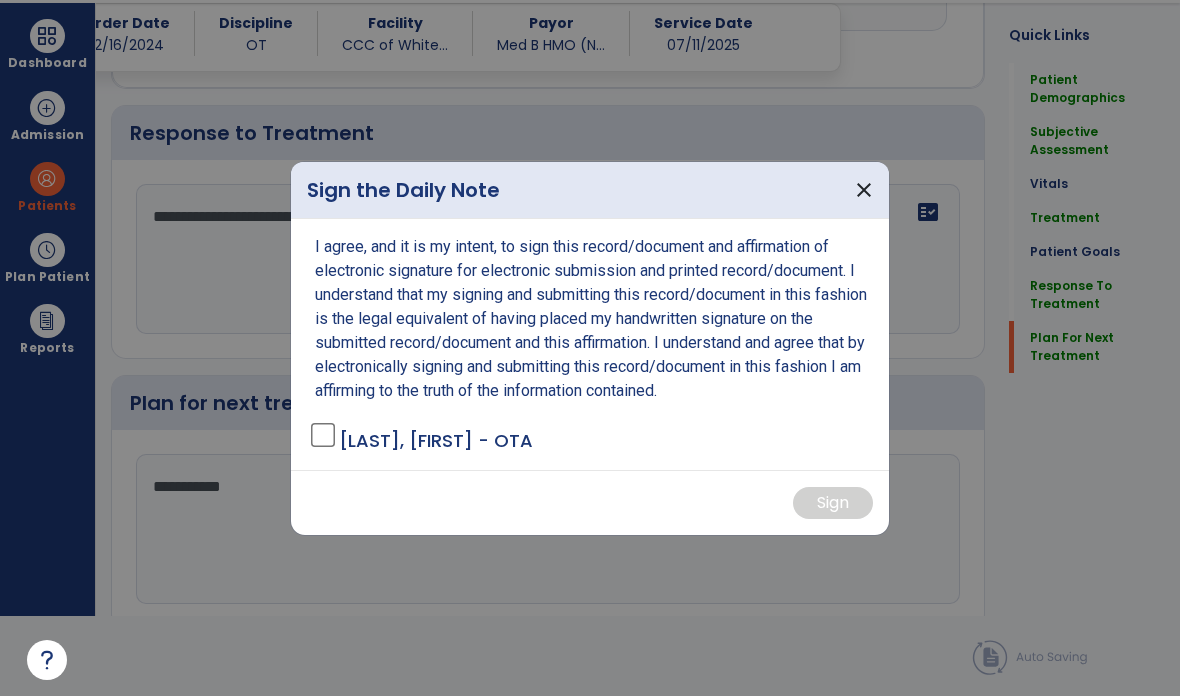 click on "I agree, and it is my intent, to sign this record/document and affirmation of electronic signature for electronic submission and printed record/document. I understand that my signing and submitting this record/document in this fashion is the legal equivalent of having placed my handwritten signature on the submitted record/document and this affirmation. I understand and agree that by electronically signing and submitting this record/document in this fashion I am affirming to the truth of the information contained.  Luchsinger, Rose  - OTA" at bounding box center (590, 344) 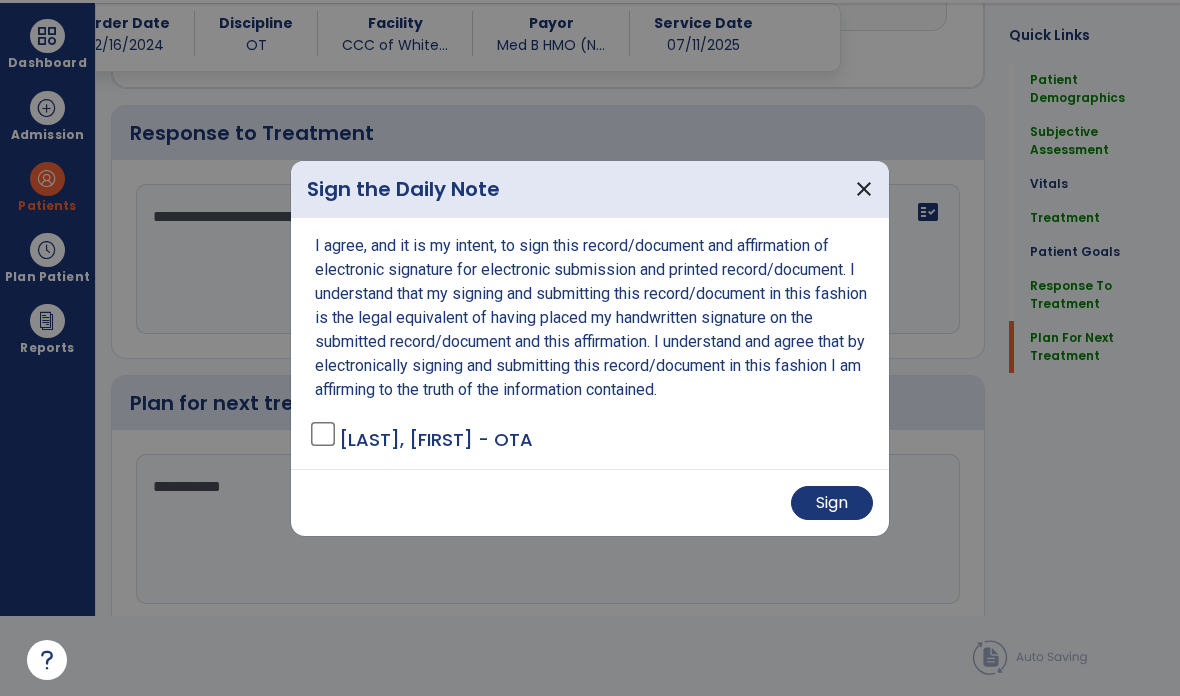 click on "Sign" at bounding box center (832, 503) 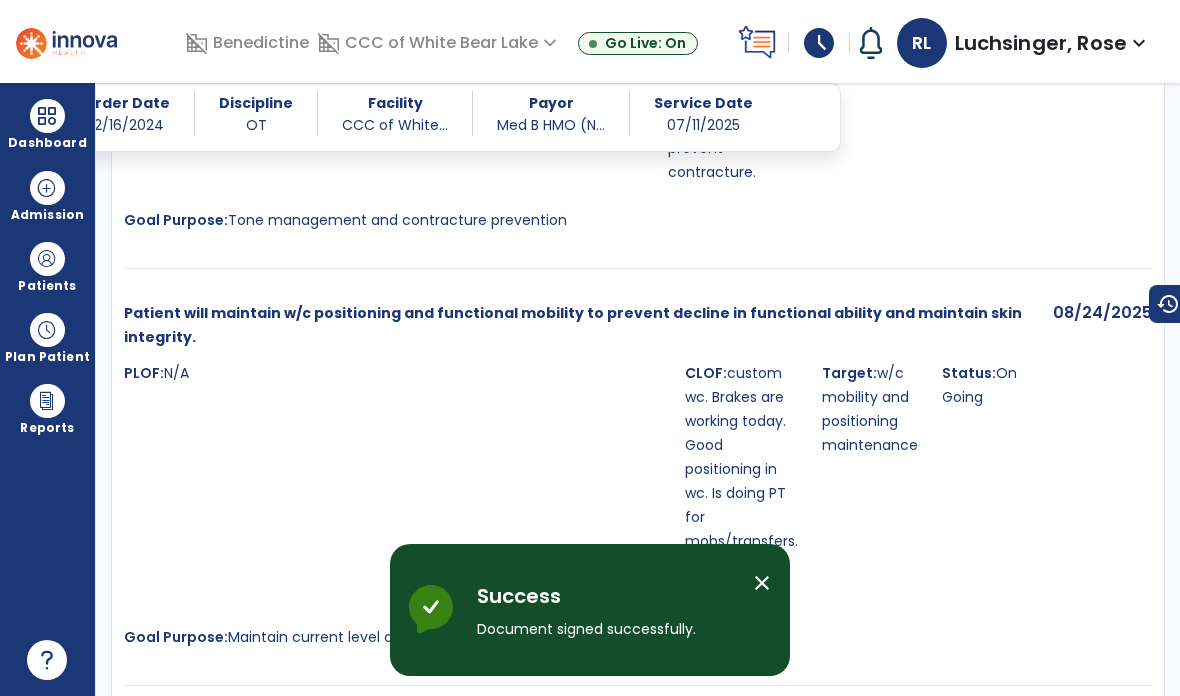 scroll, scrollTop: 80, scrollLeft: 0, axis: vertical 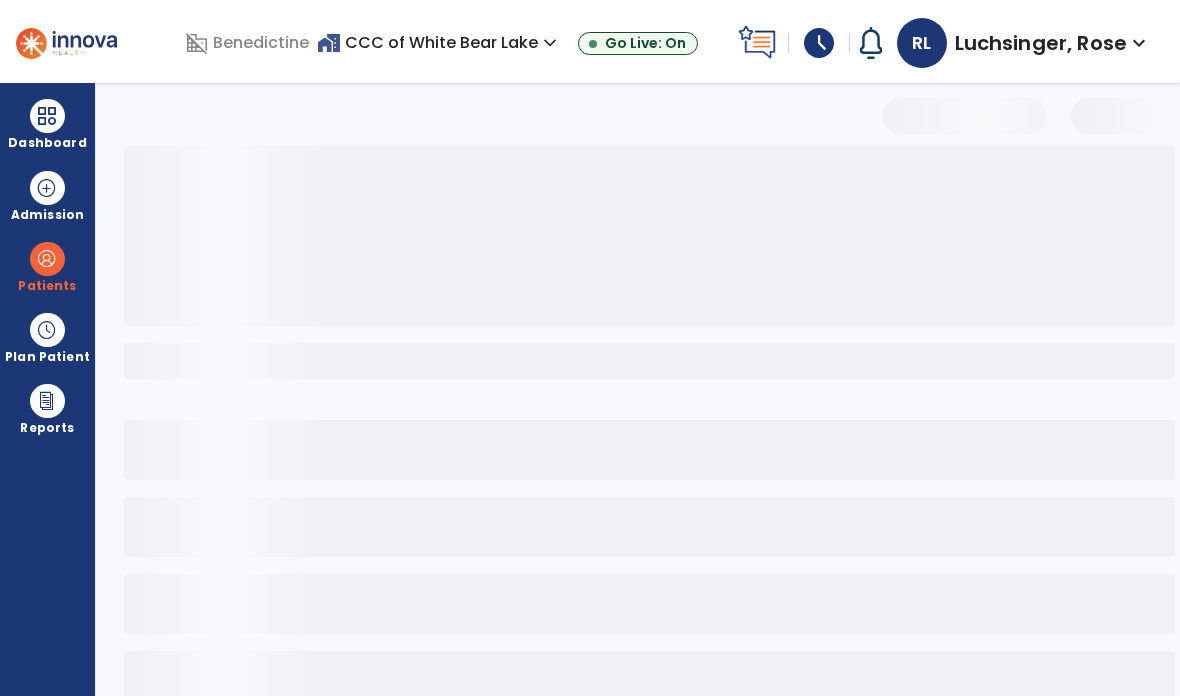 select on "***" 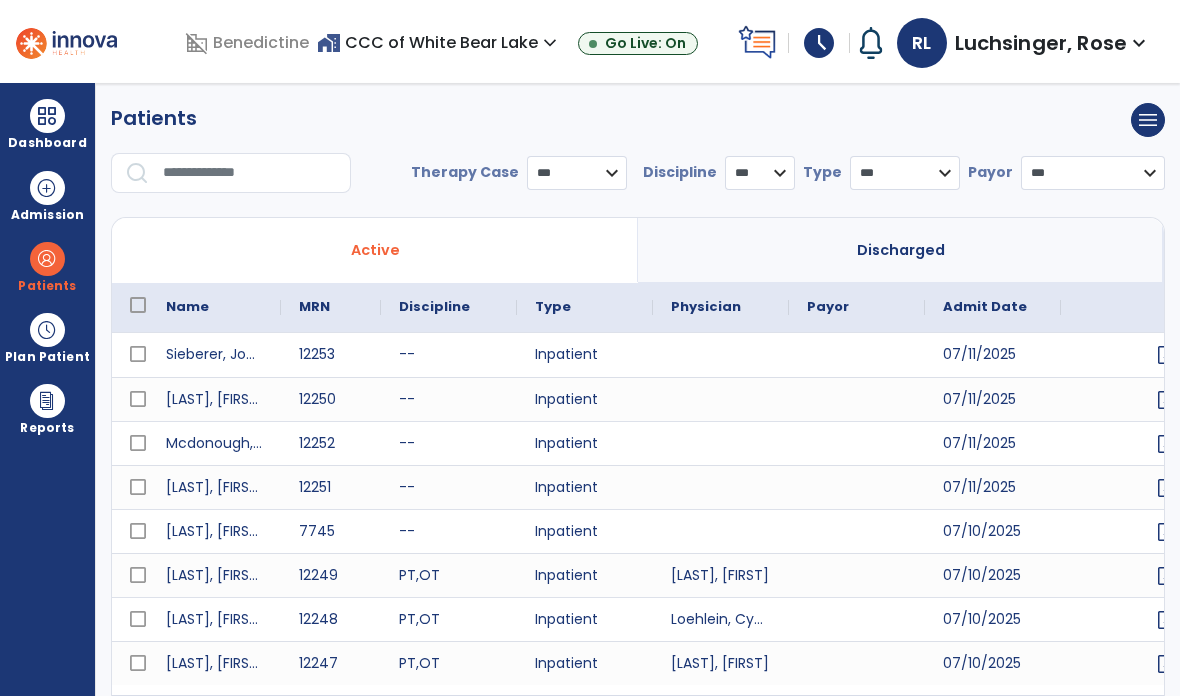 type on "*****" 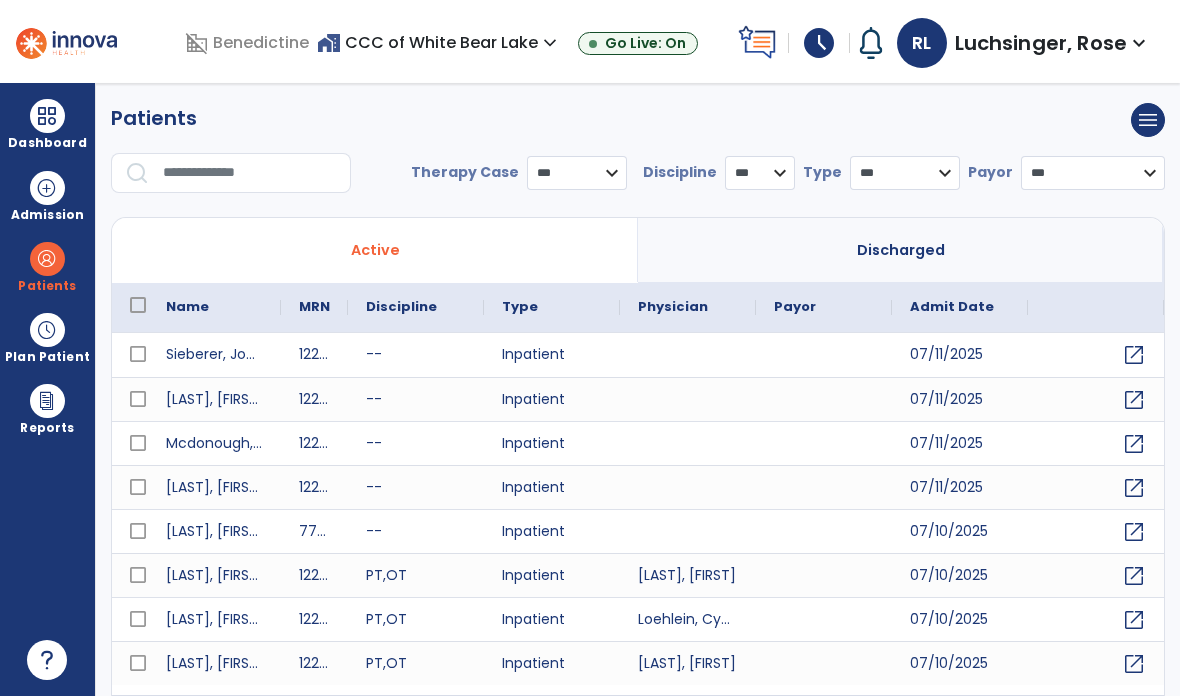 click on "schedule" at bounding box center [819, 43] 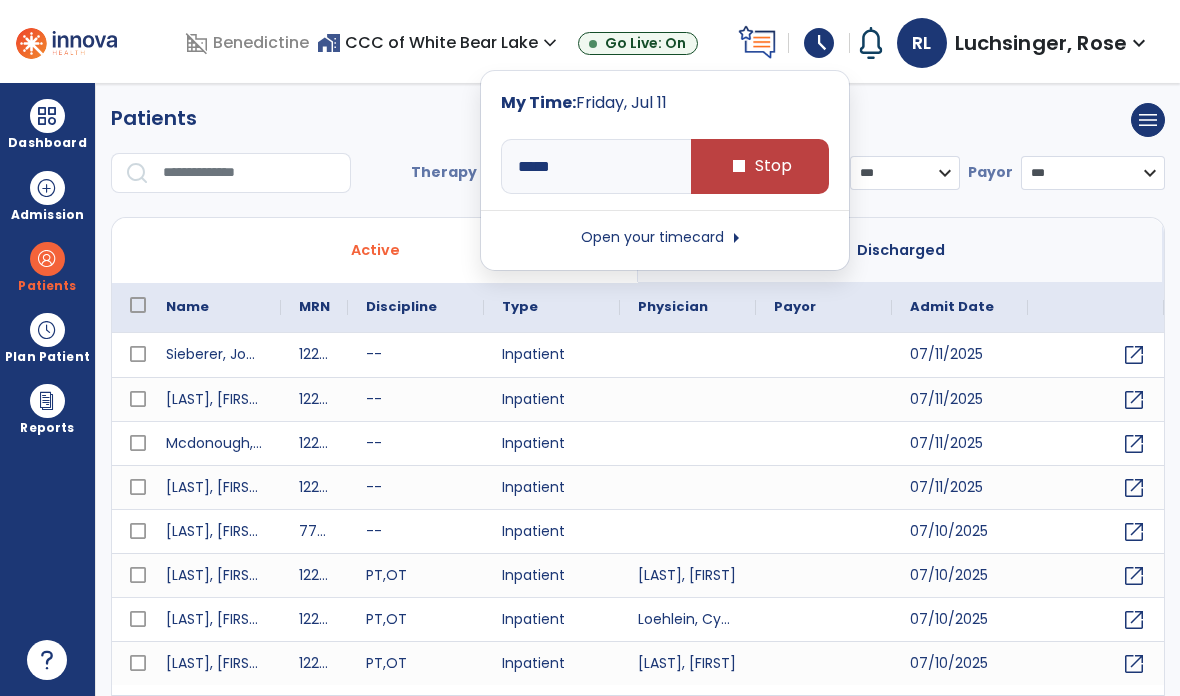 click on "stop  Stop" at bounding box center (760, 166) 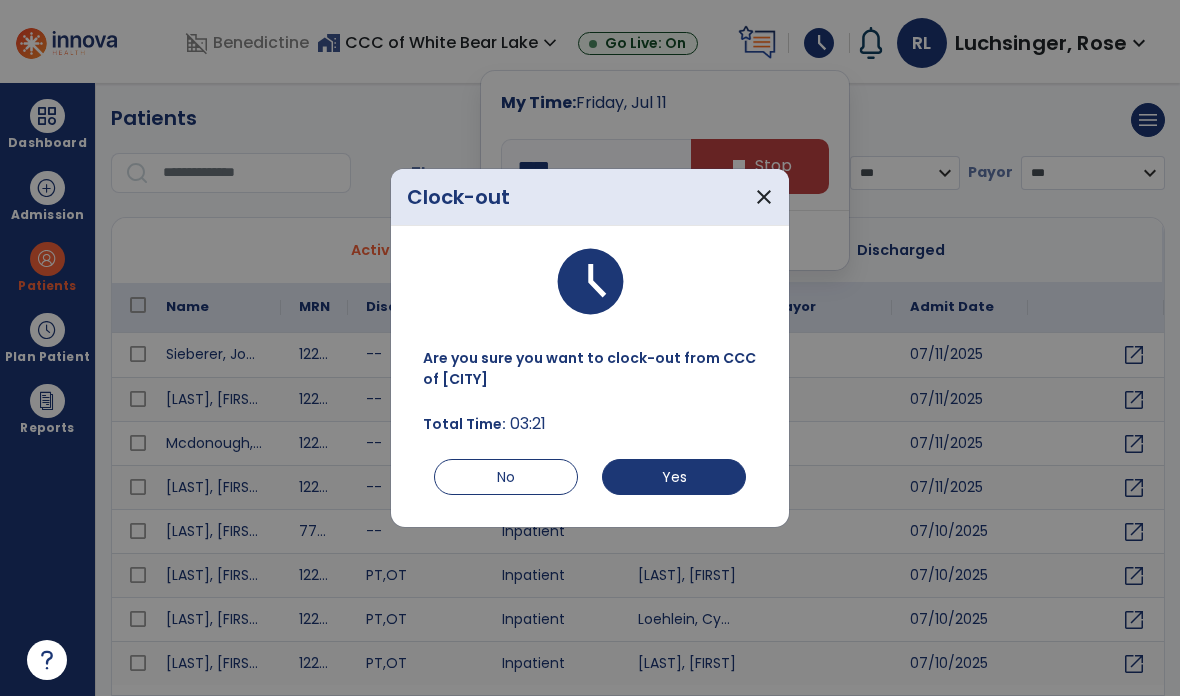 click on "Yes" at bounding box center [674, 477] 